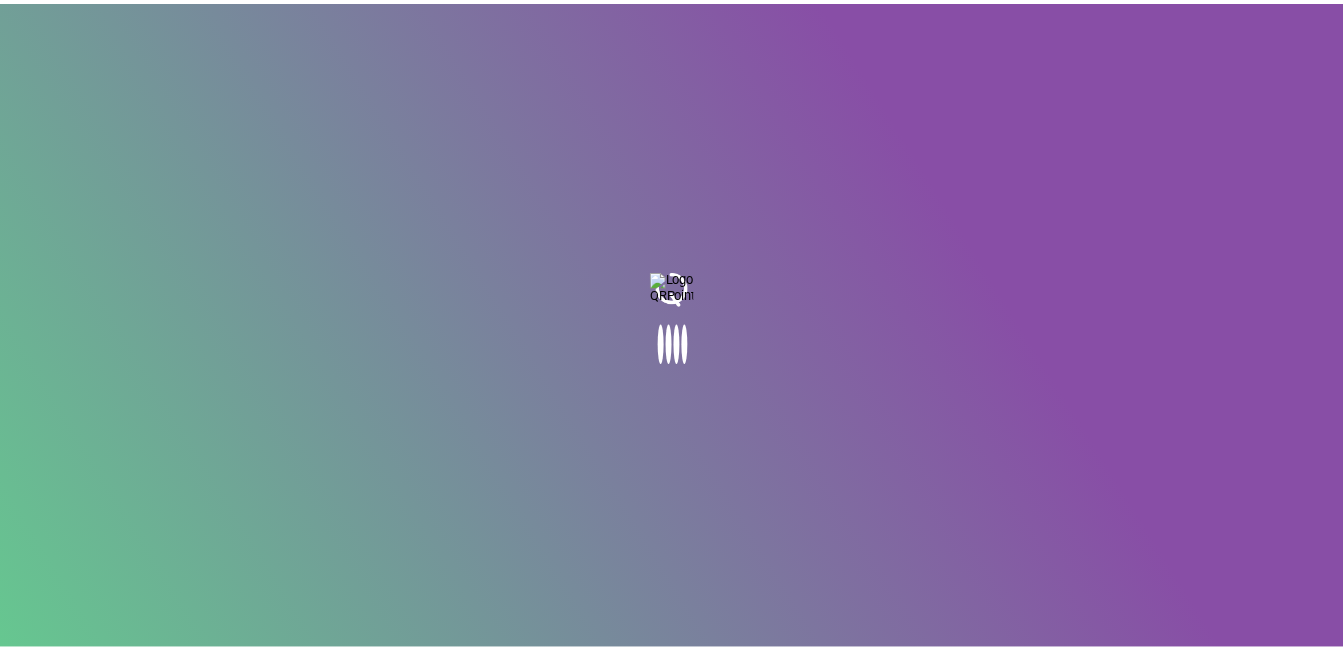 scroll, scrollTop: 0, scrollLeft: 0, axis: both 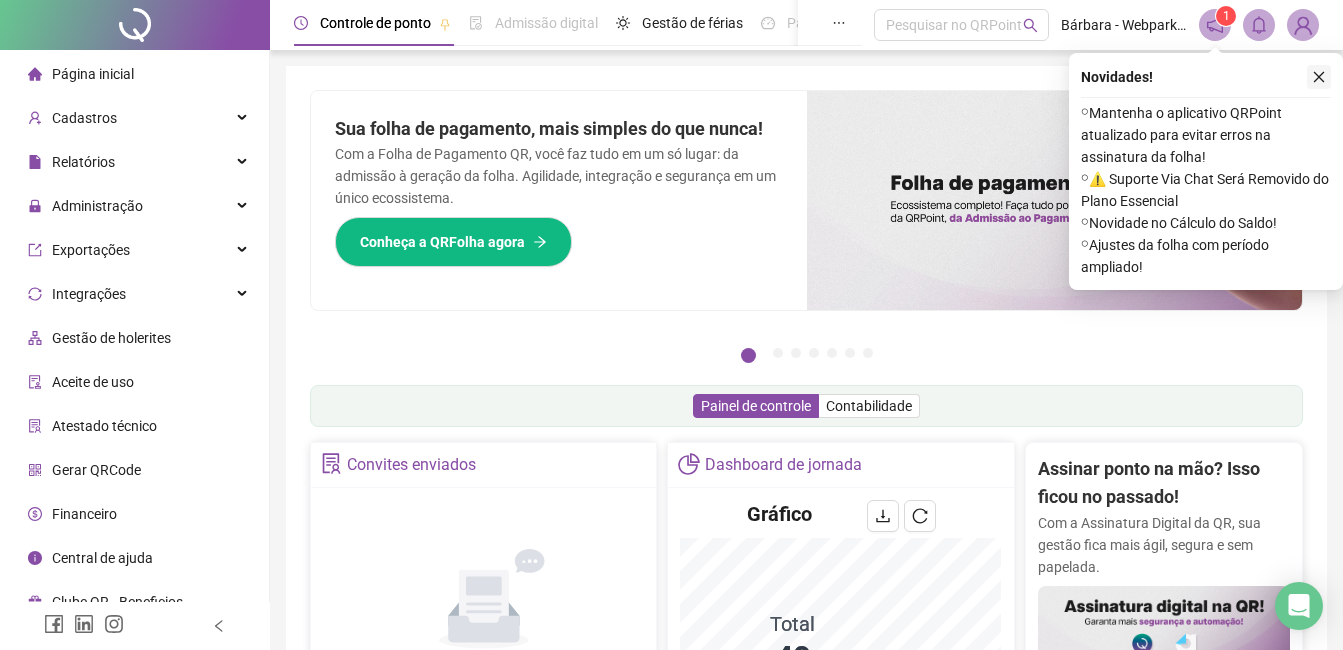 click at bounding box center (1319, 77) 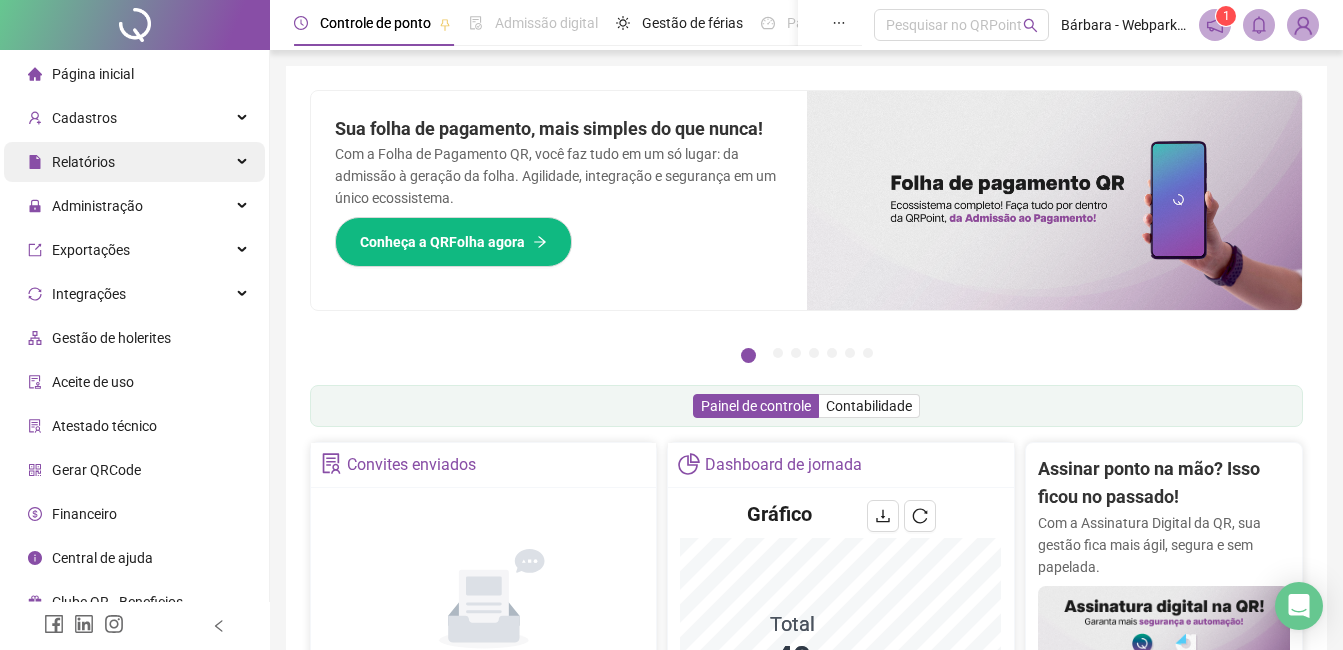 click on "Relatórios" at bounding box center [134, 162] 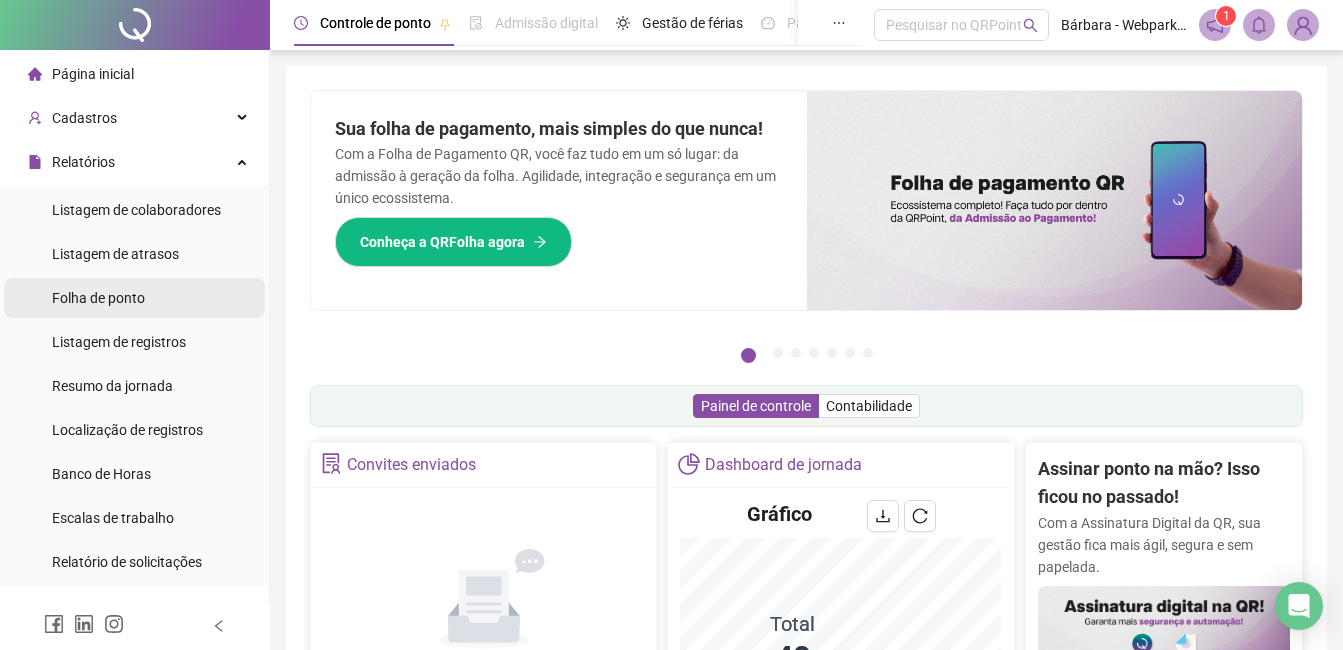 click on "Folha de ponto" at bounding box center (98, 298) 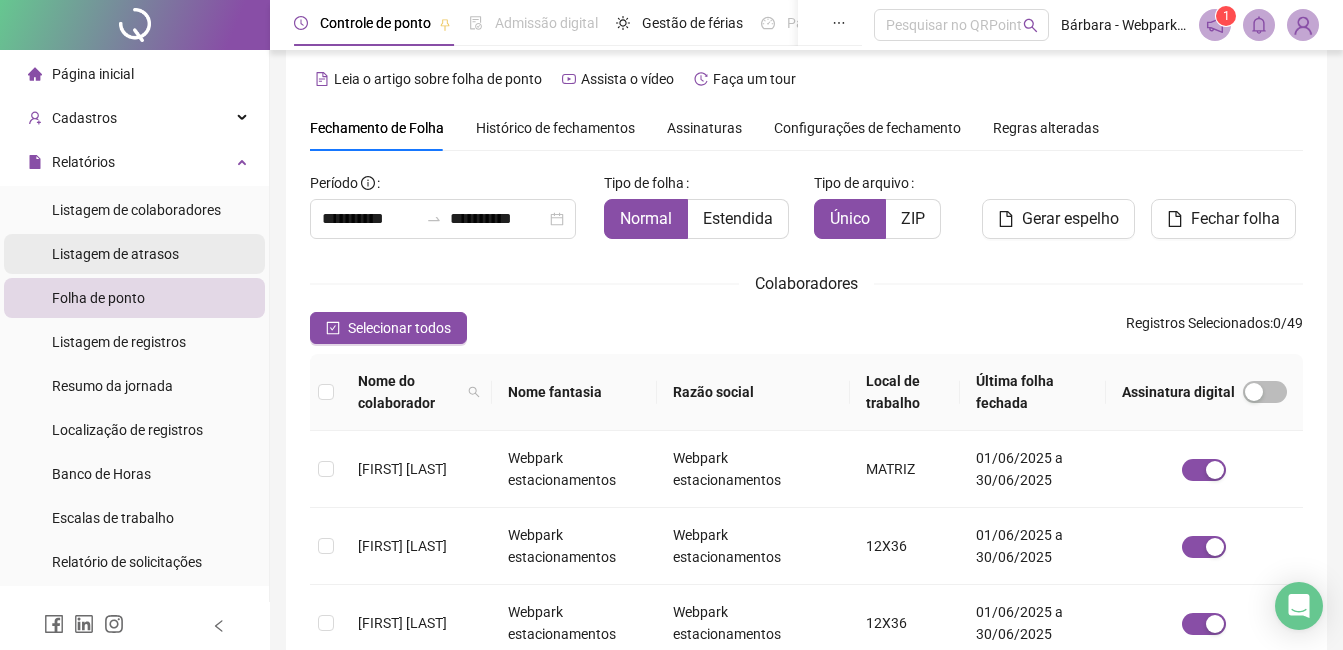 scroll, scrollTop: 0, scrollLeft: 0, axis: both 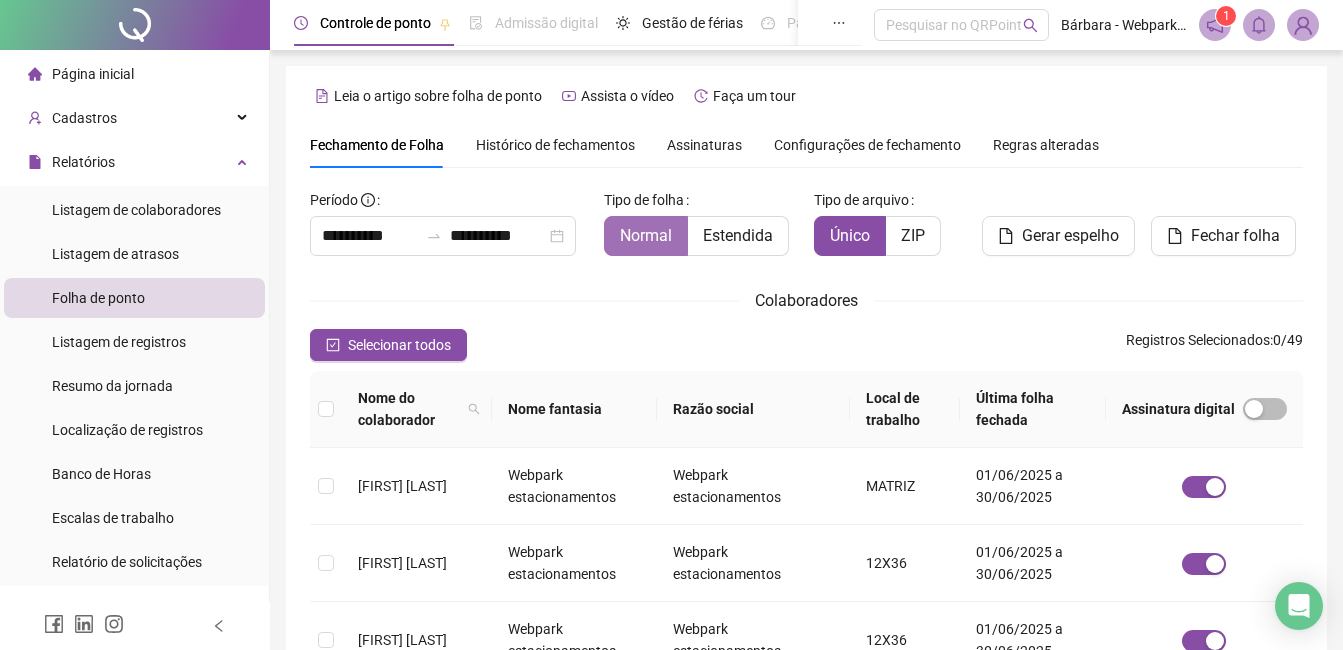 click on "Normal" at bounding box center [646, 236] 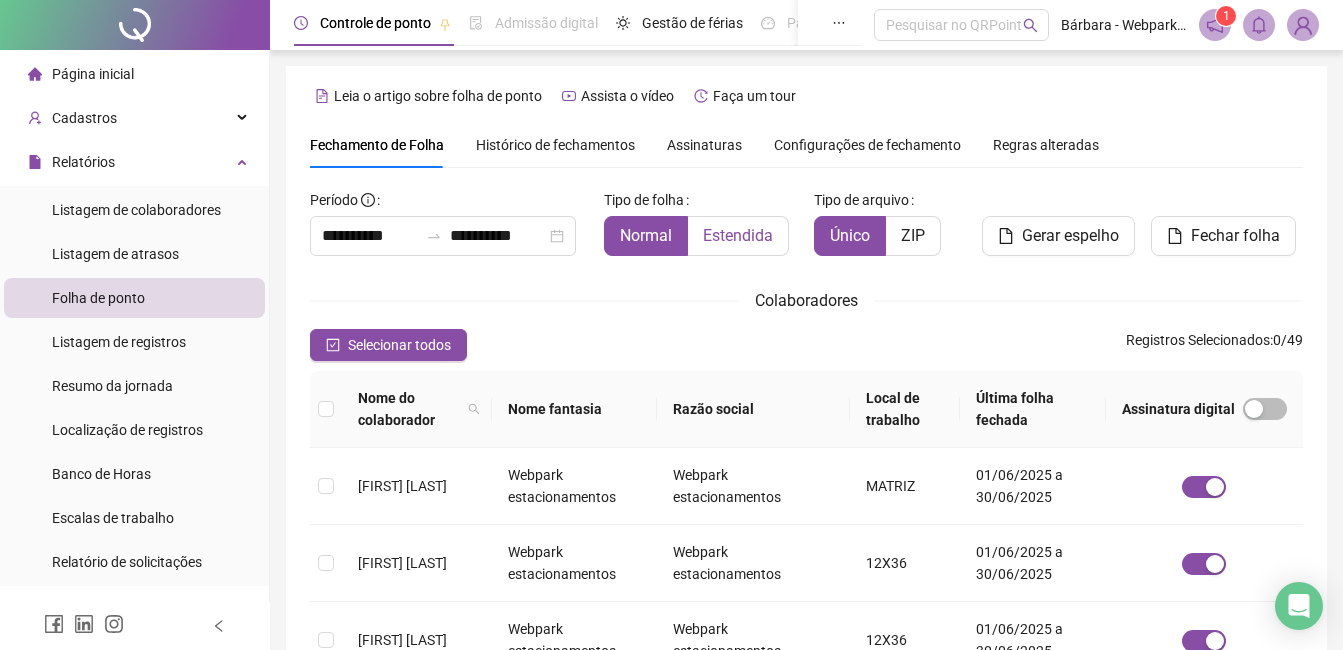 click on "Estendida" at bounding box center [738, 236] 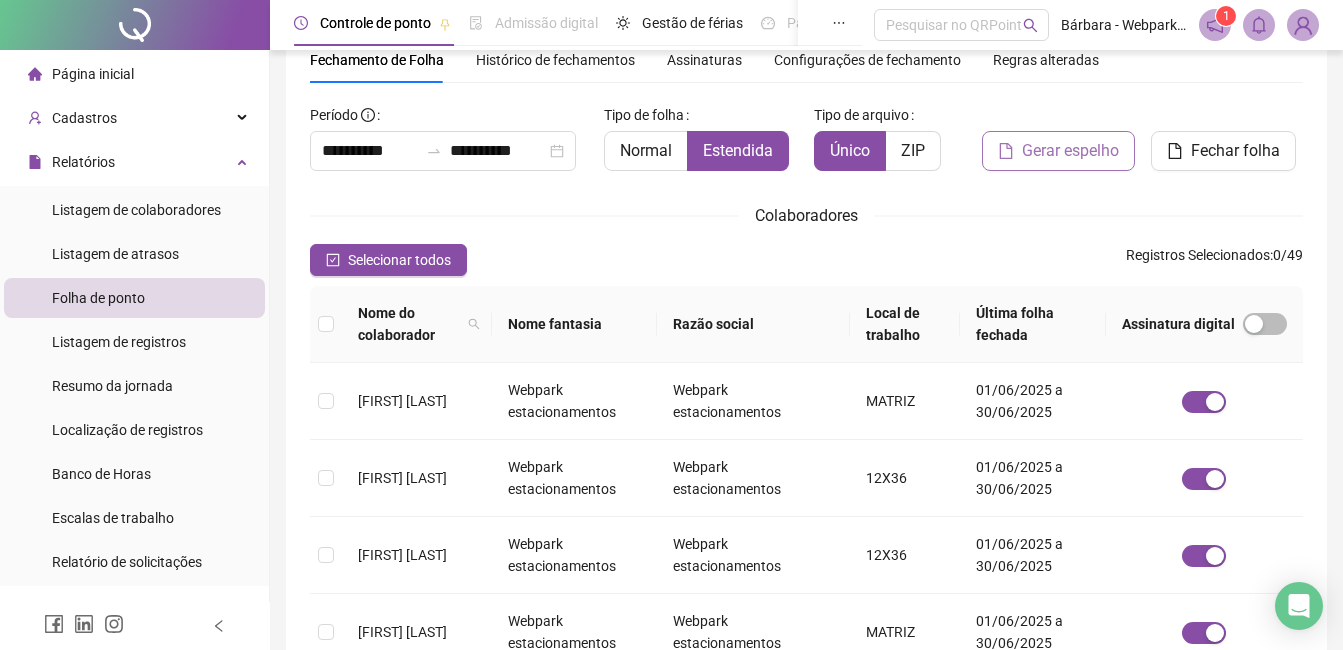click on "Gerar espelho" at bounding box center [1070, 151] 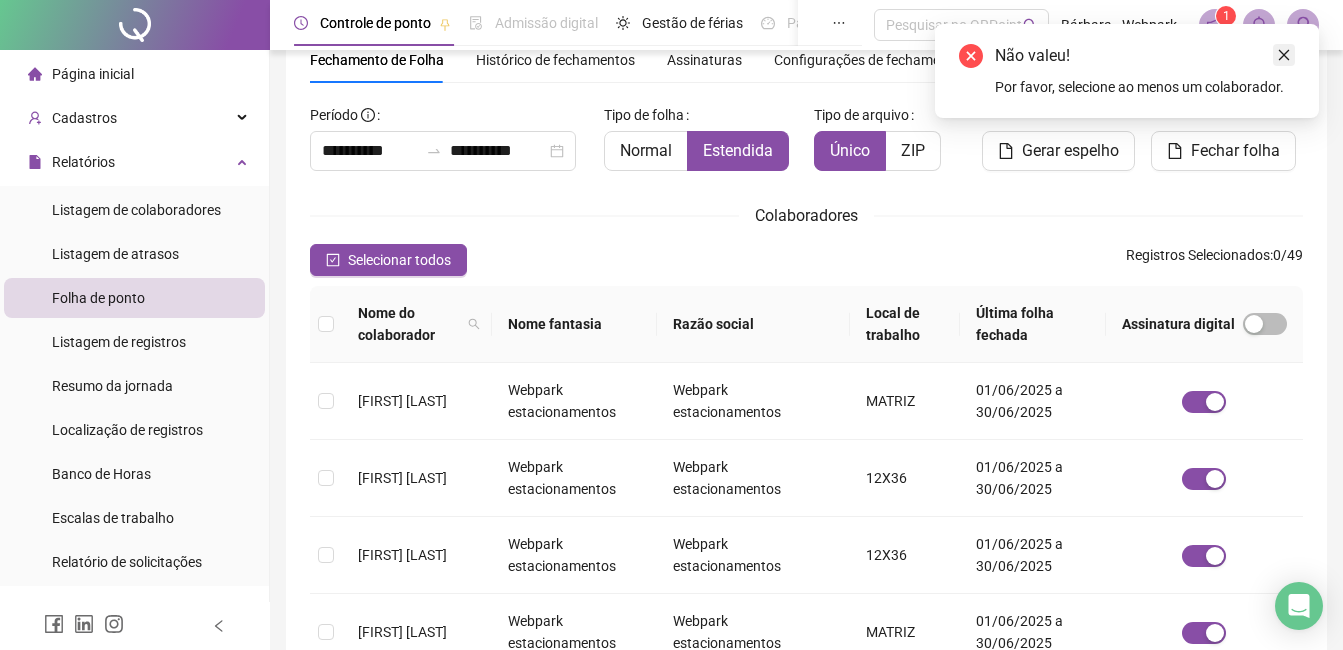 click 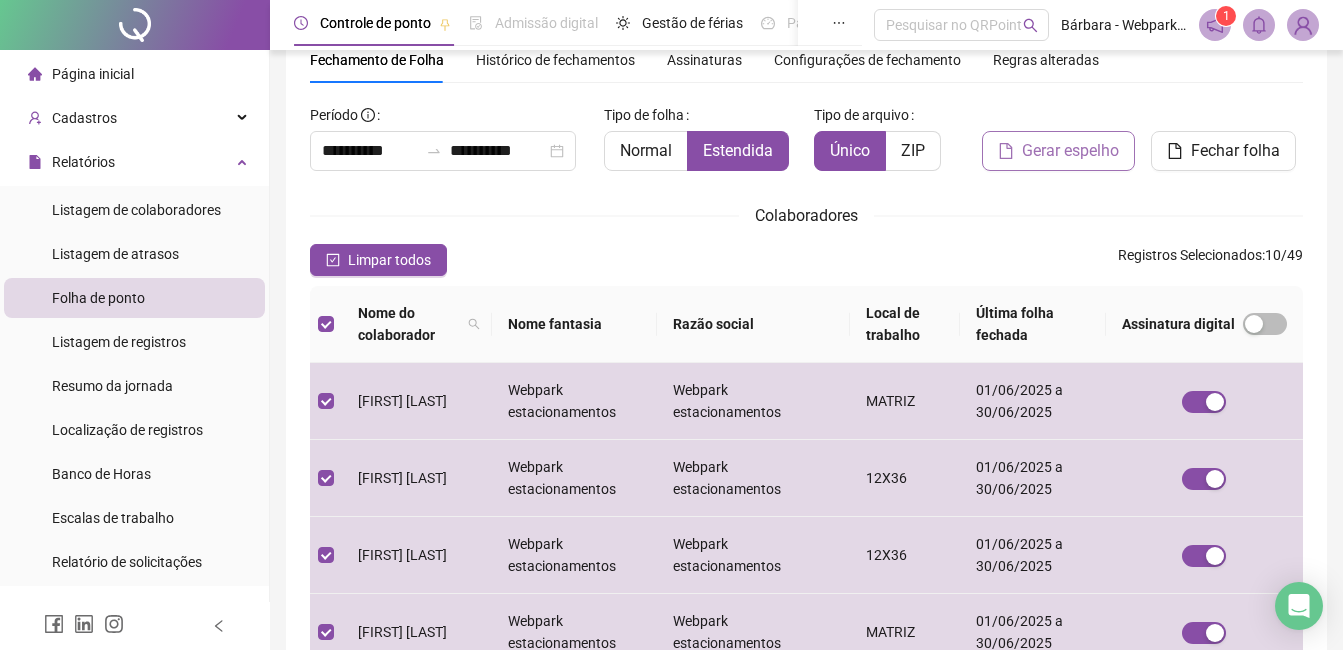 click on "Gerar espelho" at bounding box center [1070, 151] 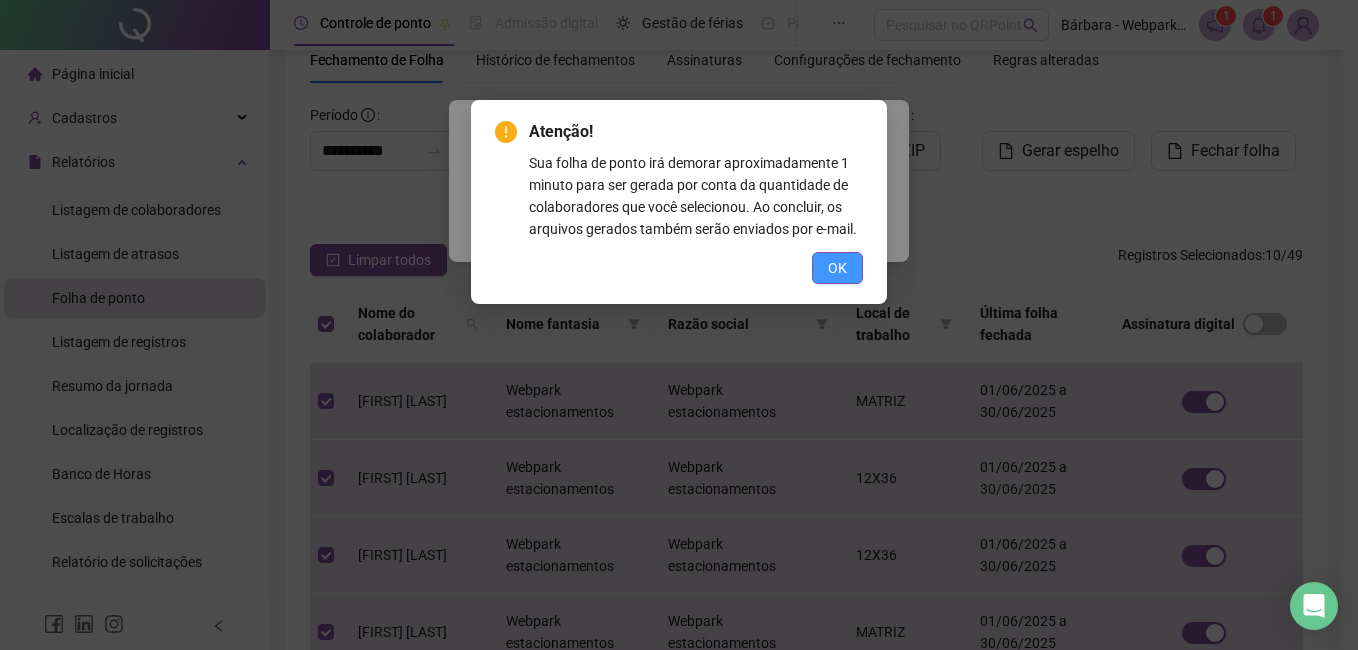 click on "OK" at bounding box center [837, 268] 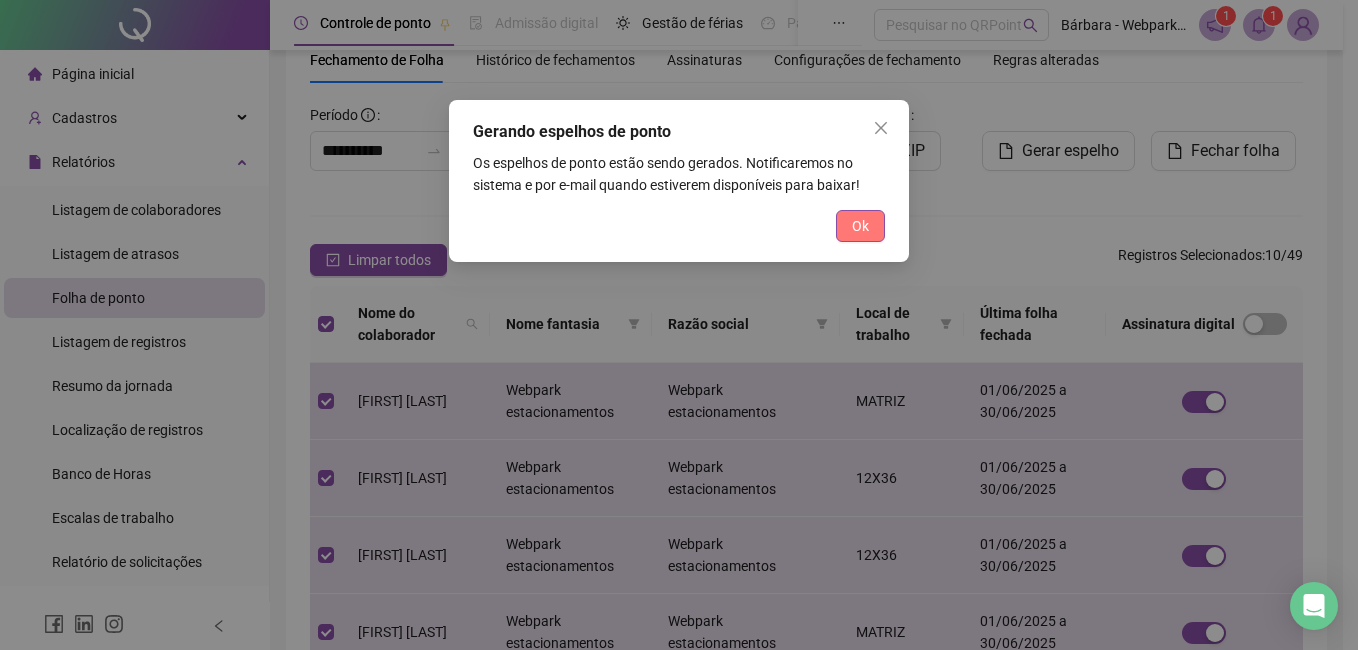 click on "Ok" at bounding box center [860, 226] 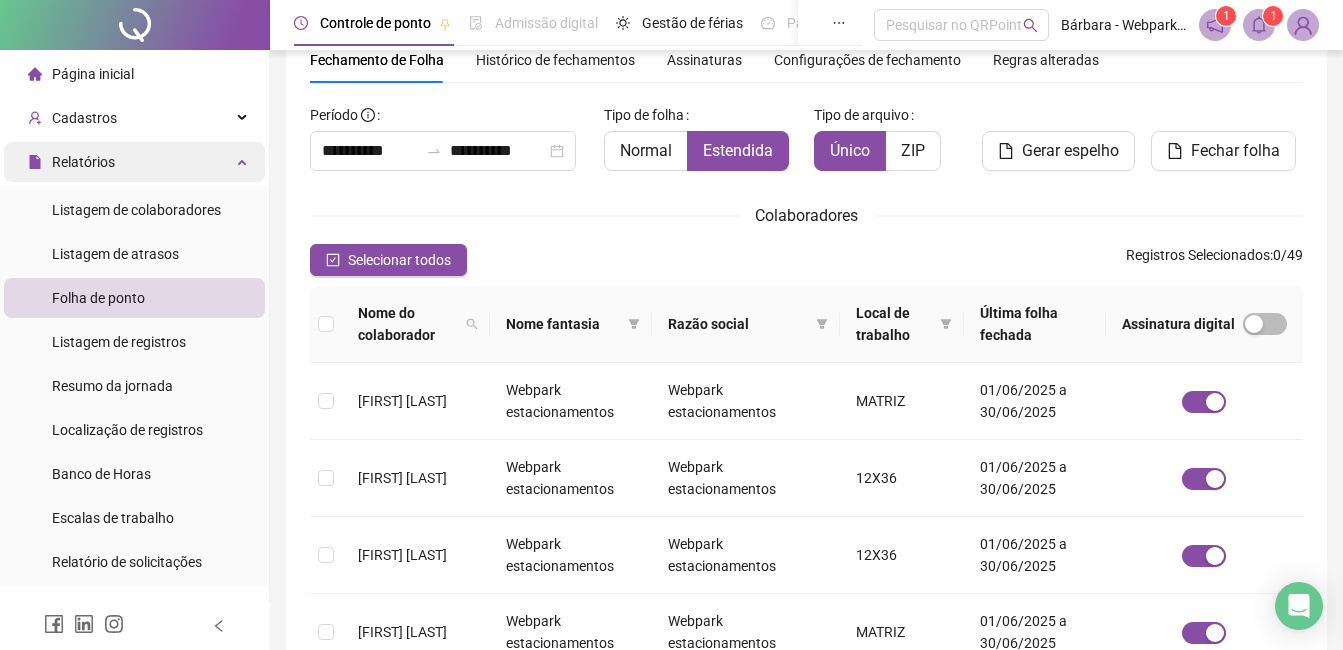 click on "Relatórios" at bounding box center [134, 162] 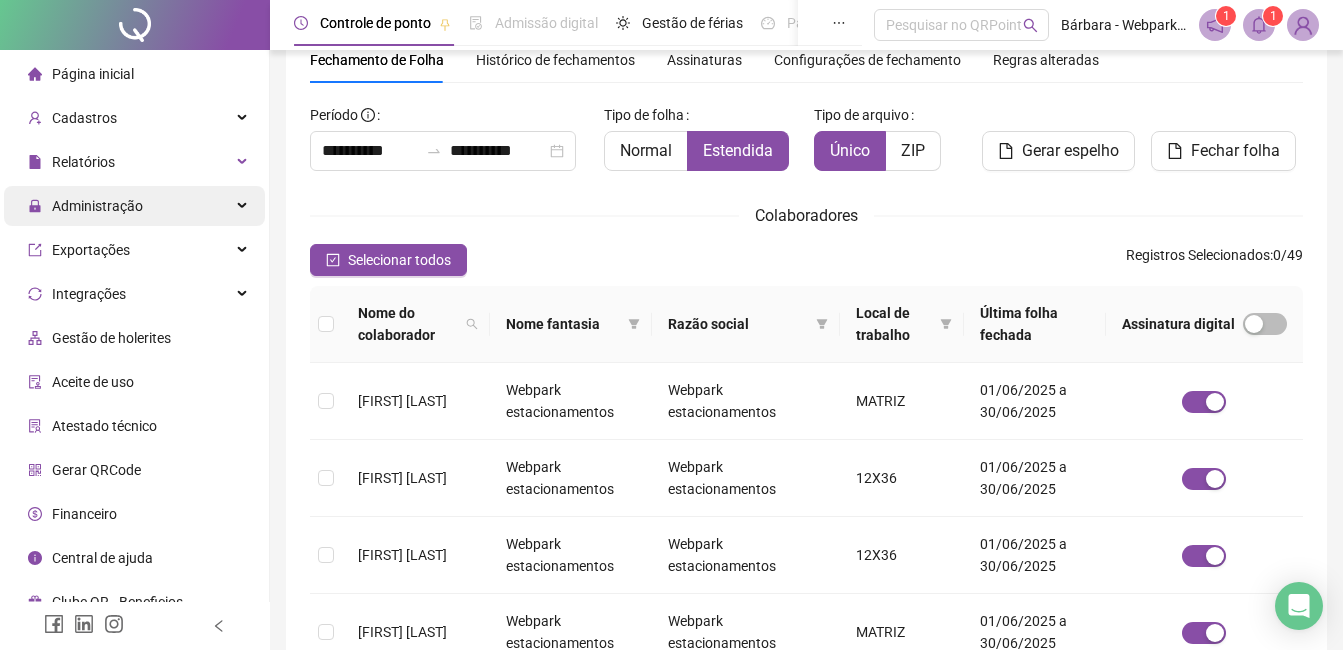 click on "Administração" at bounding box center [134, 206] 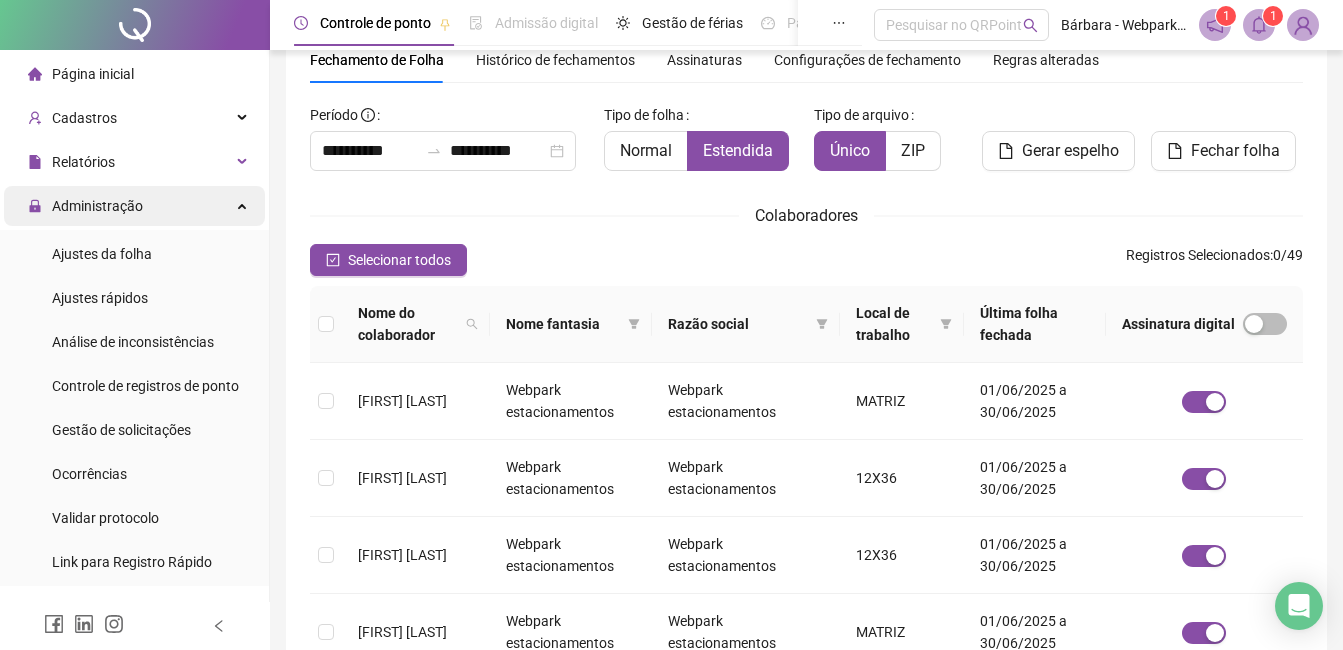click on "Administração" at bounding box center (134, 206) 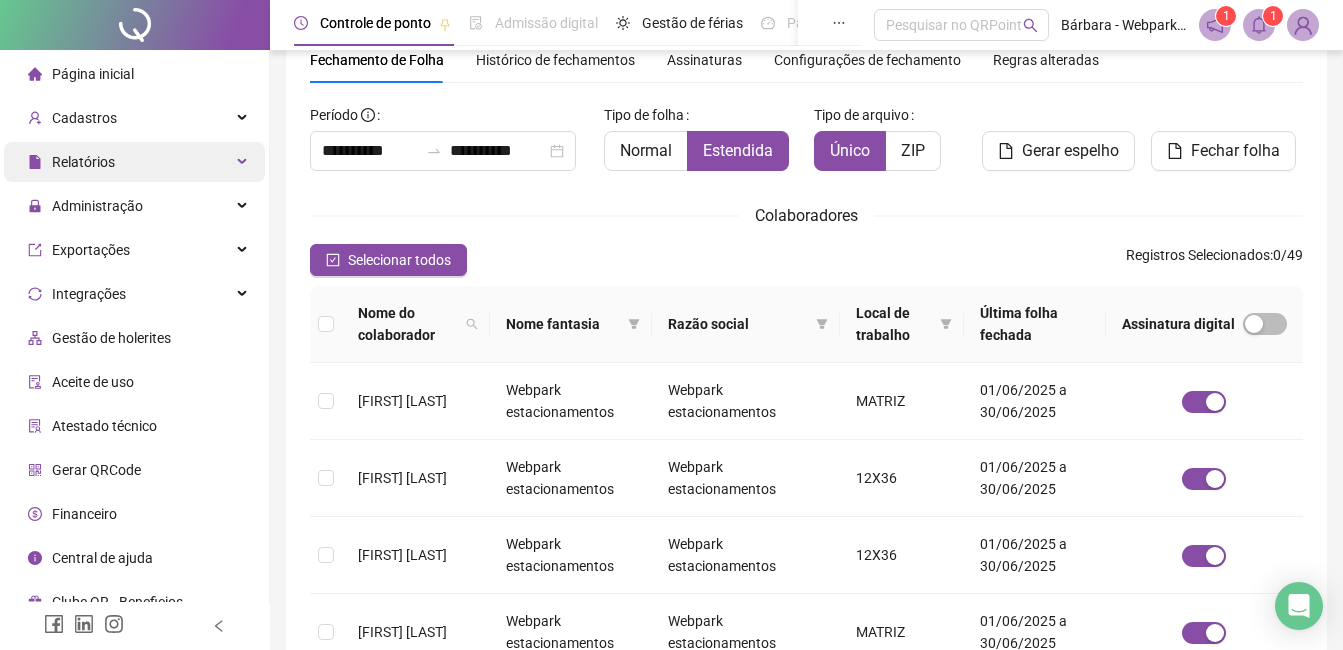 click on "Relatórios" at bounding box center [134, 162] 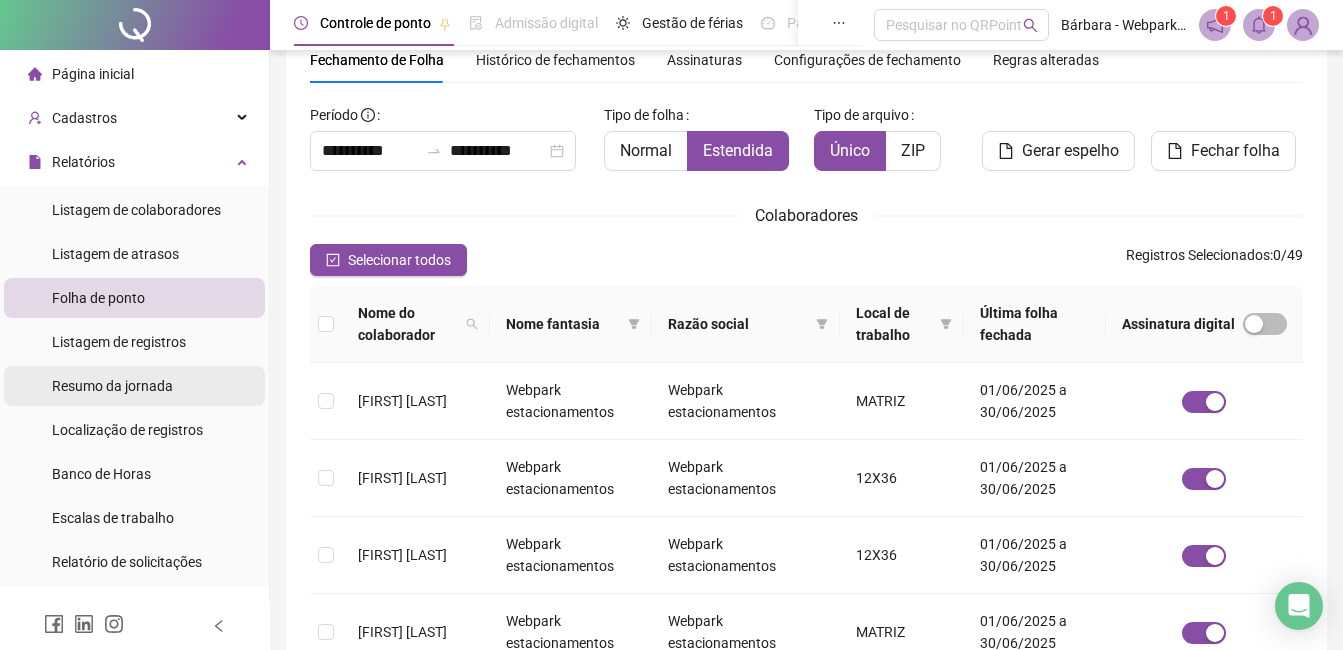 scroll, scrollTop: 300, scrollLeft: 0, axis: vertical 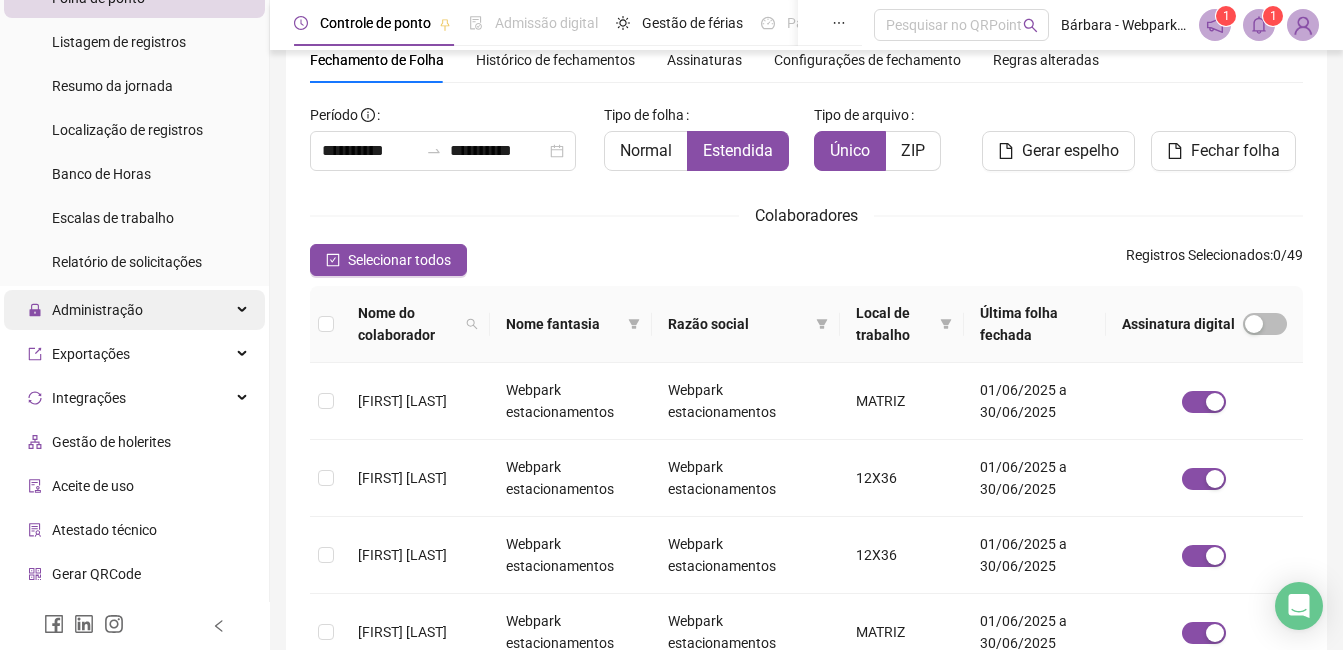 click on "Administração" at bounding box center [134, 310] 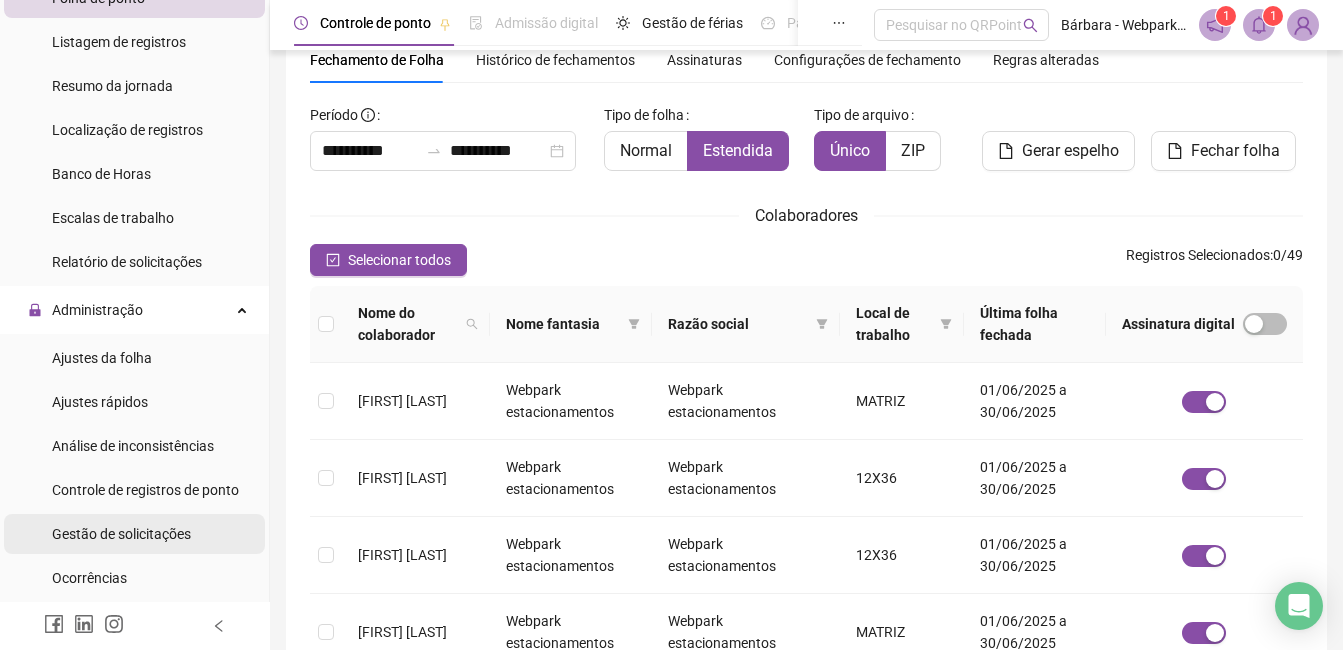 click on "Gestão de solicitações" at bounding box center [121, 534] 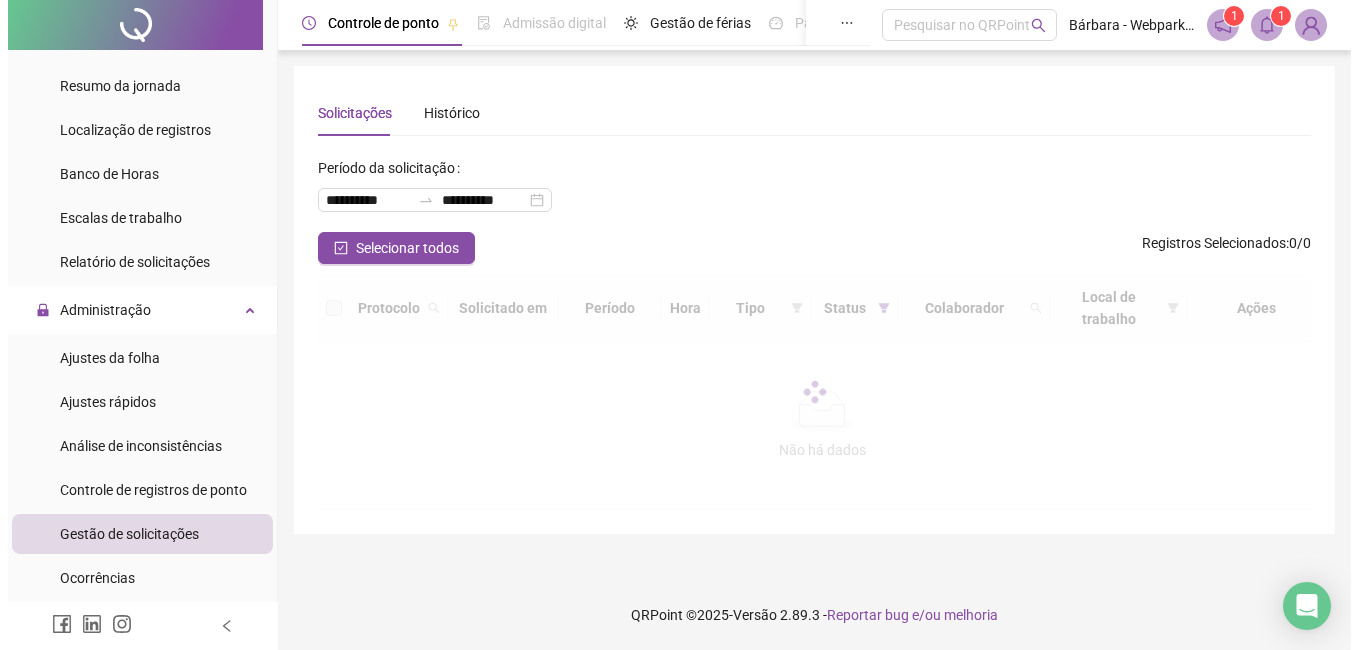 scroll, scrollTop: 0, scrollLeft: 0, axis: both 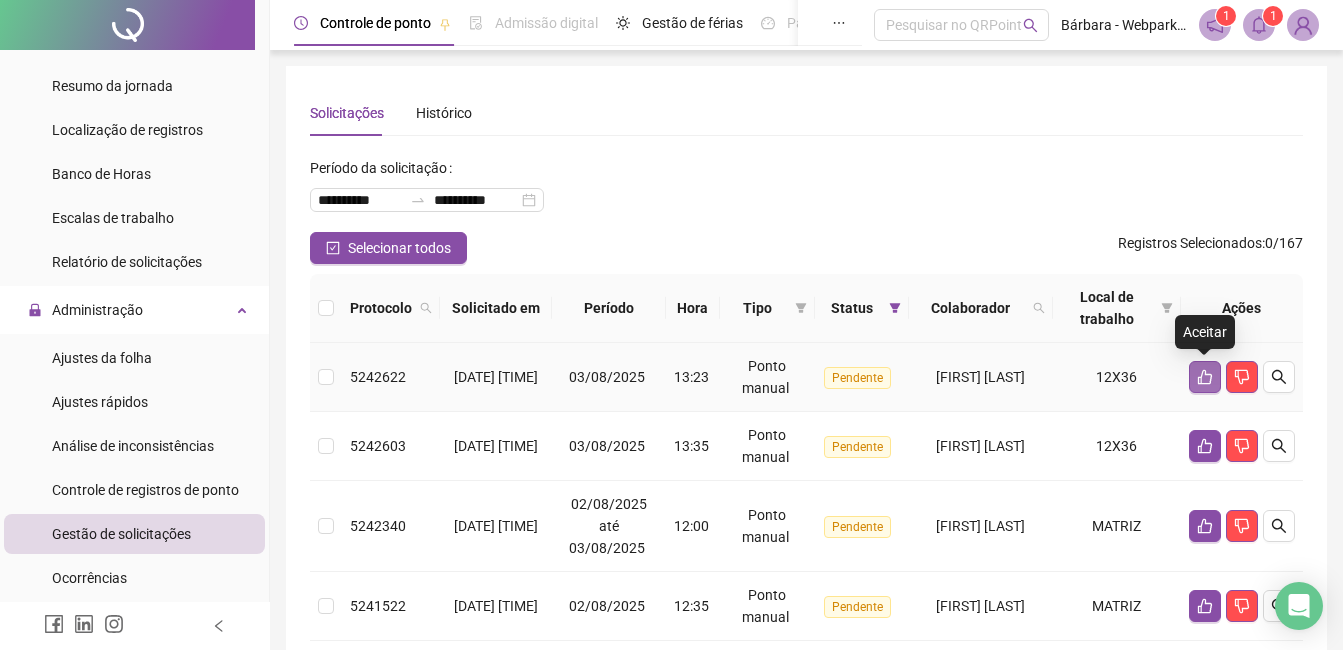 click at bounding box center (1205, 377) 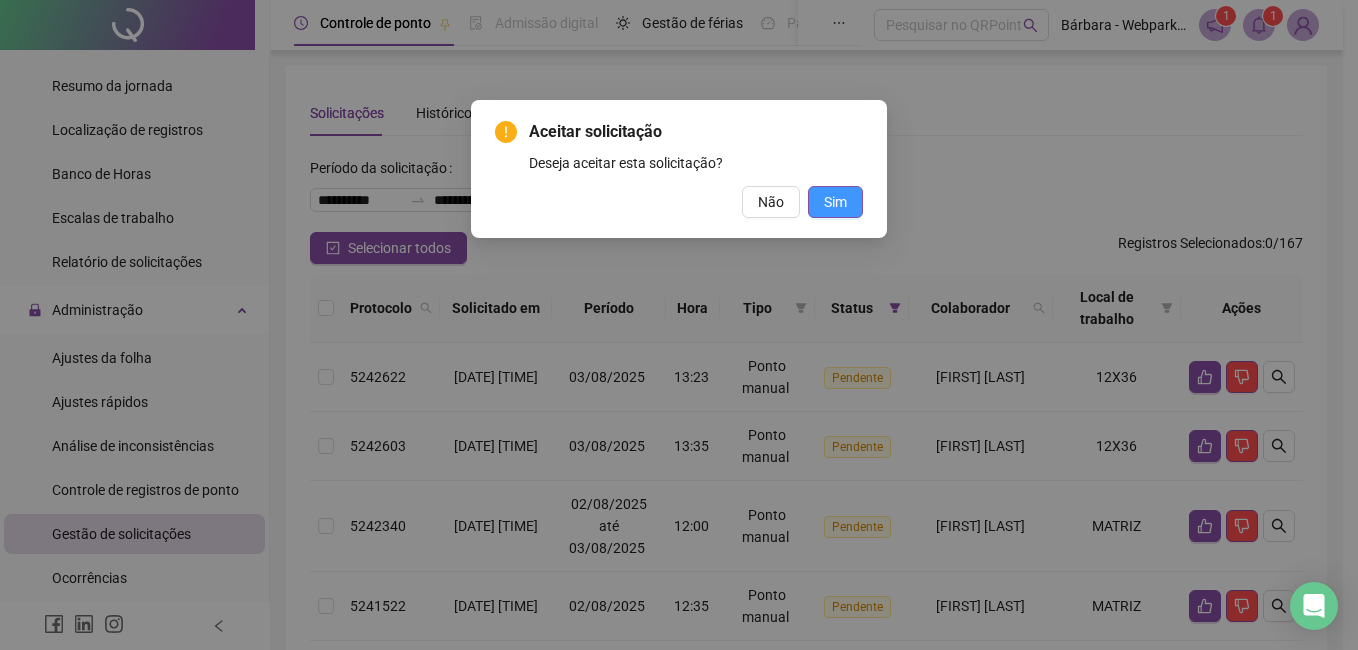 click on "Sim" at bounding box center [835, 202] 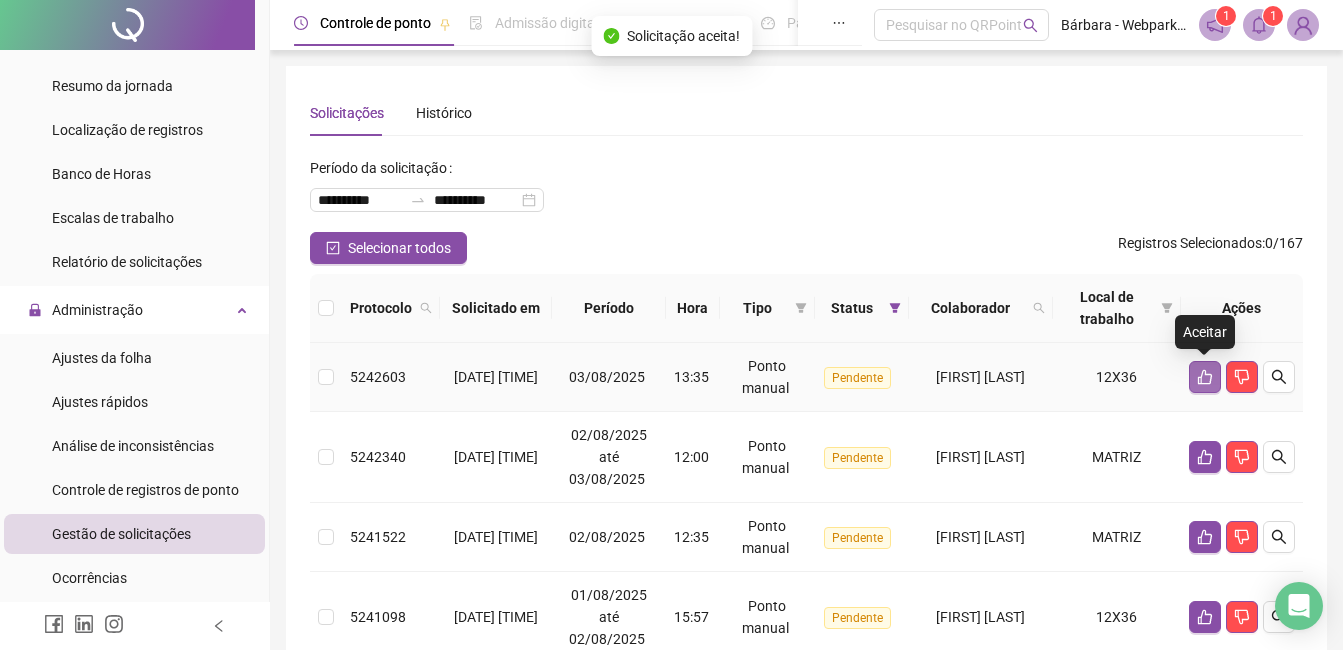 click 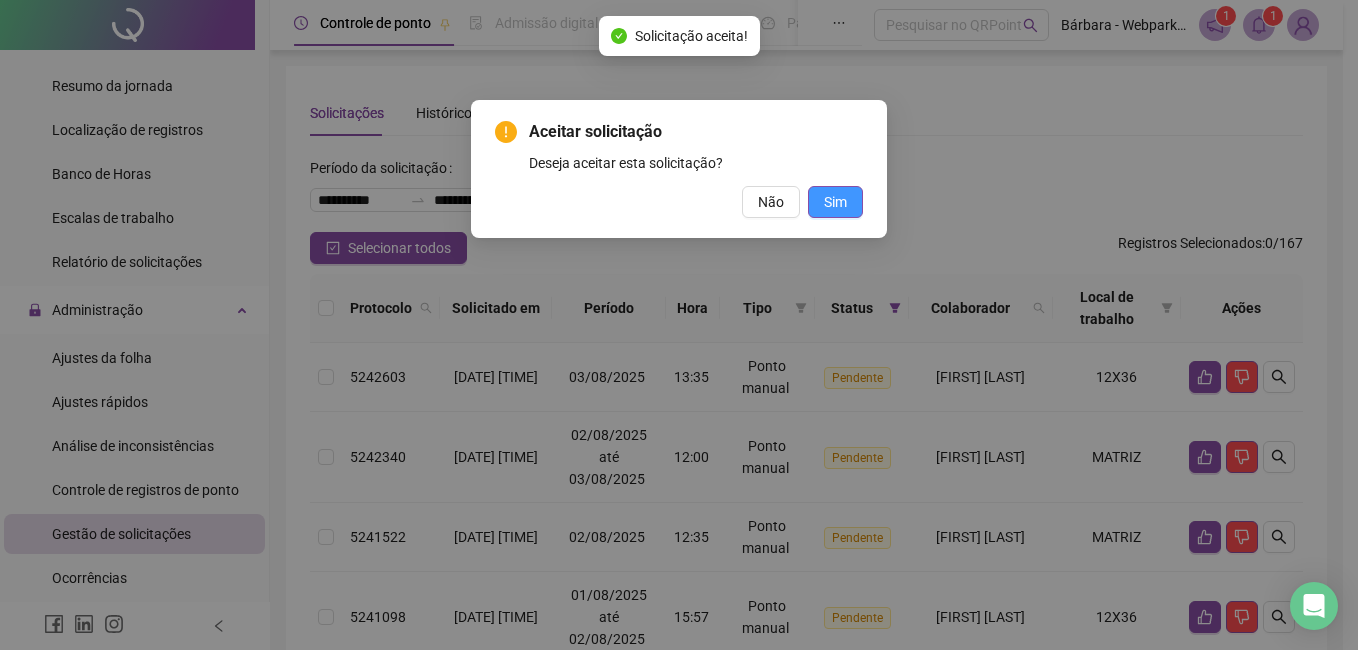 click on "Sim" at bounding box center [835, 202] 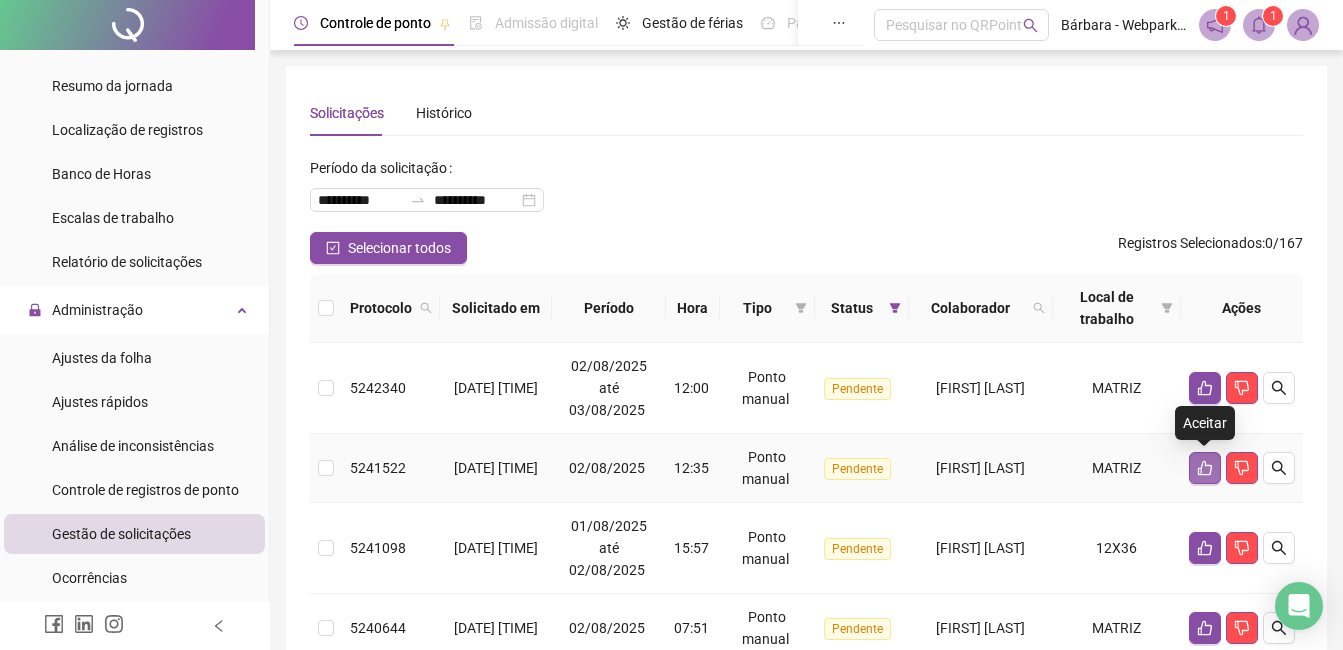 click 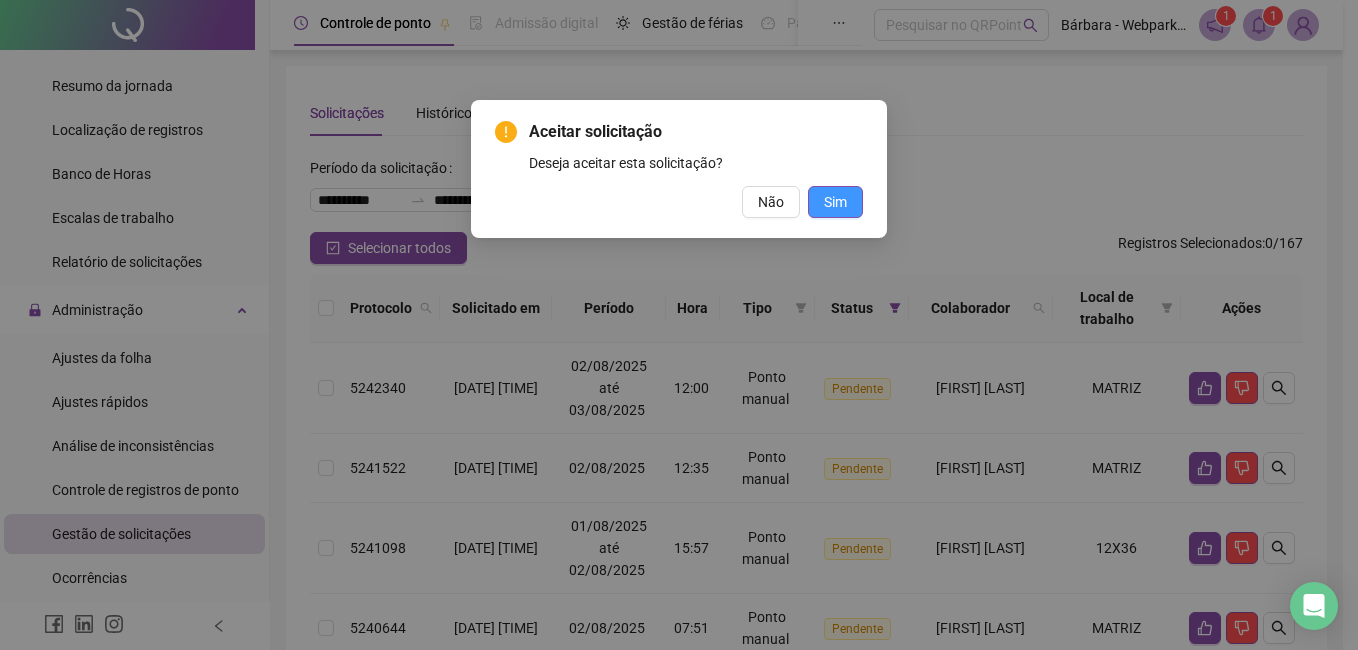 click on "Sim" at bounding box center (835, 202) 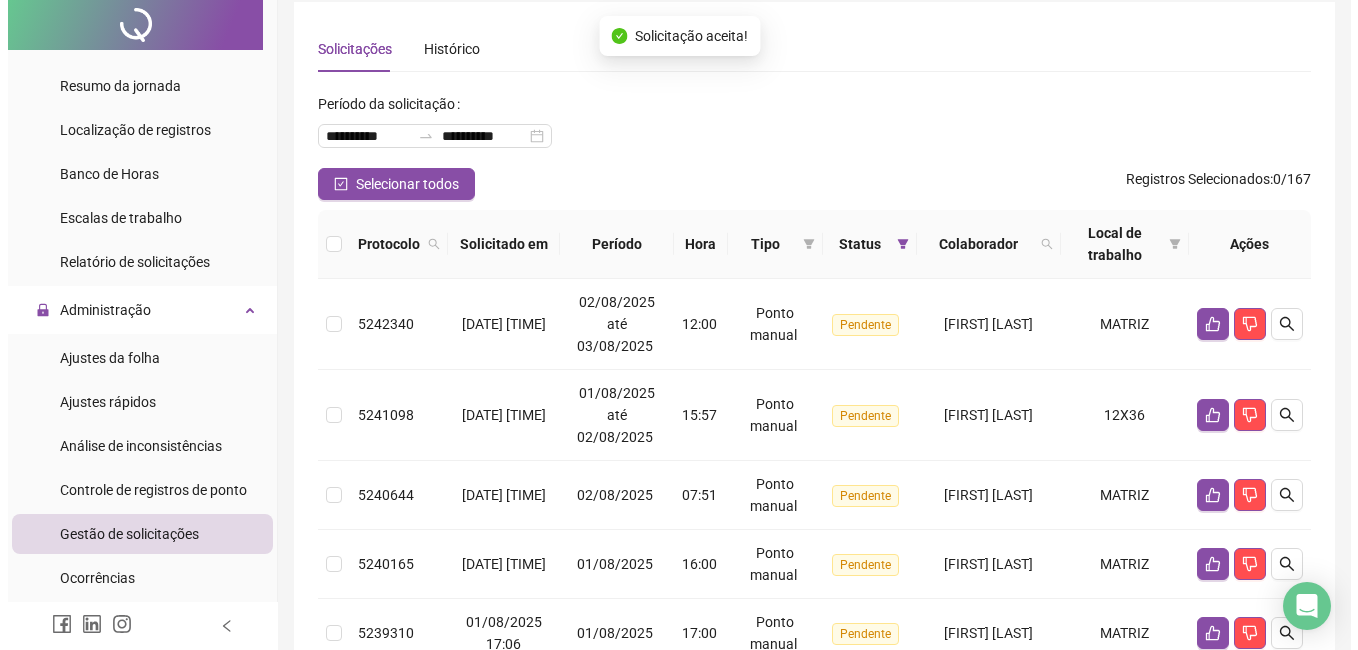 scroll, scrollTop: 100, scrollLeft: 0, axis: vertical 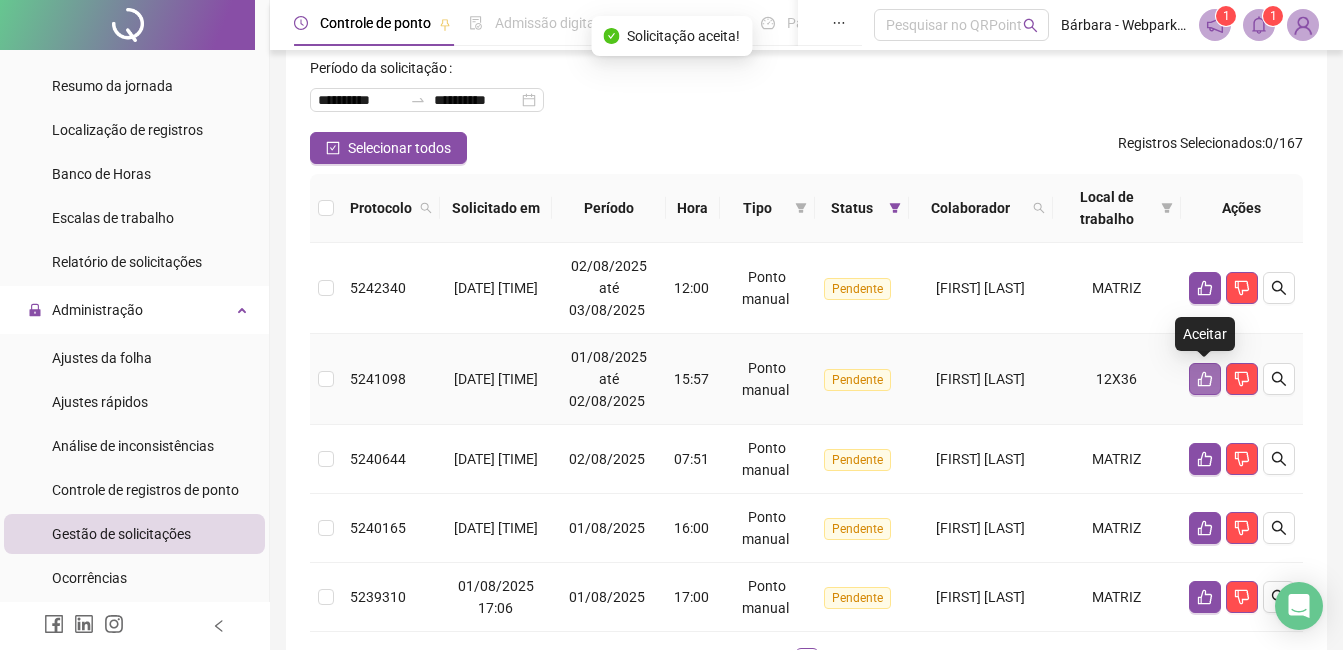 click 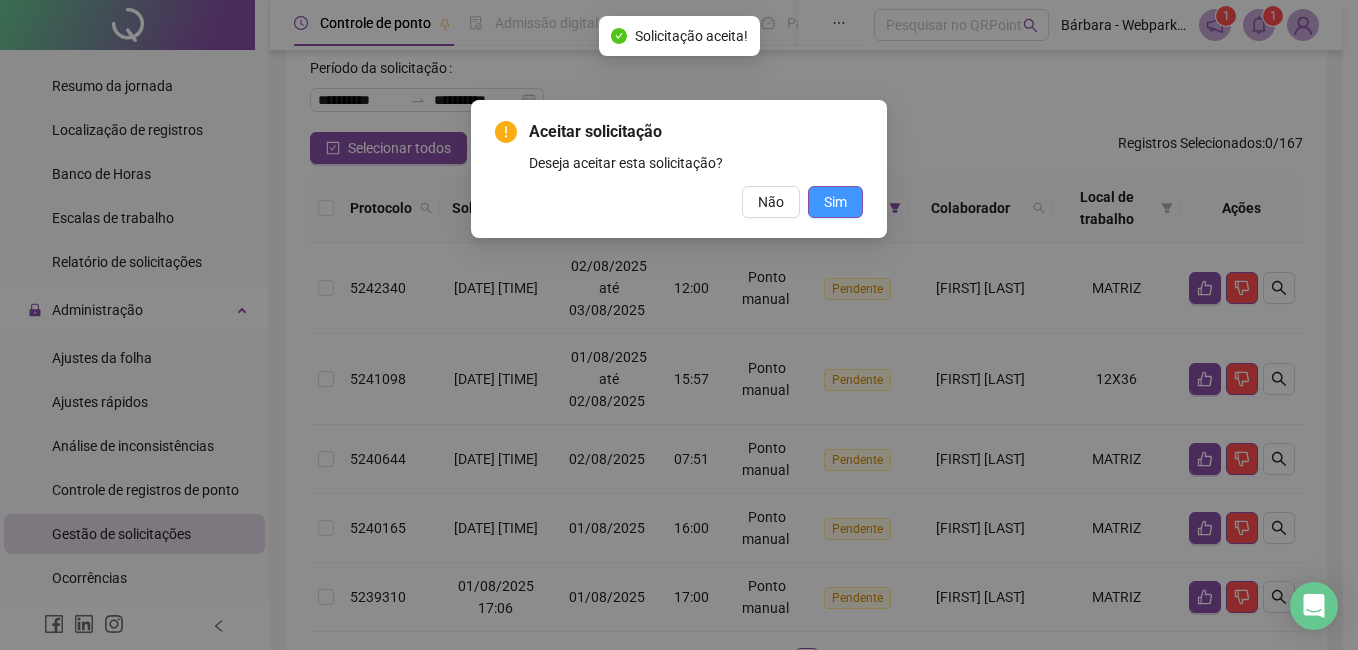 click on "Sim" at bounding box center (835, 202) 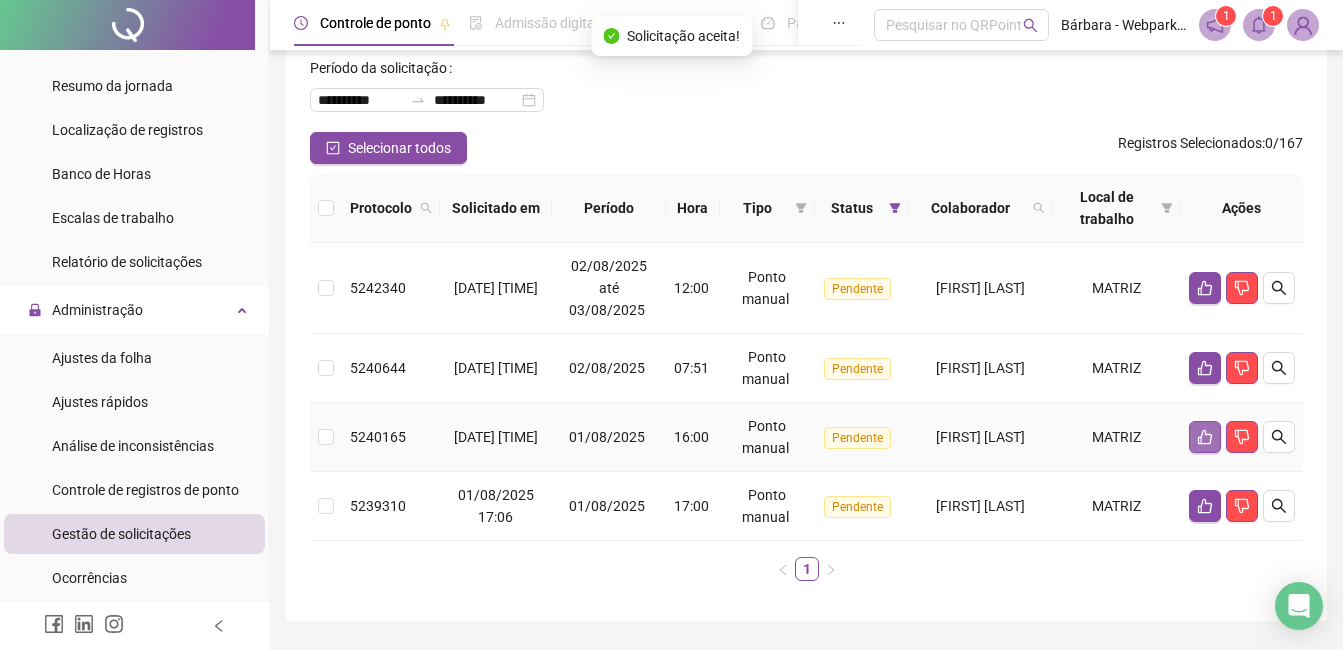 click at bounding box center [1205, 437] 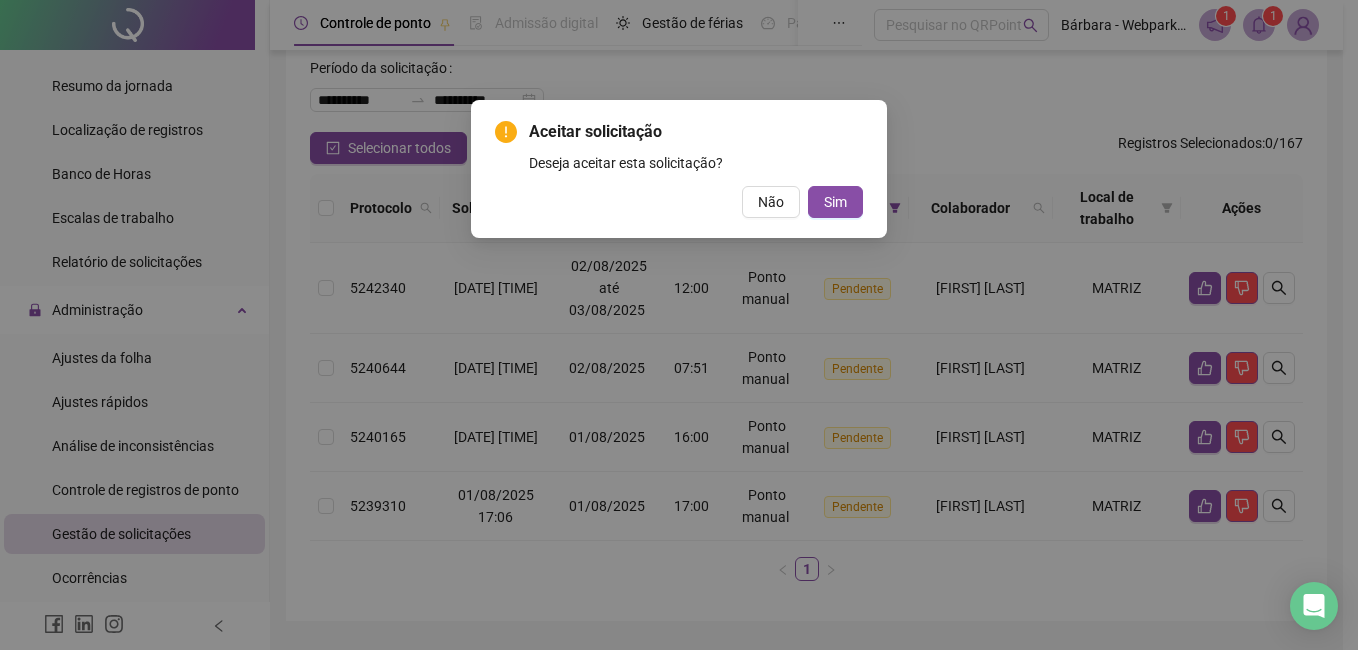 click on "Aceitar solicitação Deseja aceitar esta solicitação? Não Sim" at bounding box center [679, 325] 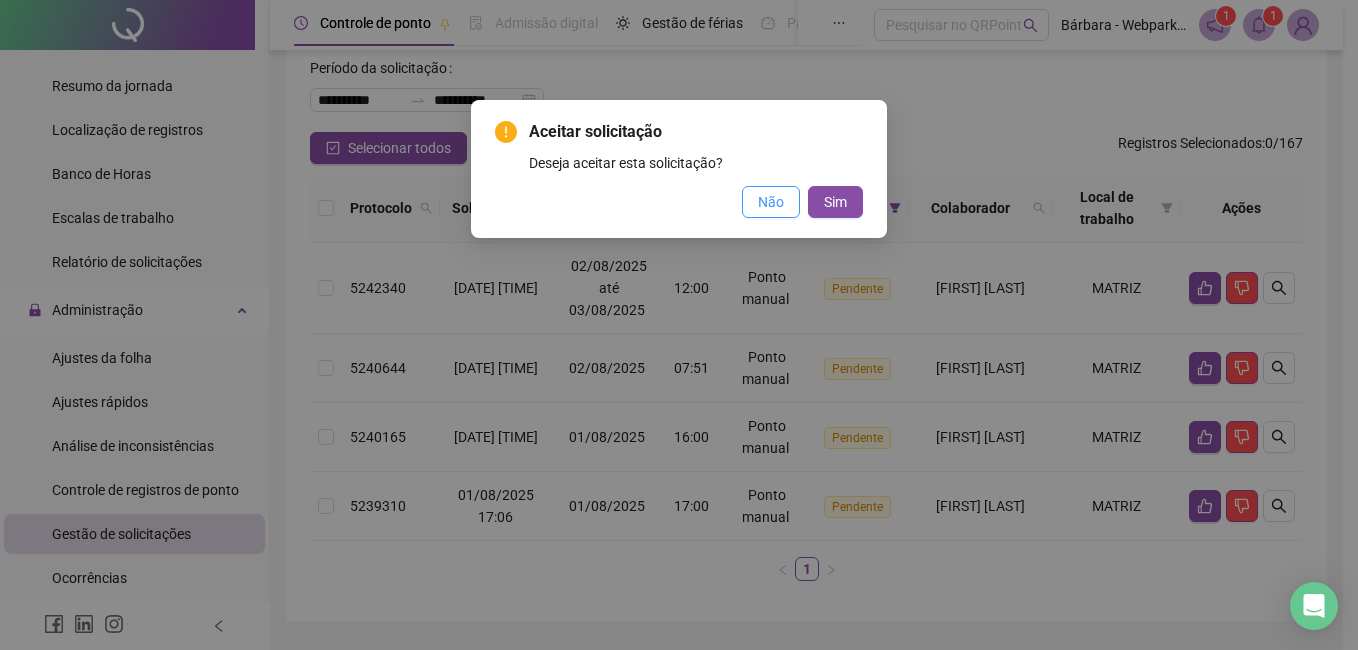 click on "Não" at bounding box center [771, 202] 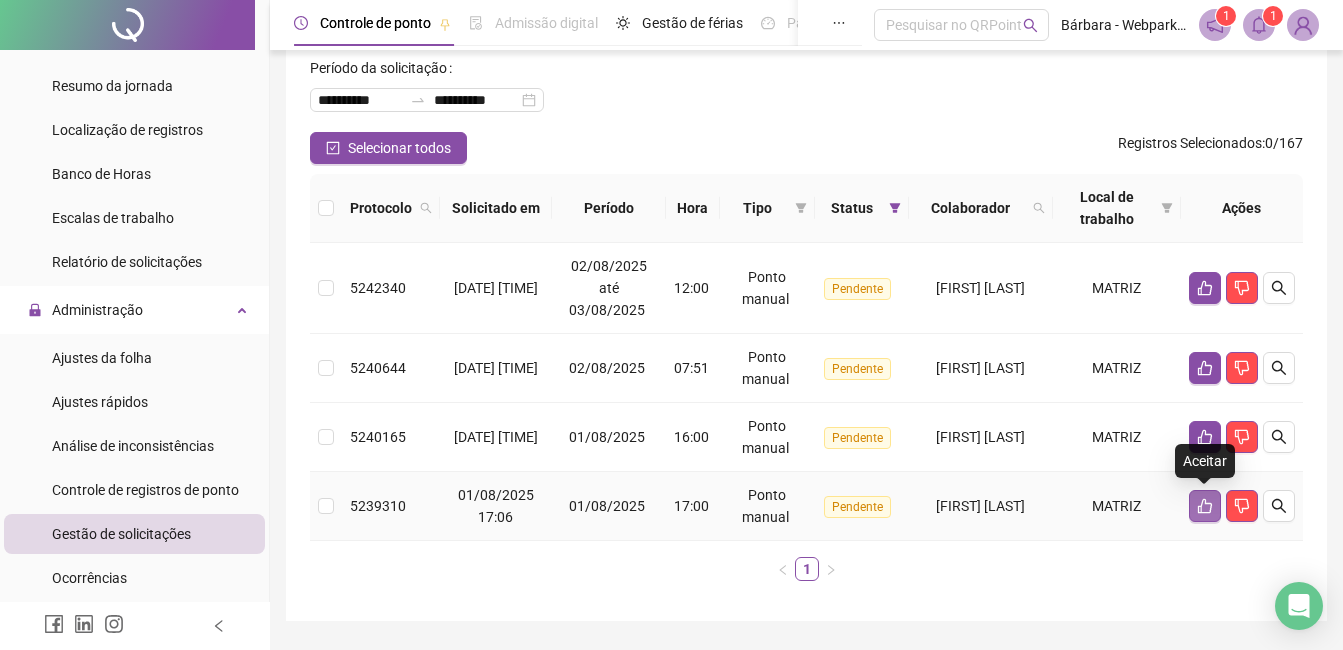 click at bounding box center [1205, 506] 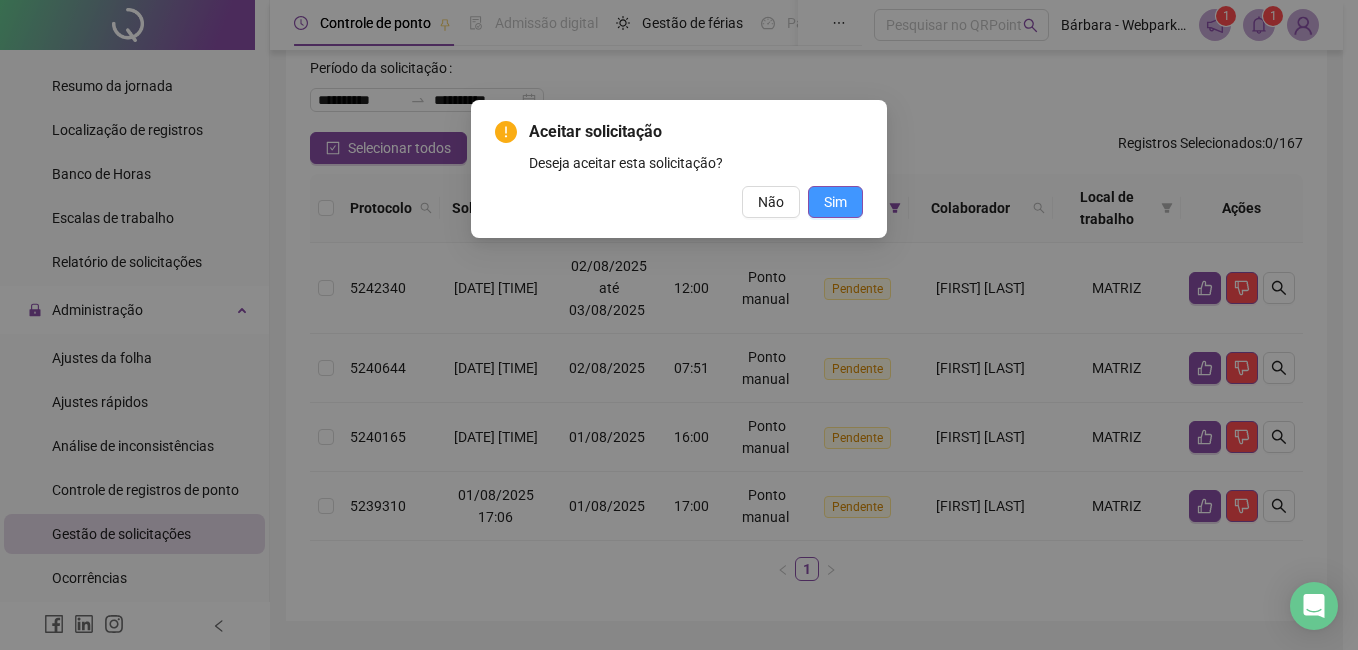 click on "Sim" at bounding box center (835, 202) 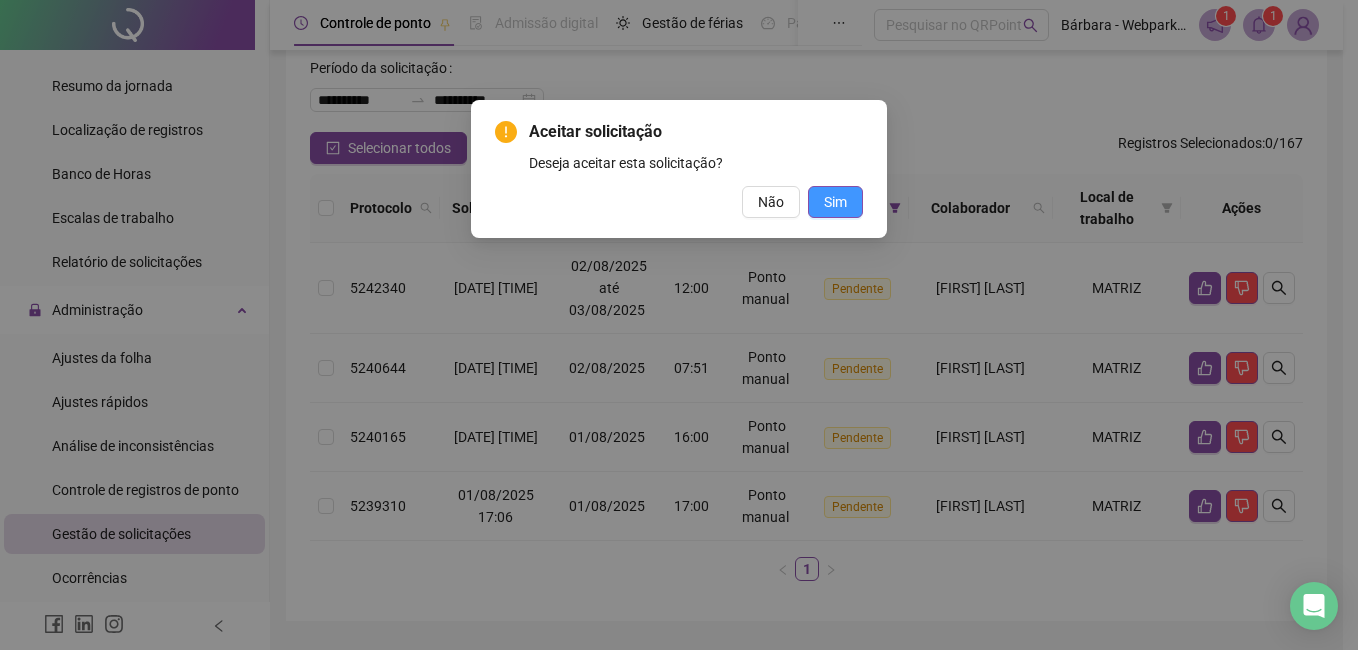 drag, startPoint x: 836, startPoint y: 205, endPoint x: 824, endPoint y: 204, distance: 12.0415945 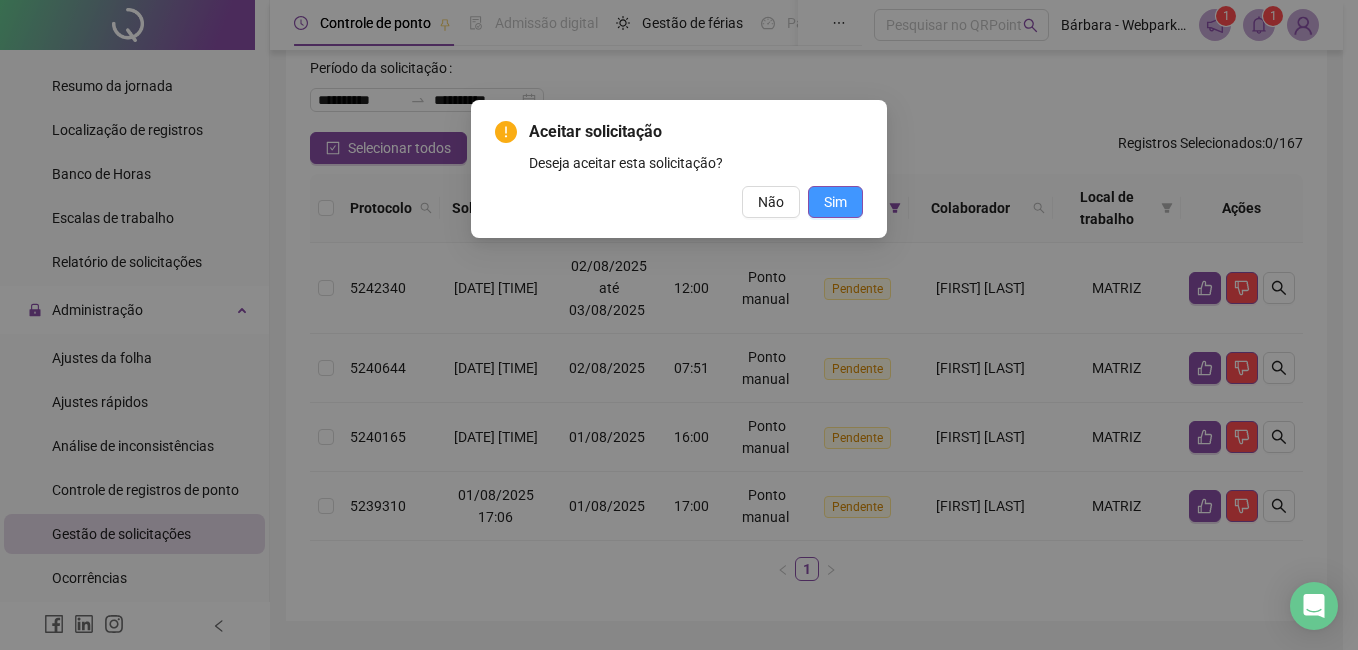 click on "Sim" at bounding box center [835, 202] 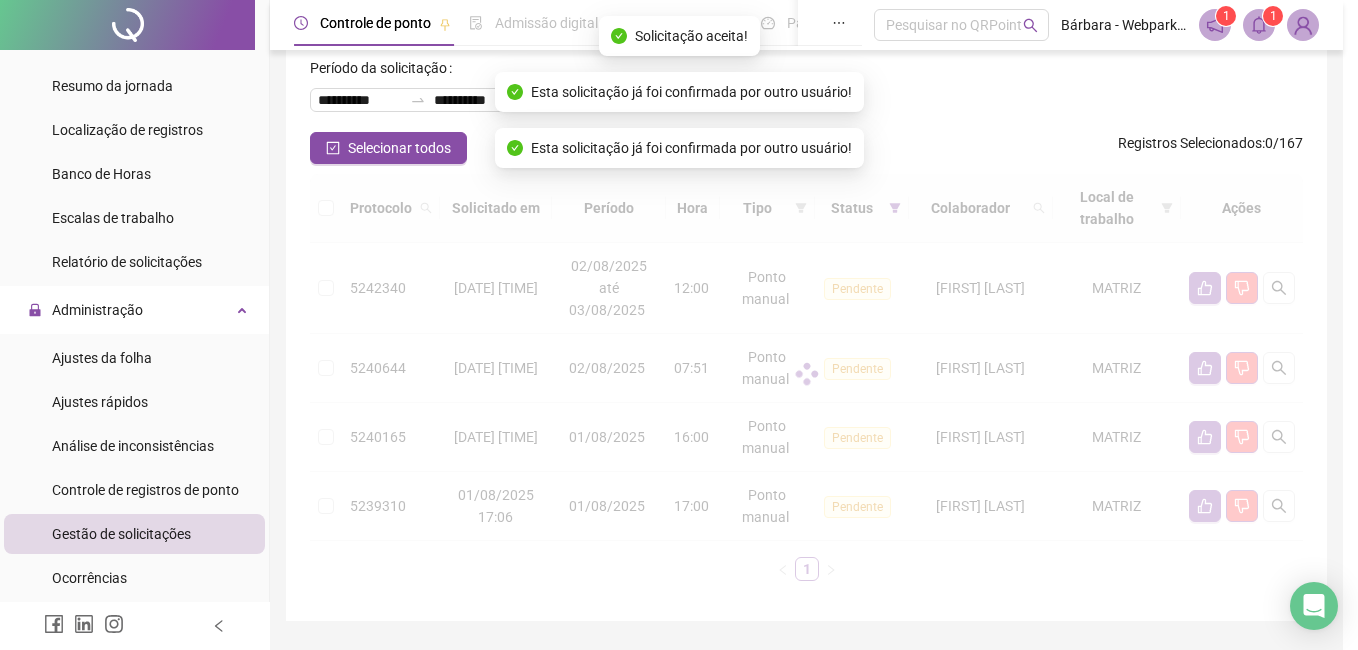 click on "Aceitar solicitação Deseja aceitar esta solicitação? Não Sim" at bounding box center (679, 325) 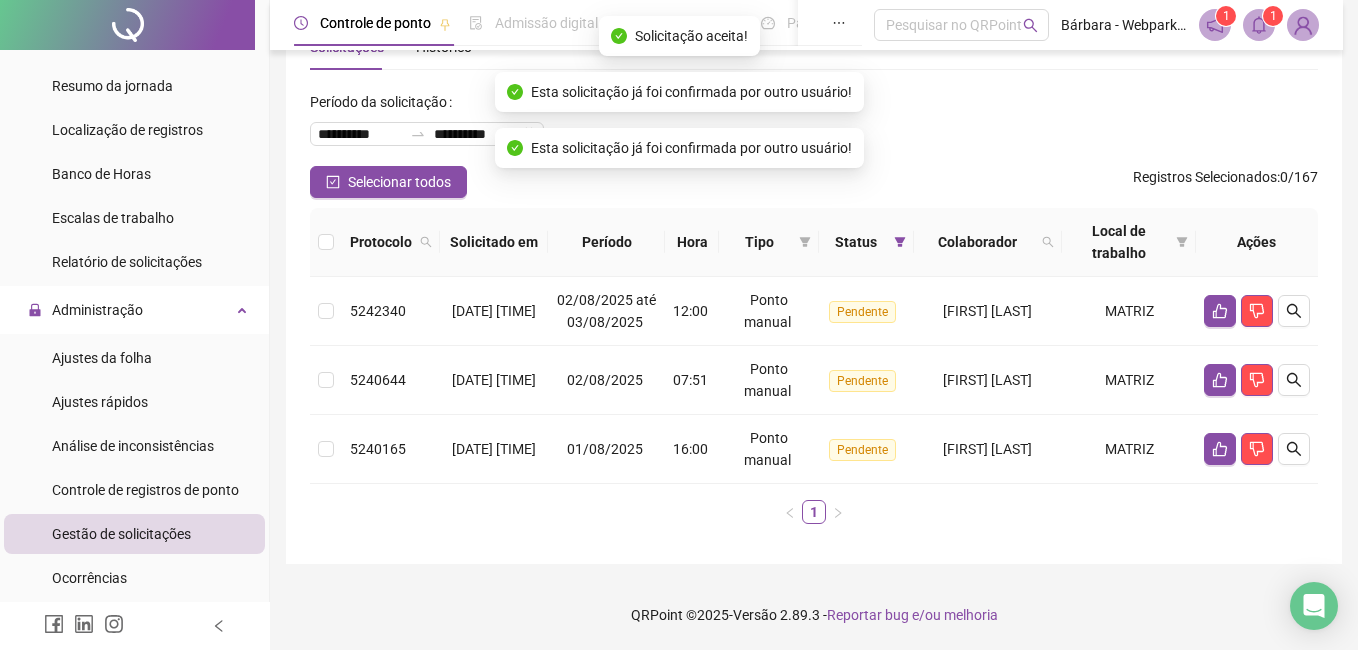 scroll, scrollTop: 88, scrollLeft: 0, axis: vertical 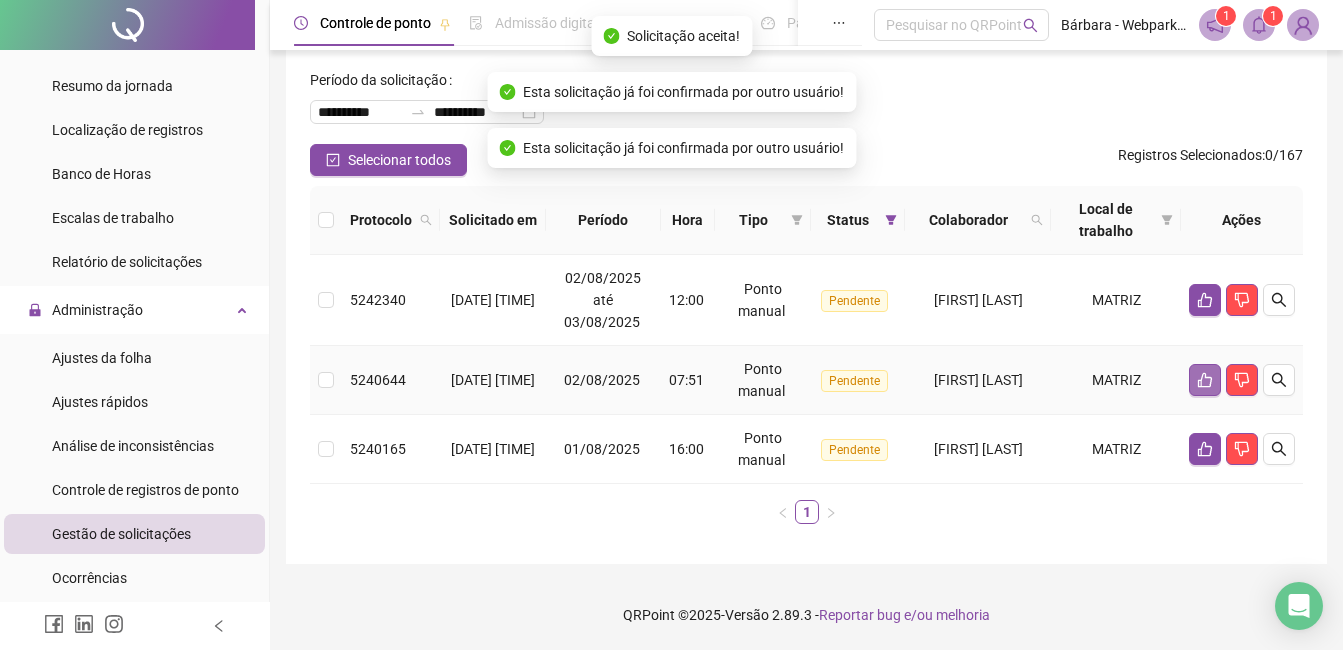 click at bounding box center [1205, 380] 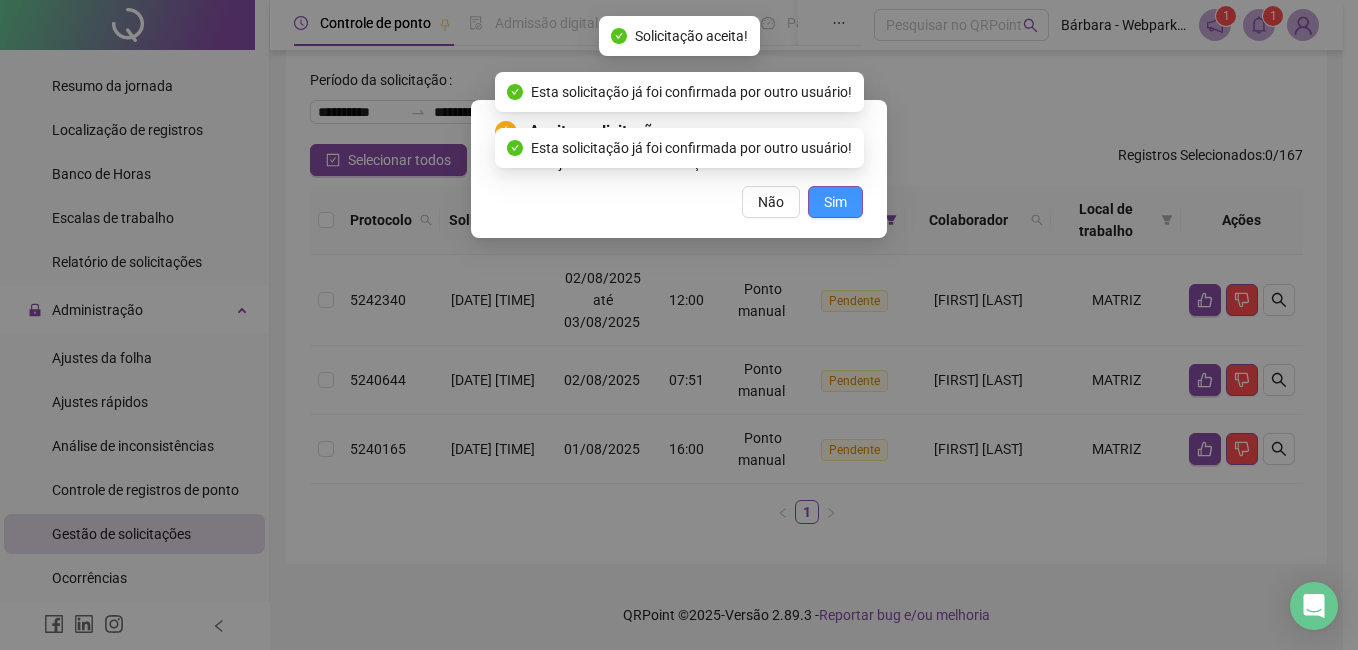 click on "Sim" at bounding box center (835, 202) 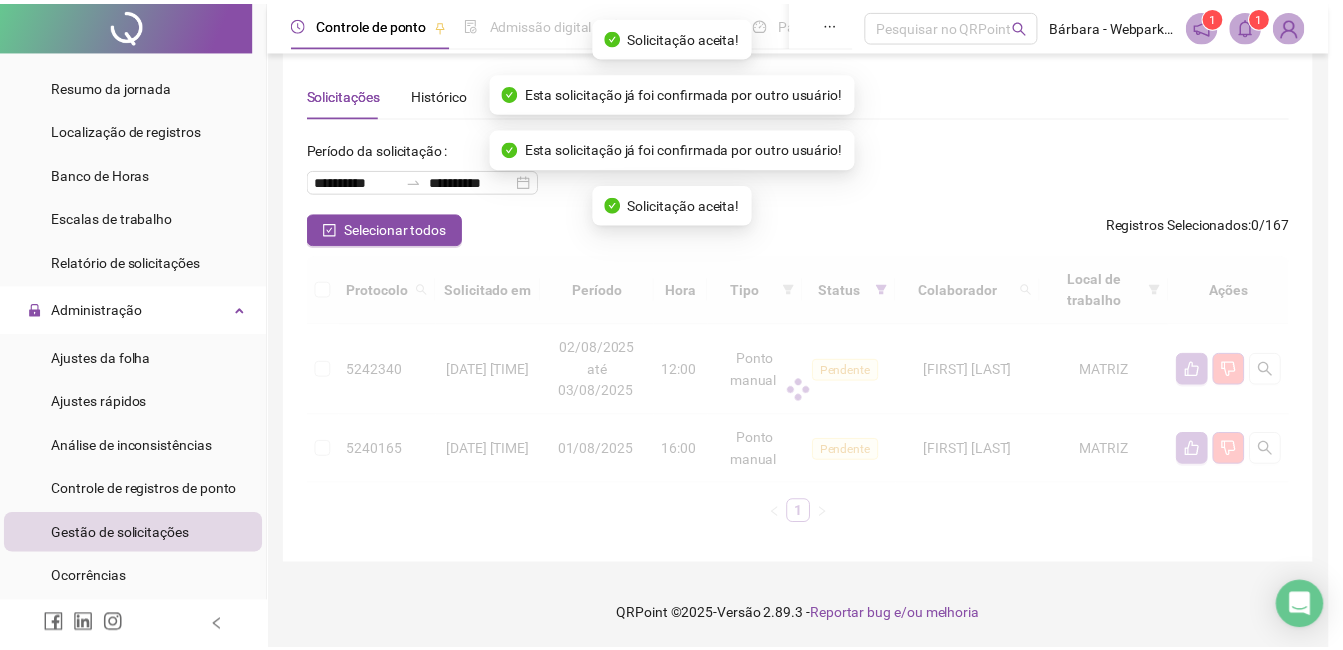 scroll, scrollTop: 19, scrollLeft: 0, axis: vertical 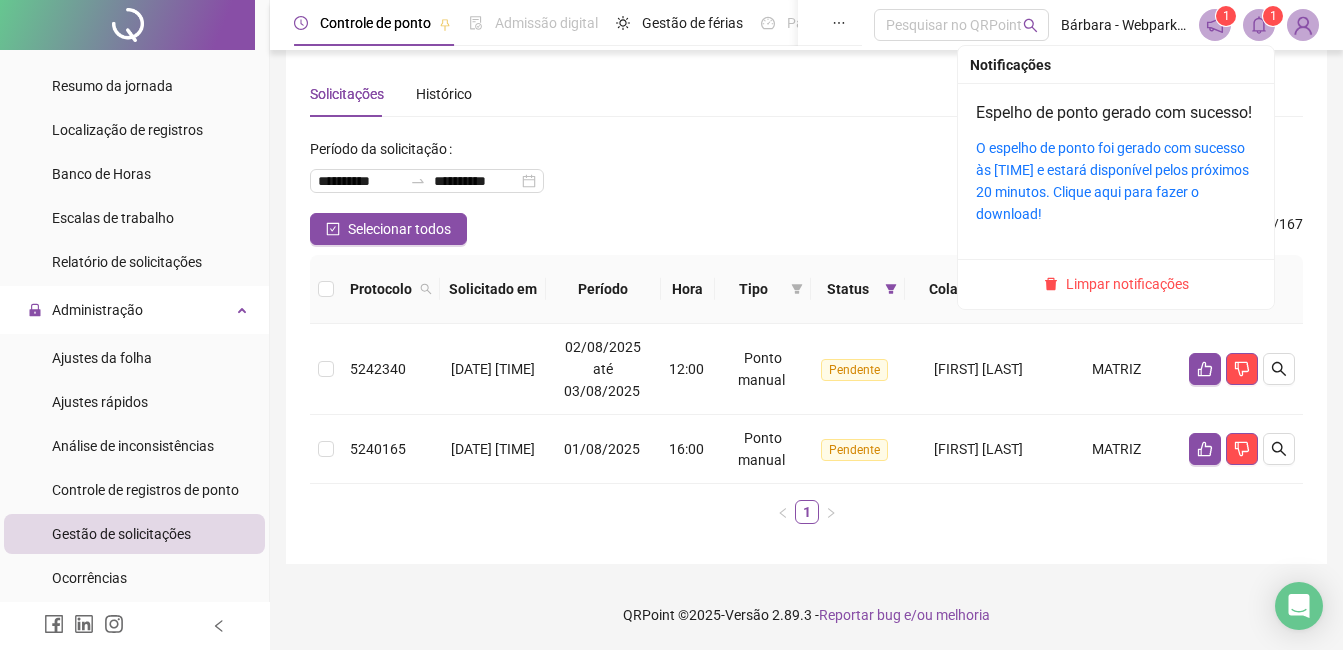 click on "1" at bounding box center [1273, 16] 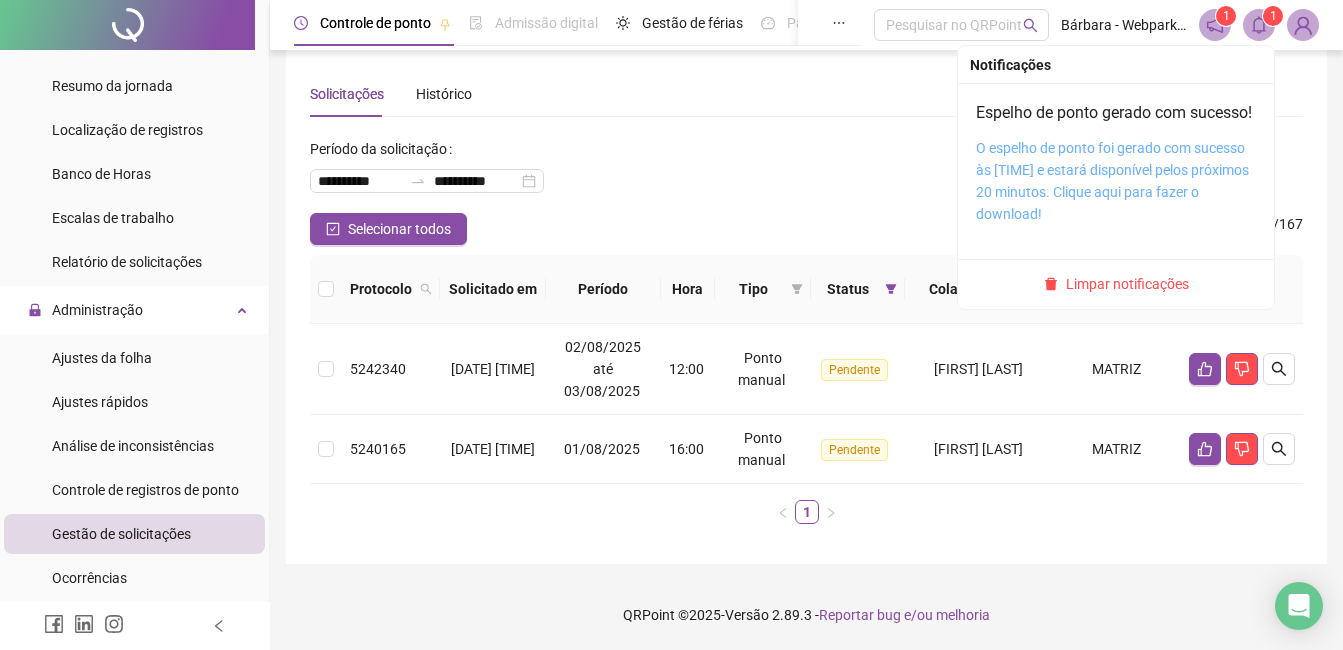 click on "O espelho de ponto foi gerado com sucesso às [TIME] e estará disponível pelos próximos 20 minutos.
Clique aqui para fazer o download!" at bounding box center (1112, 181) 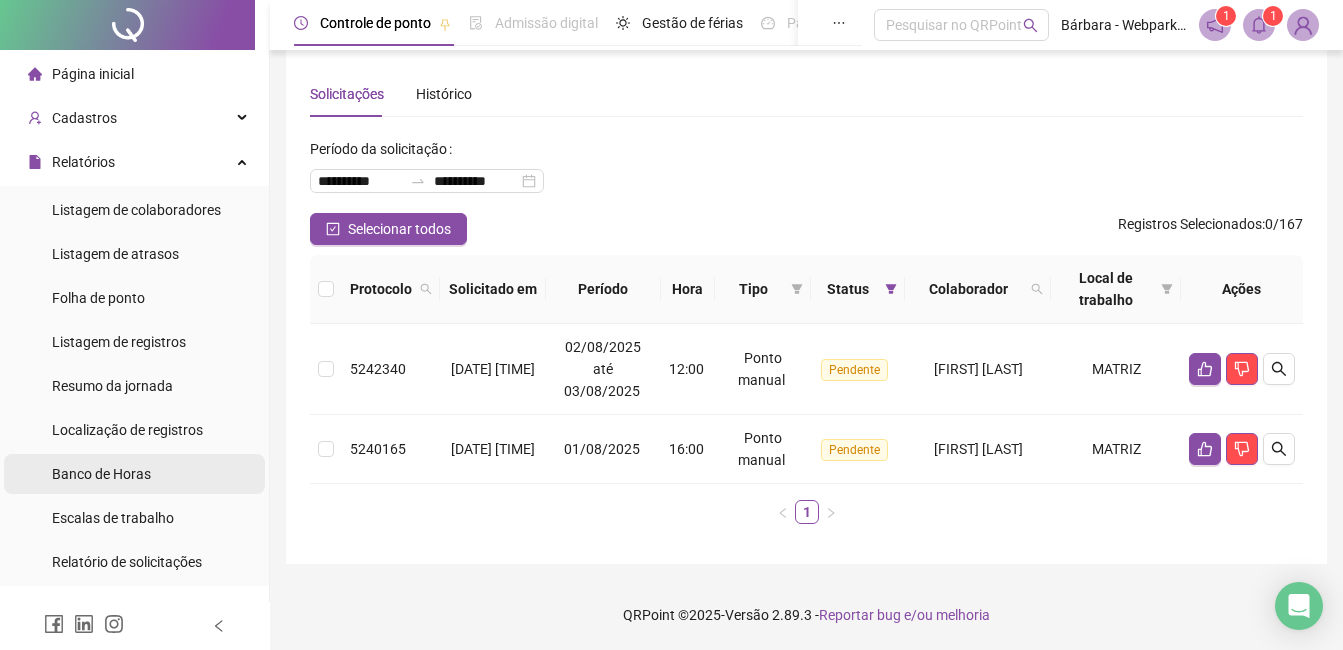 scroll, scrollTop: 100, scrollLeft: 0, axis: vertical 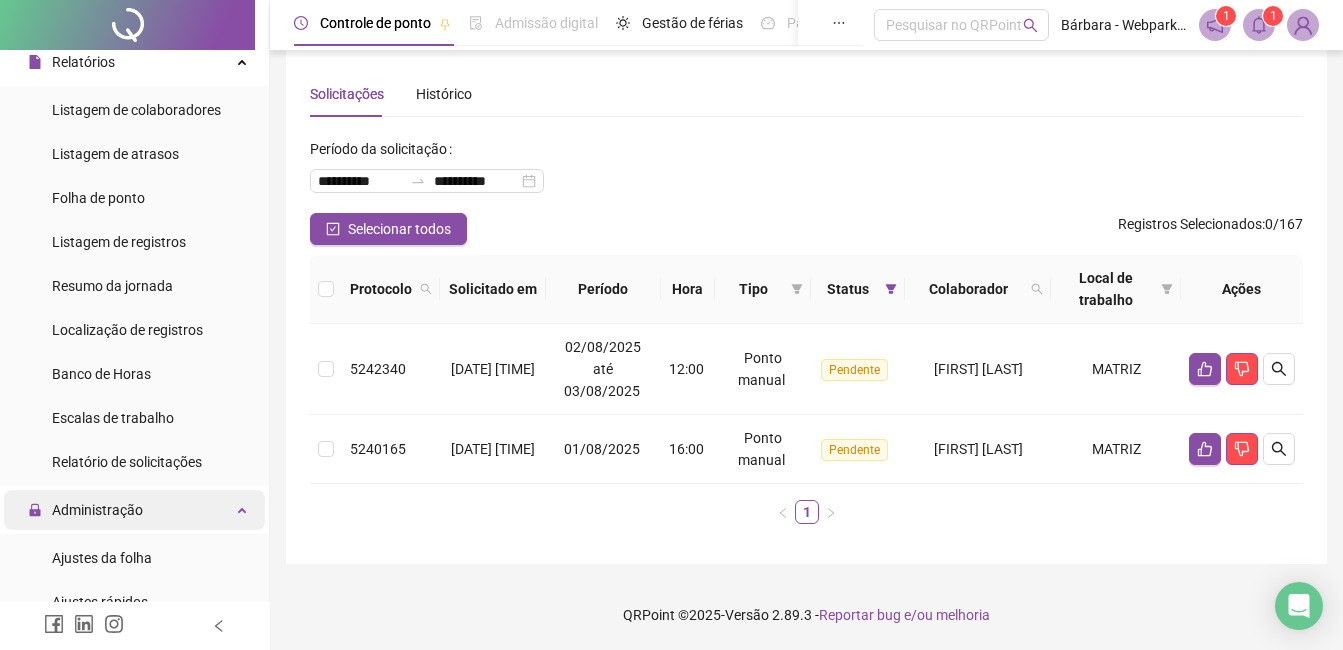 click on "Administração" at bounding box center (134, 510) 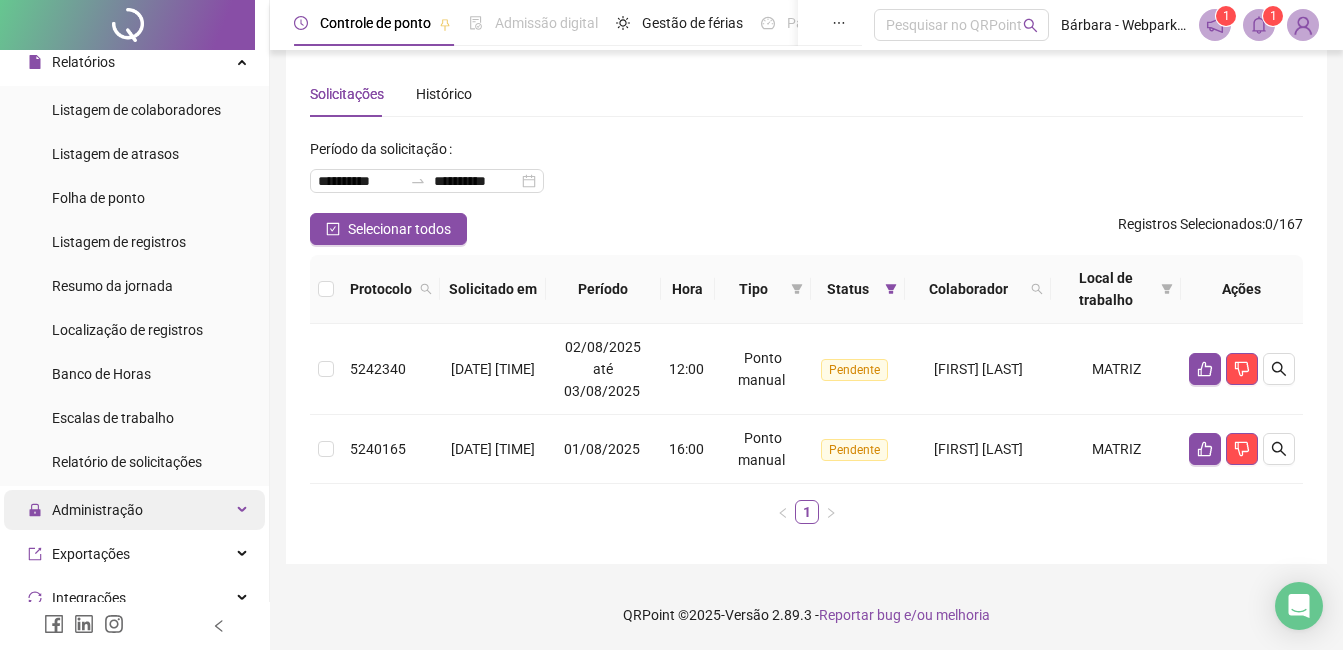 click on "Administração" at bounding box center [134, 510] 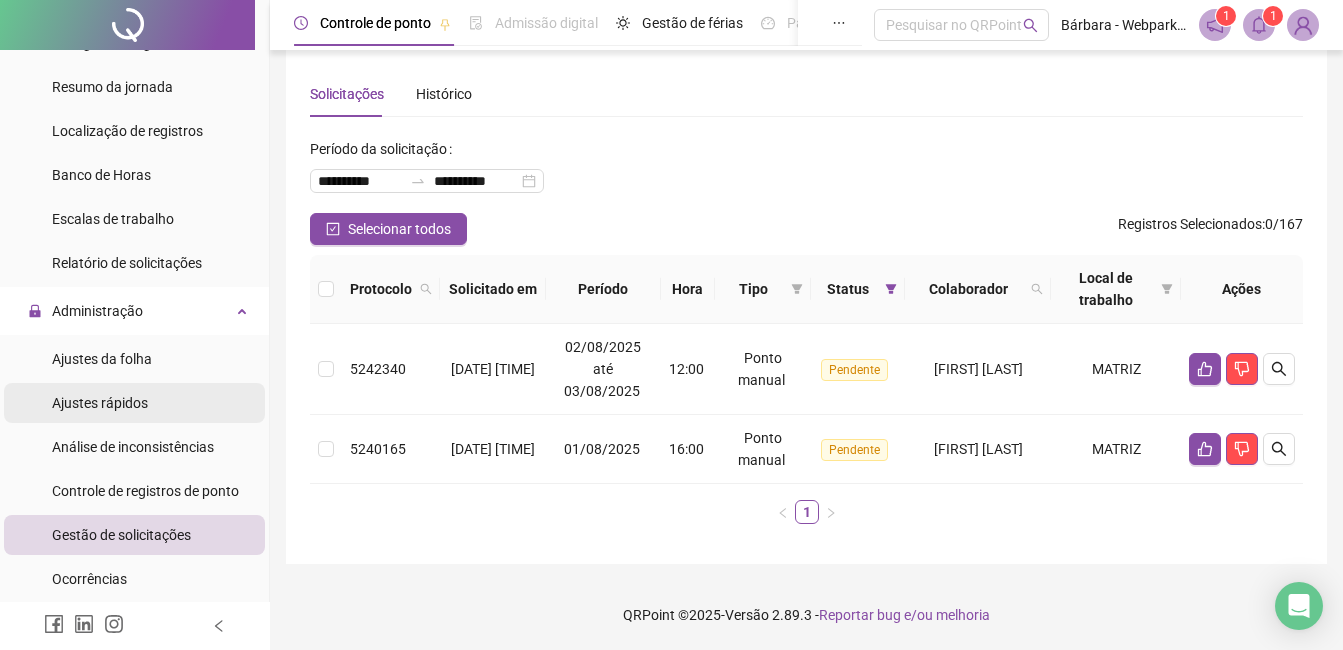 scroll, scrollTop: 300, scrollLeft: 0, axis: vertical 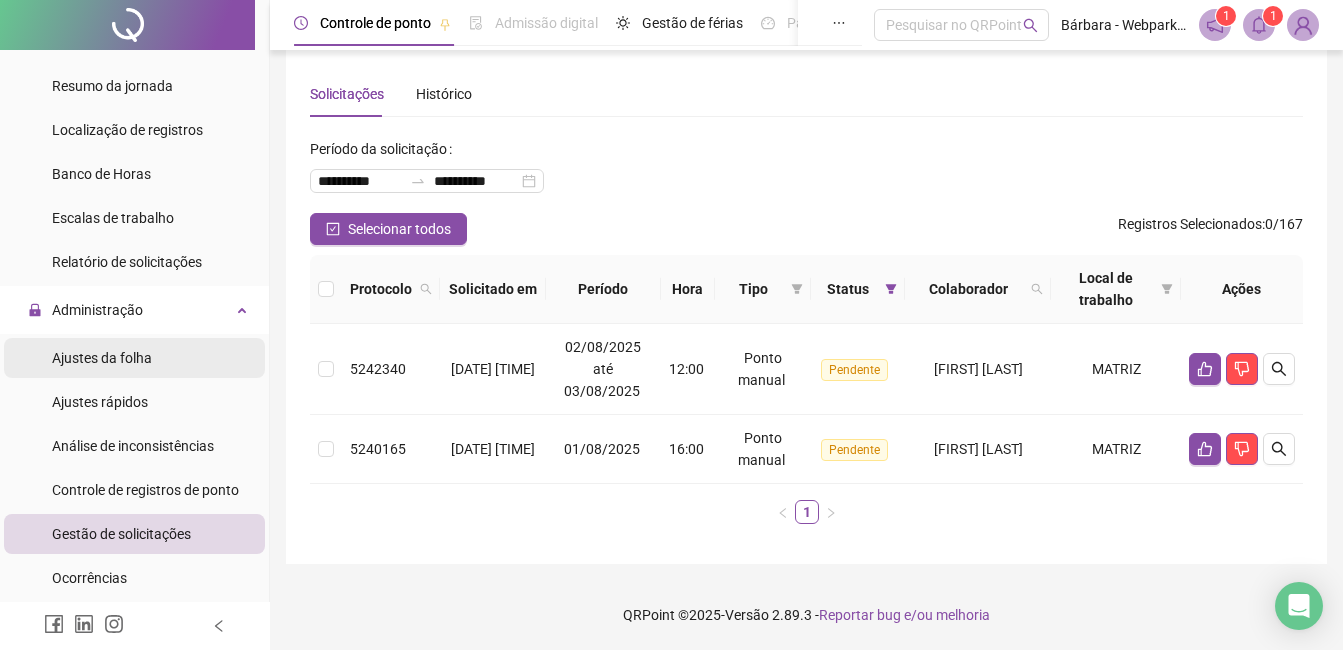 click on "Ajustes da folha" at bounding box center [102, 358] 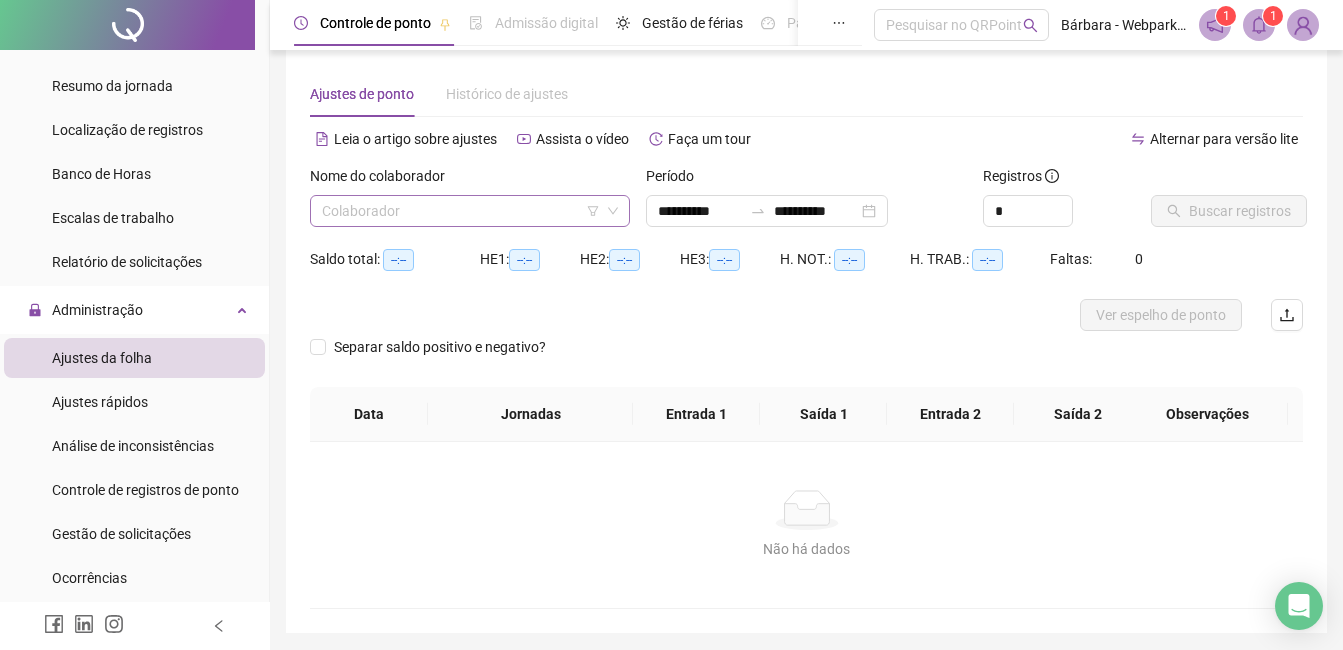 click at bounding box center (461, 211) 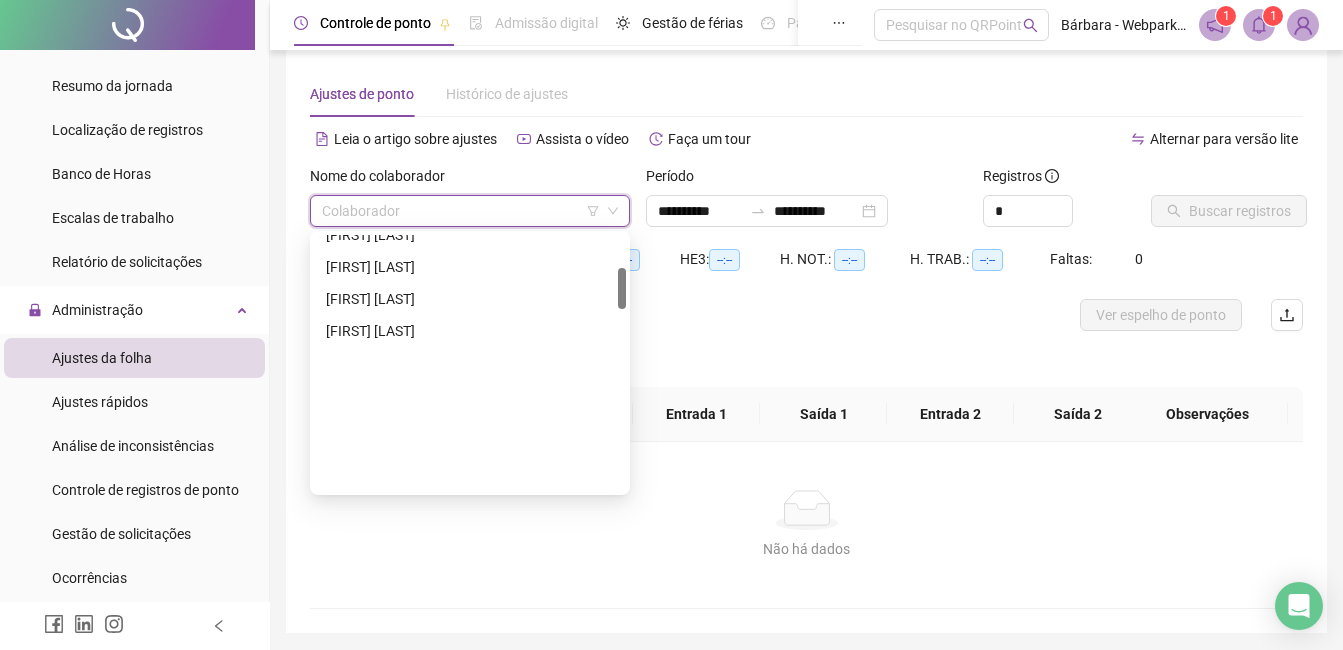 scroll, scrollTop: 0, scrollLeft: 0, axis: both 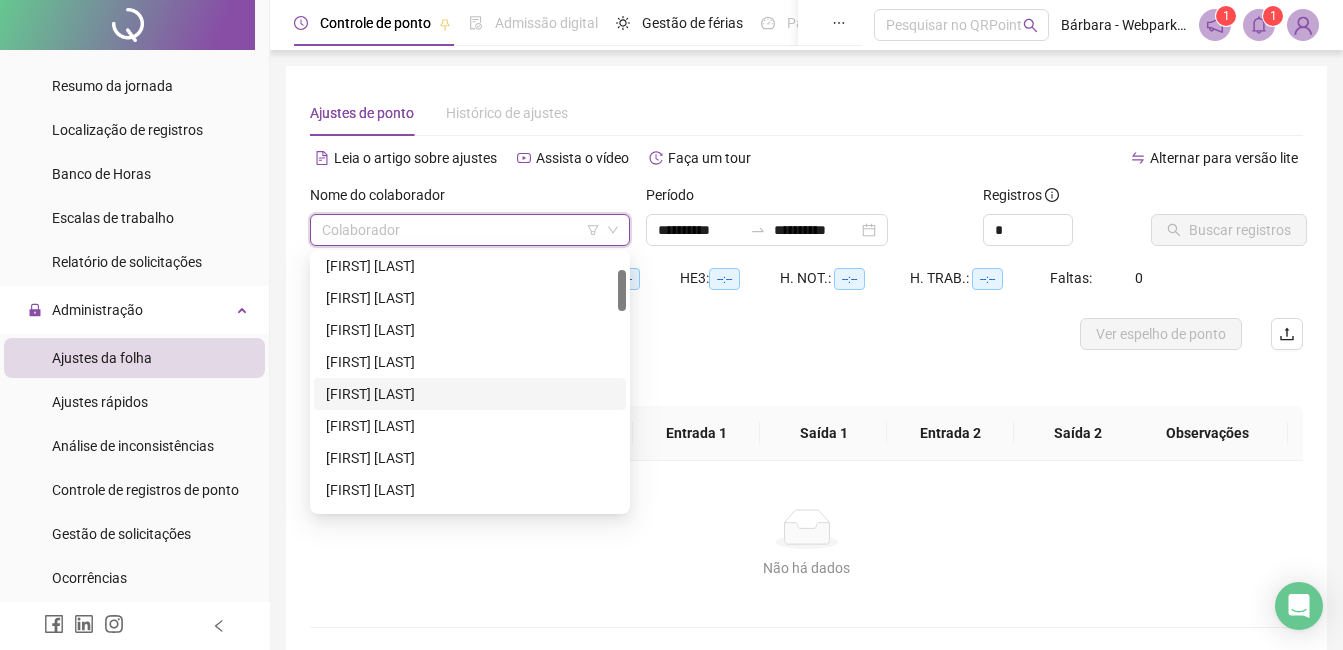 click on "[FIRST] [LAST]" at bounding box center [470, 394] 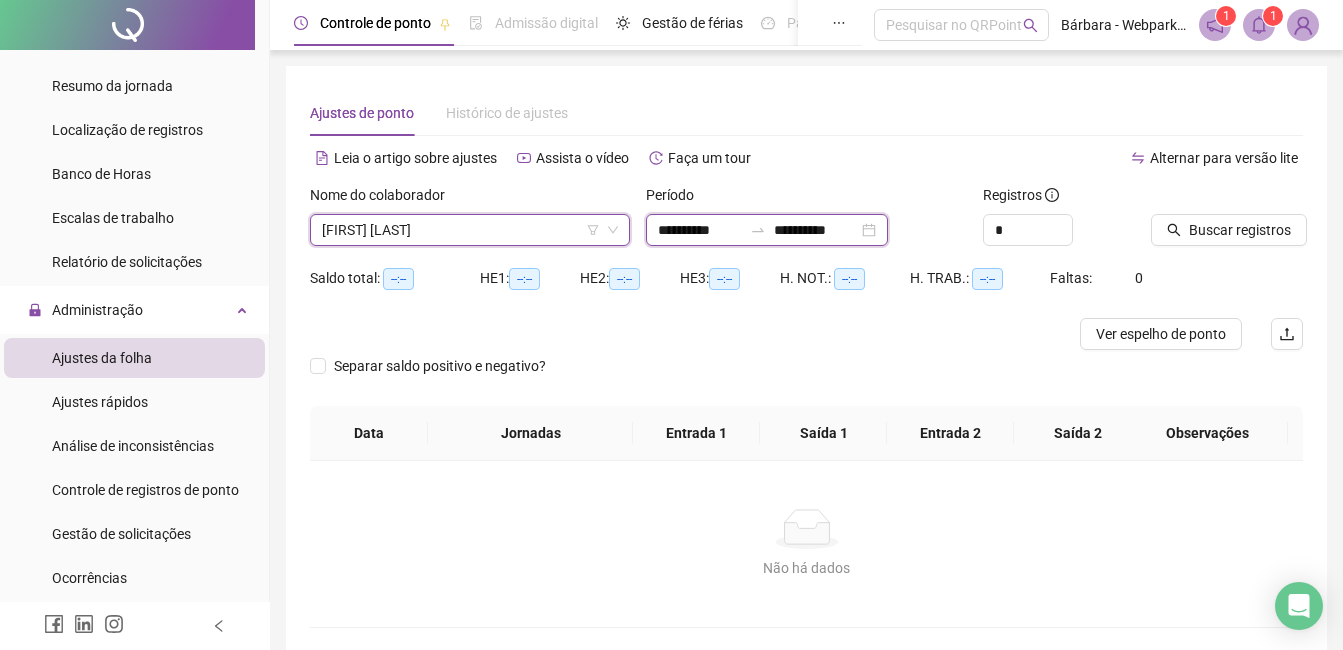click on "**********" at bounding box center [700, 230] 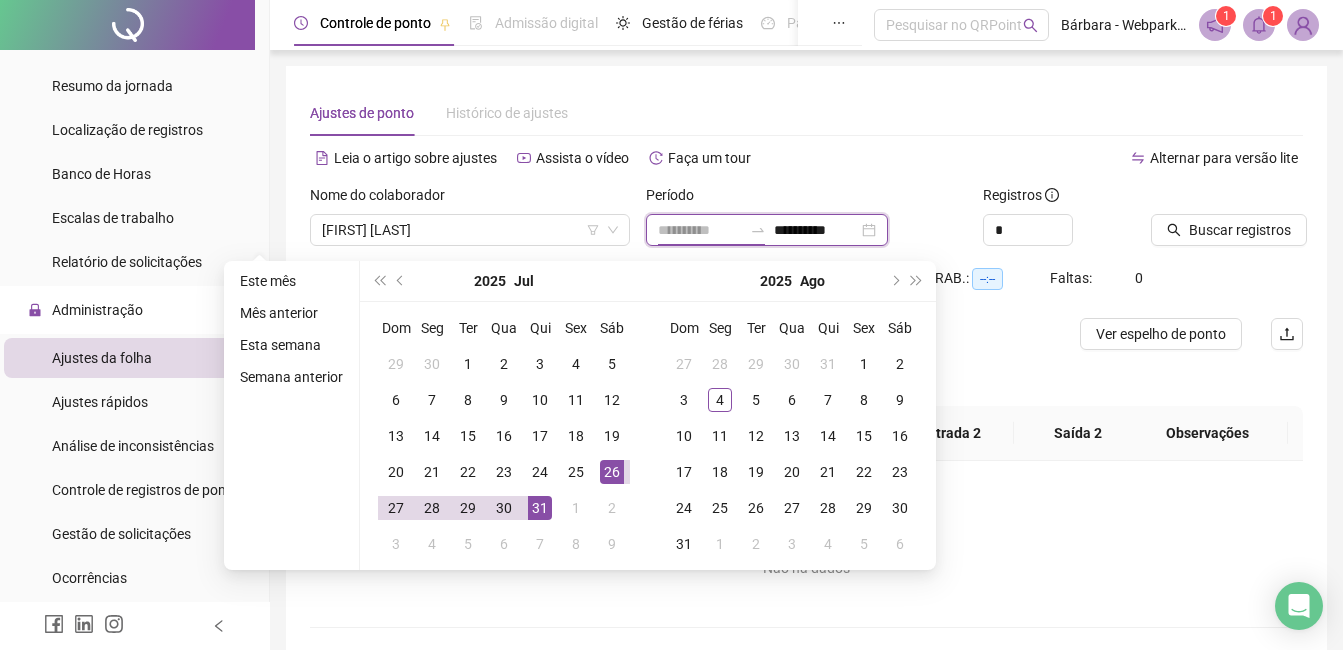type on "**********" 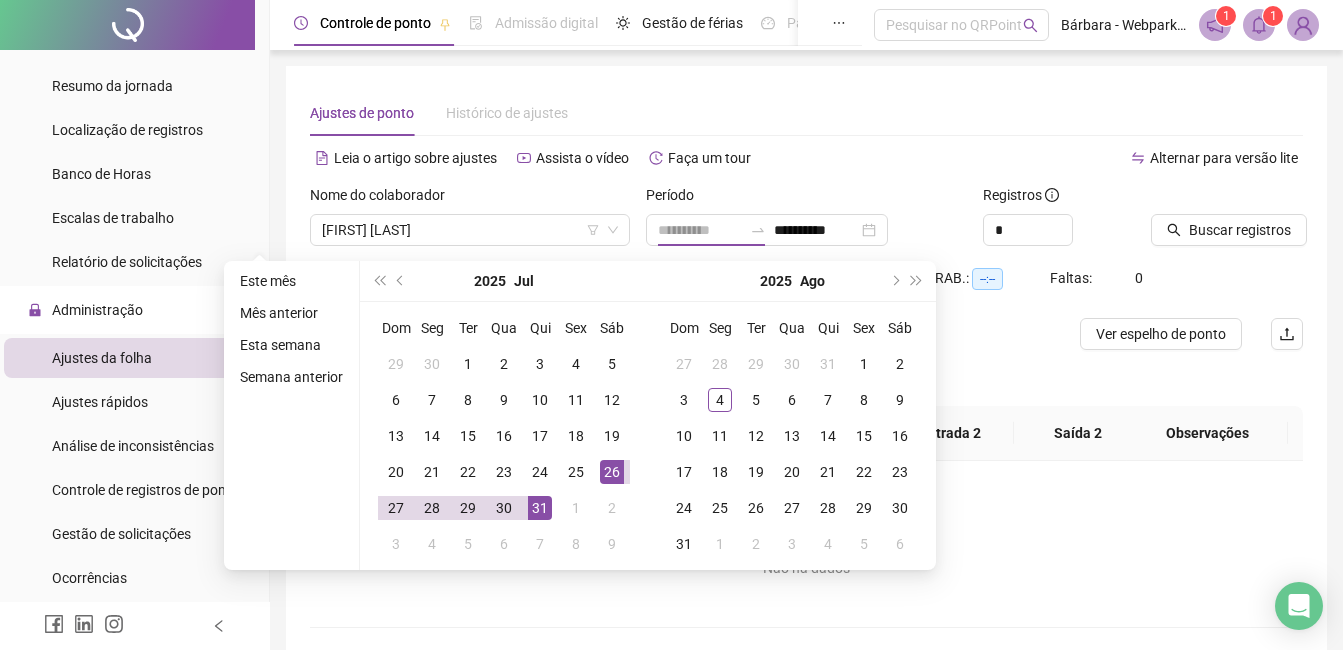 click on "26" at bounding box center [612, 472] 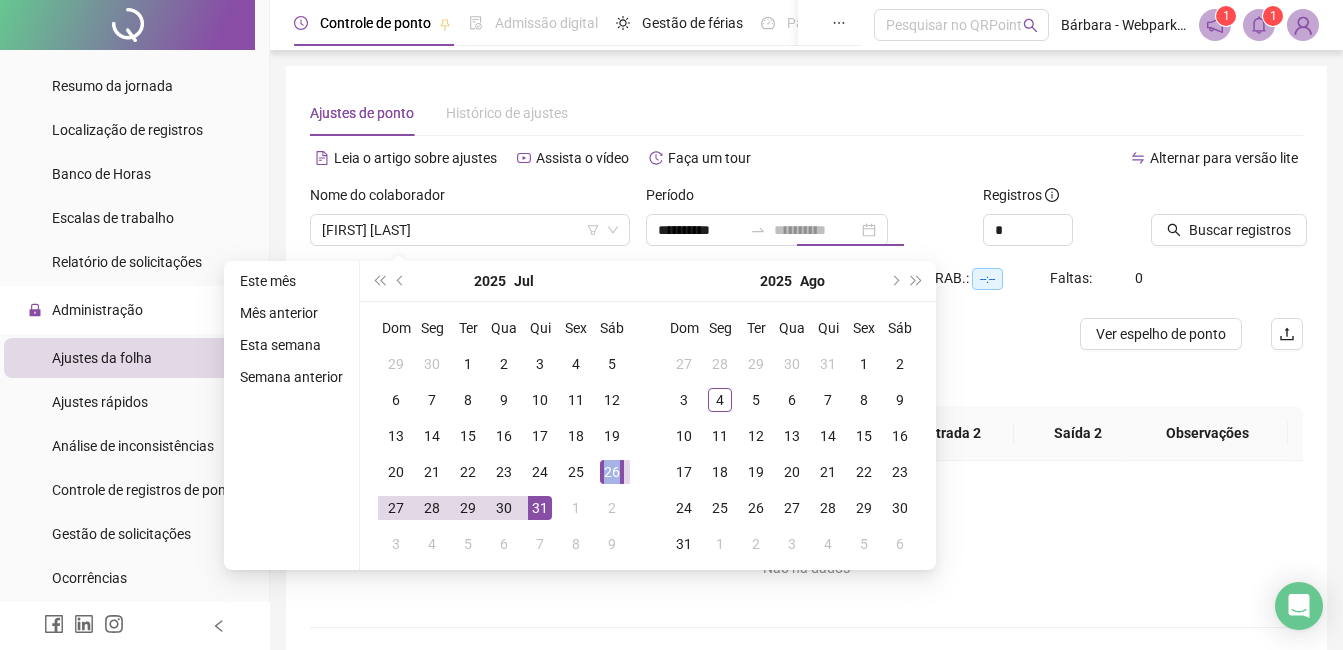 click on "26" at bounding box center (612, 472) 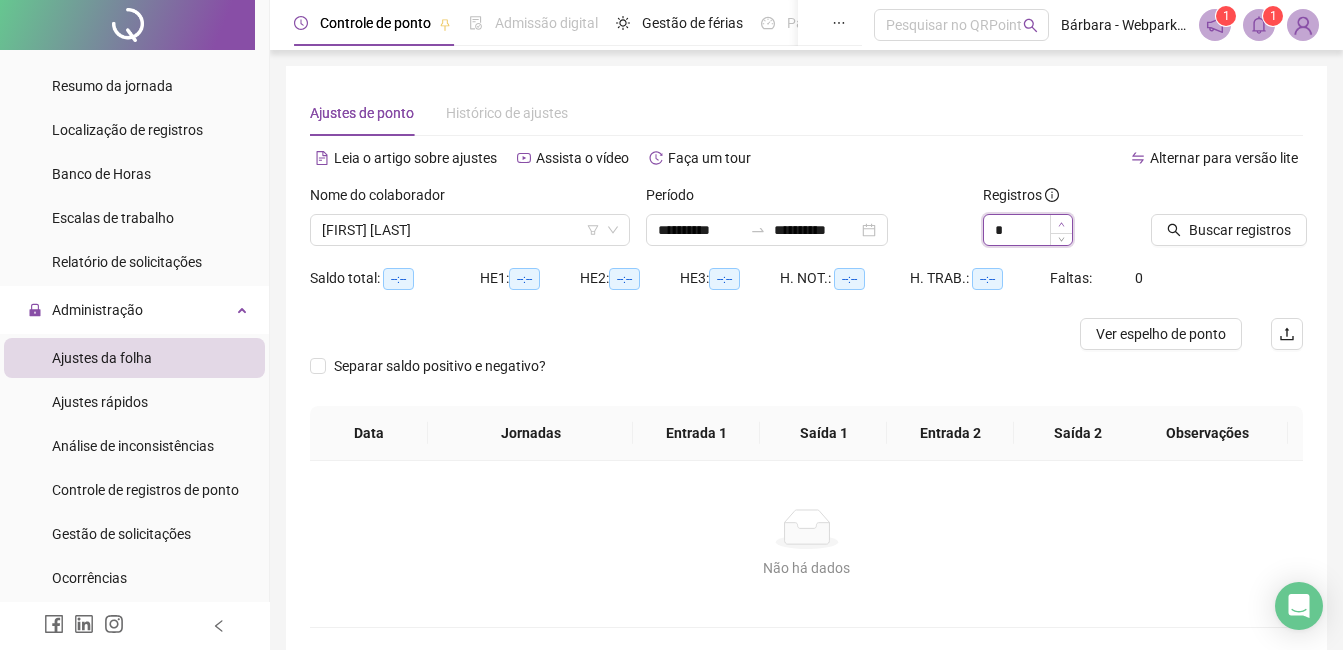 click at bounding box center [1061, 224] 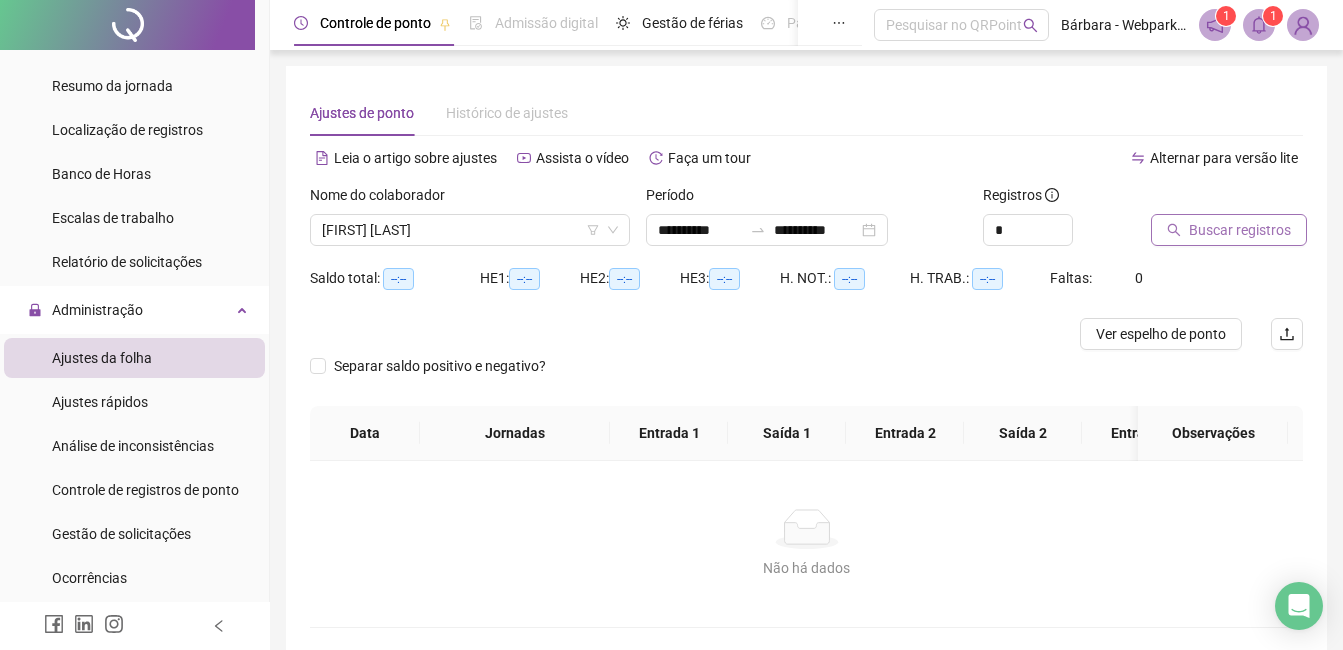 click on "Buscar registros" at bounding box center [1240, 230] 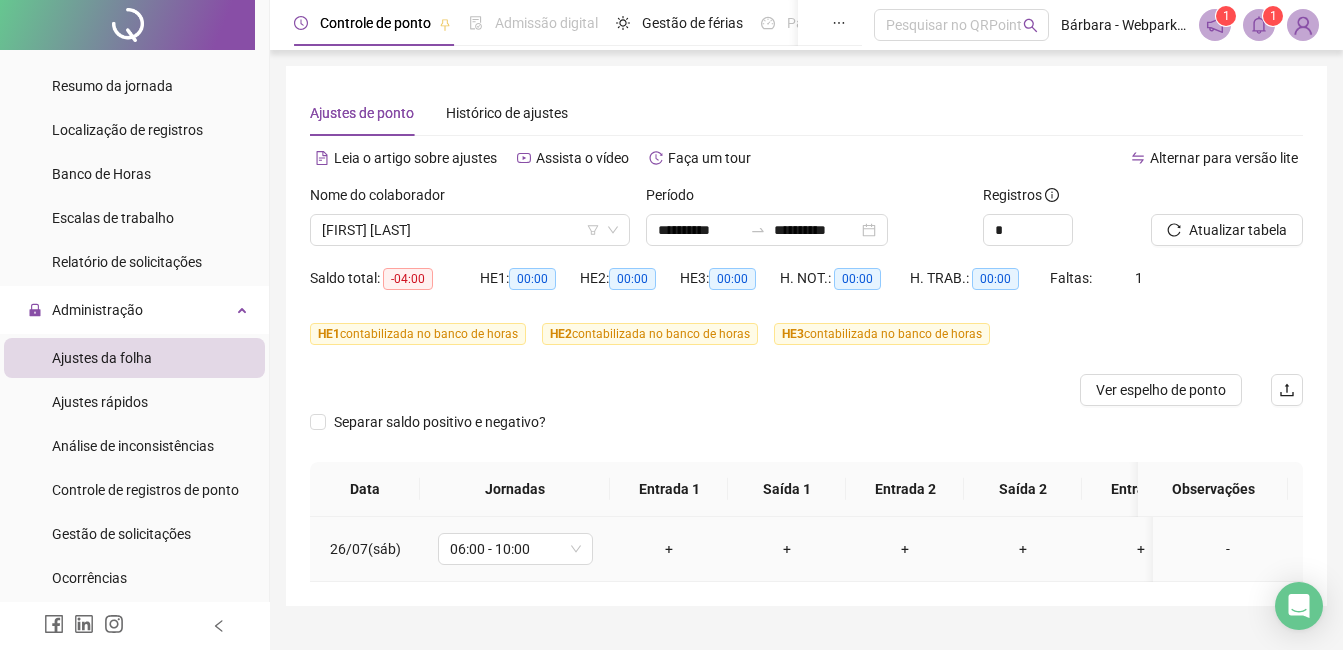 click on "-" at bounding box center [1228, 549] 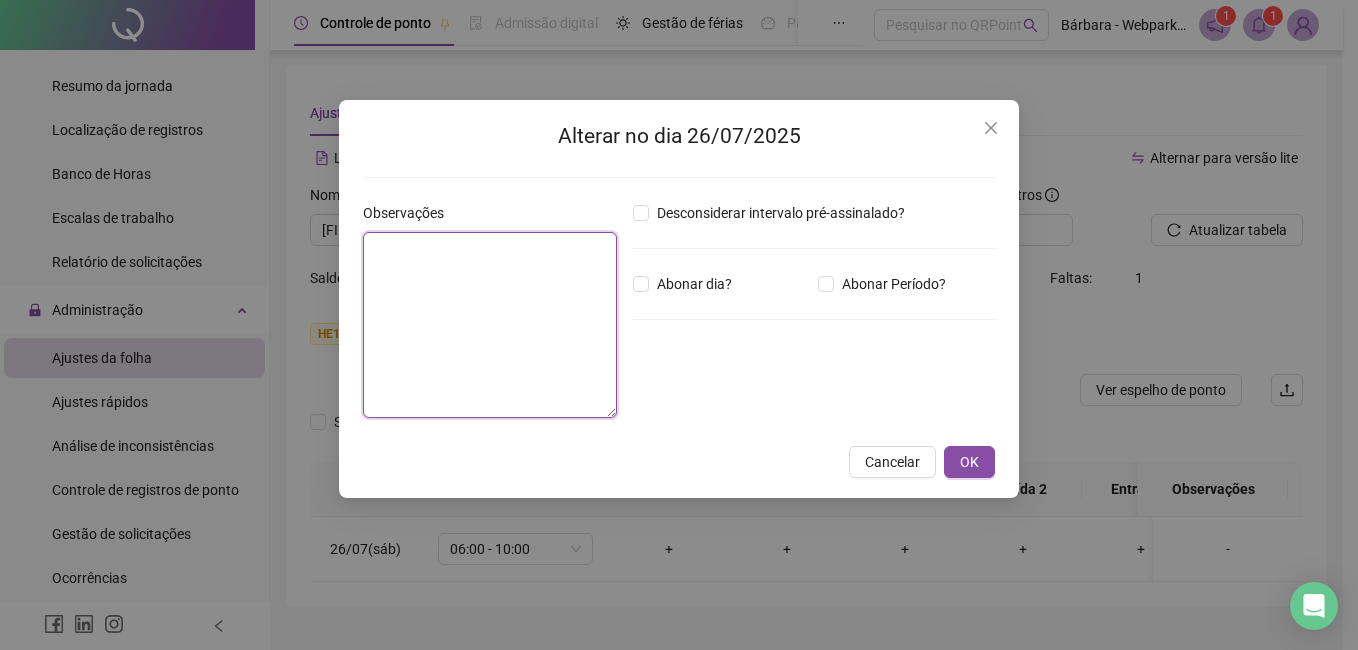 click at bounding box center [490, 325] 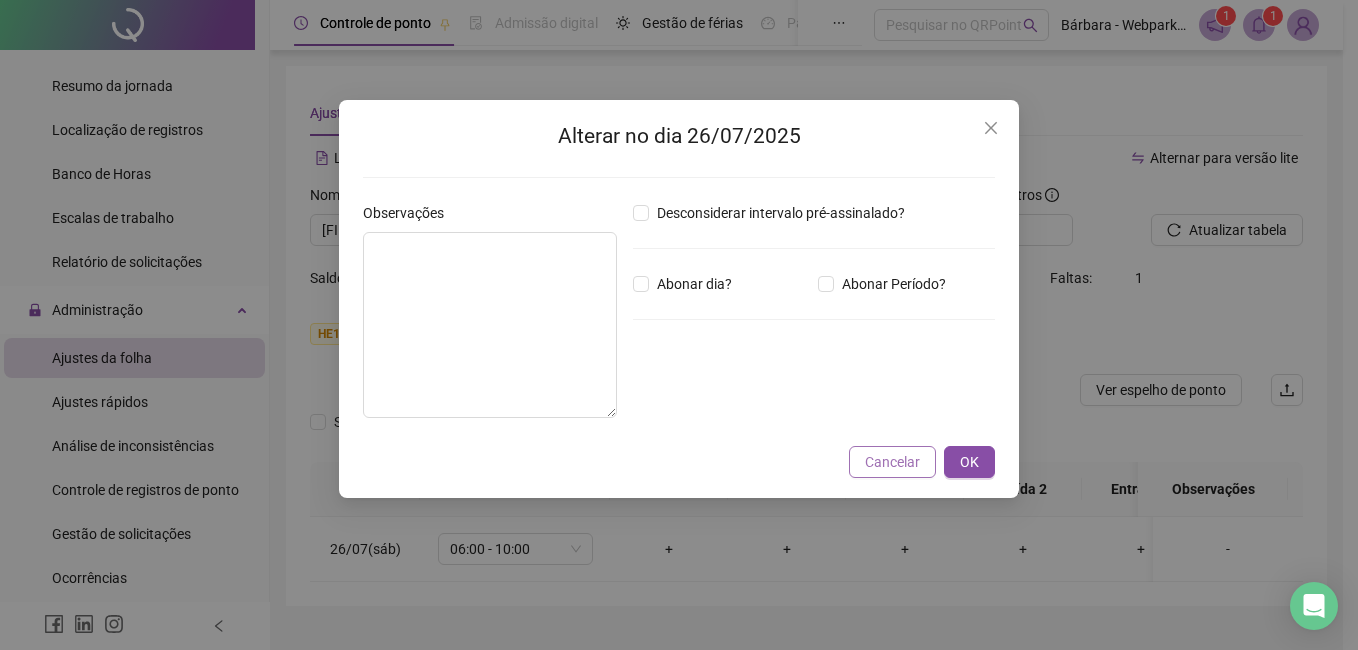 click on "Cancelar" at bounding box center [892, 462] 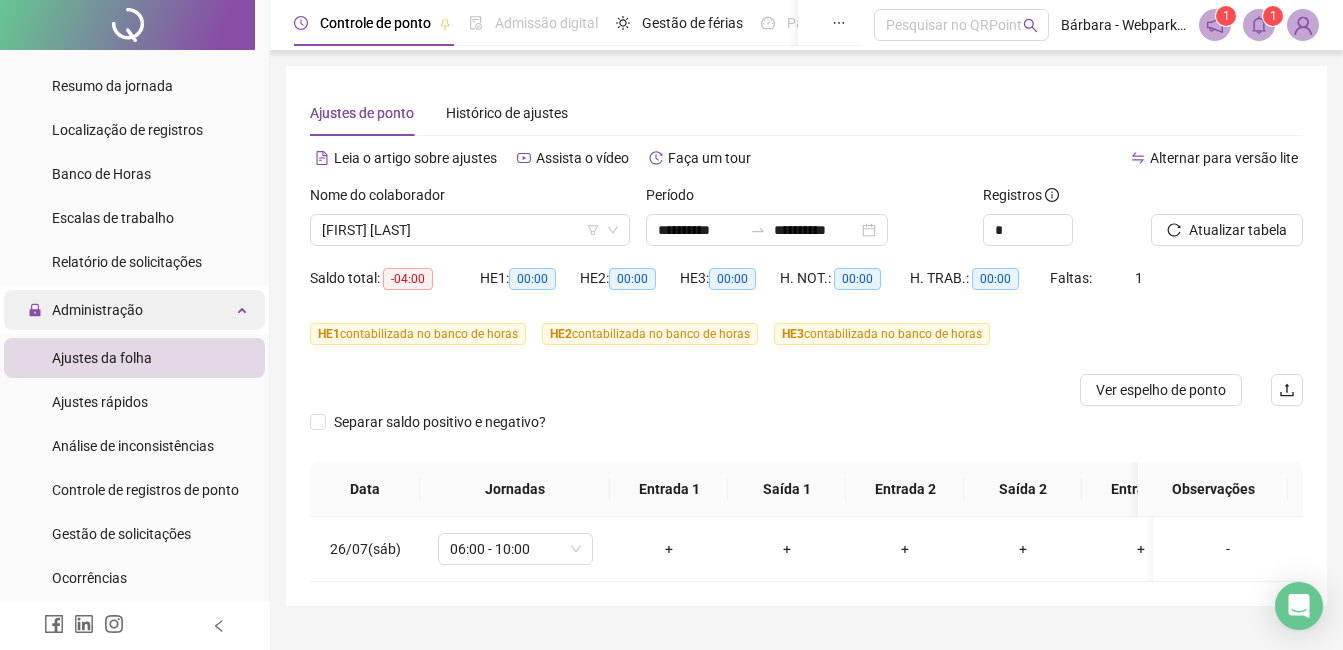 click on "Administração" at bounding box center [97, 310] 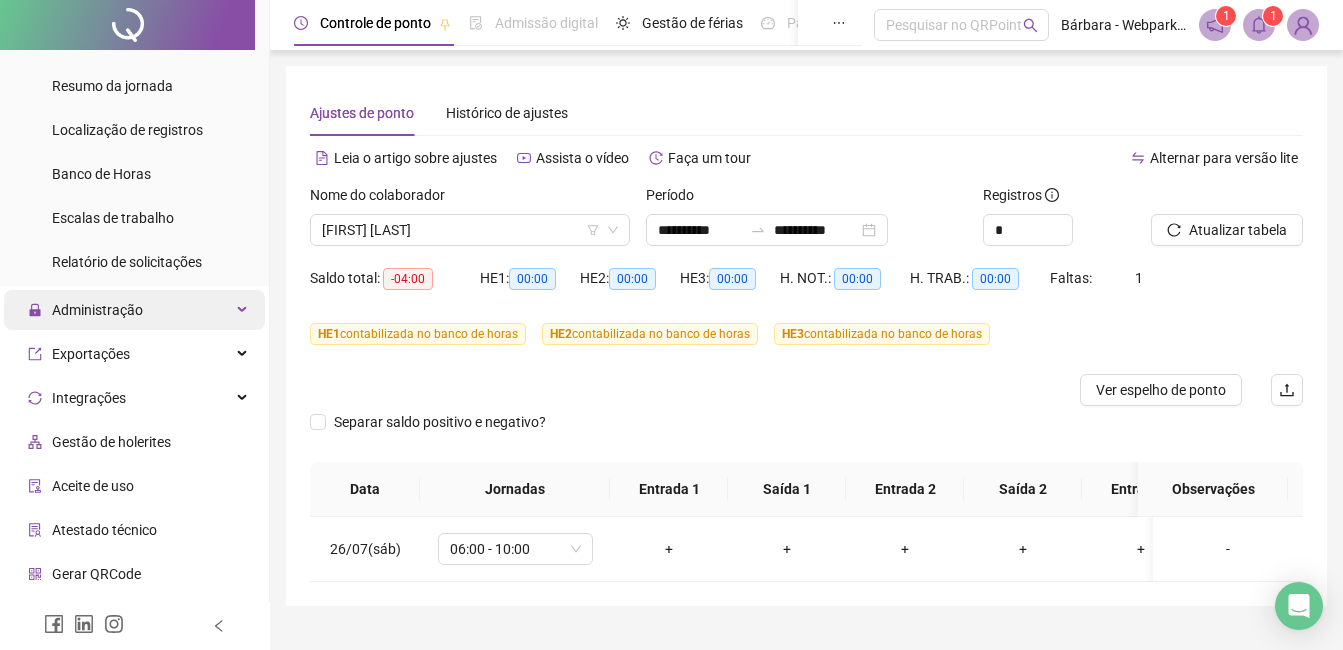 click on "Administração" at bounding box center (97, 310) 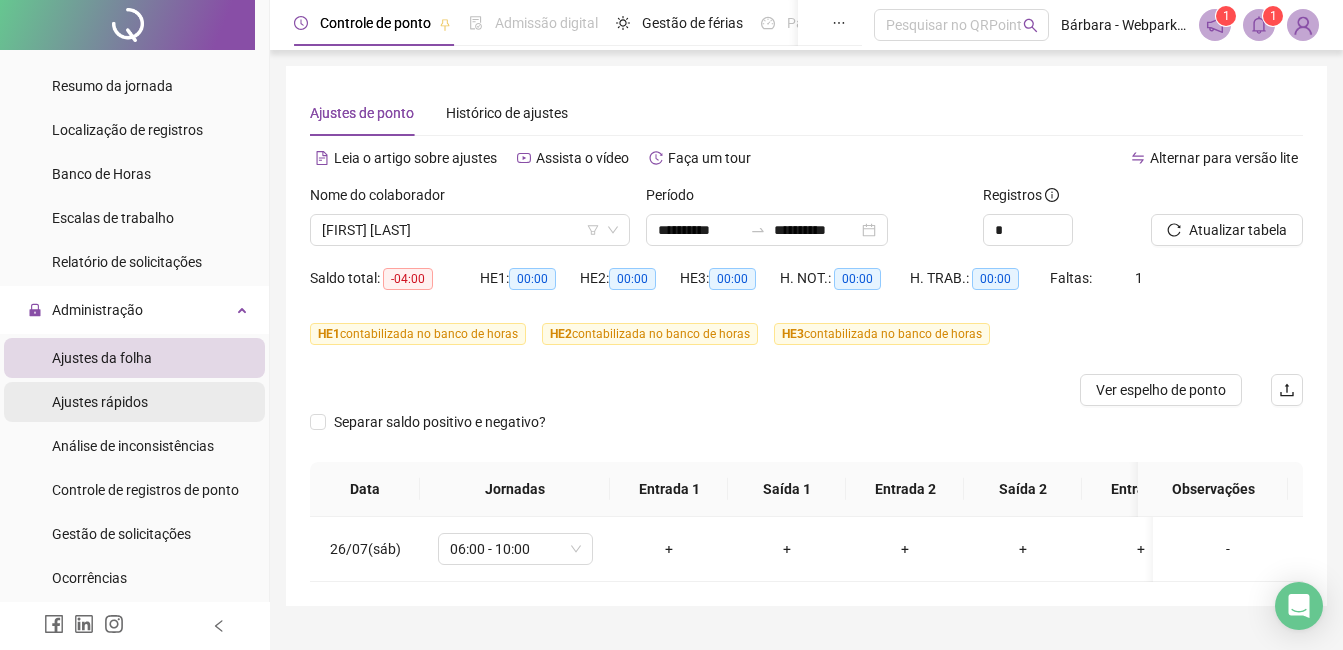click on "Ajustes rápidos" at bounding box center [100, 402] 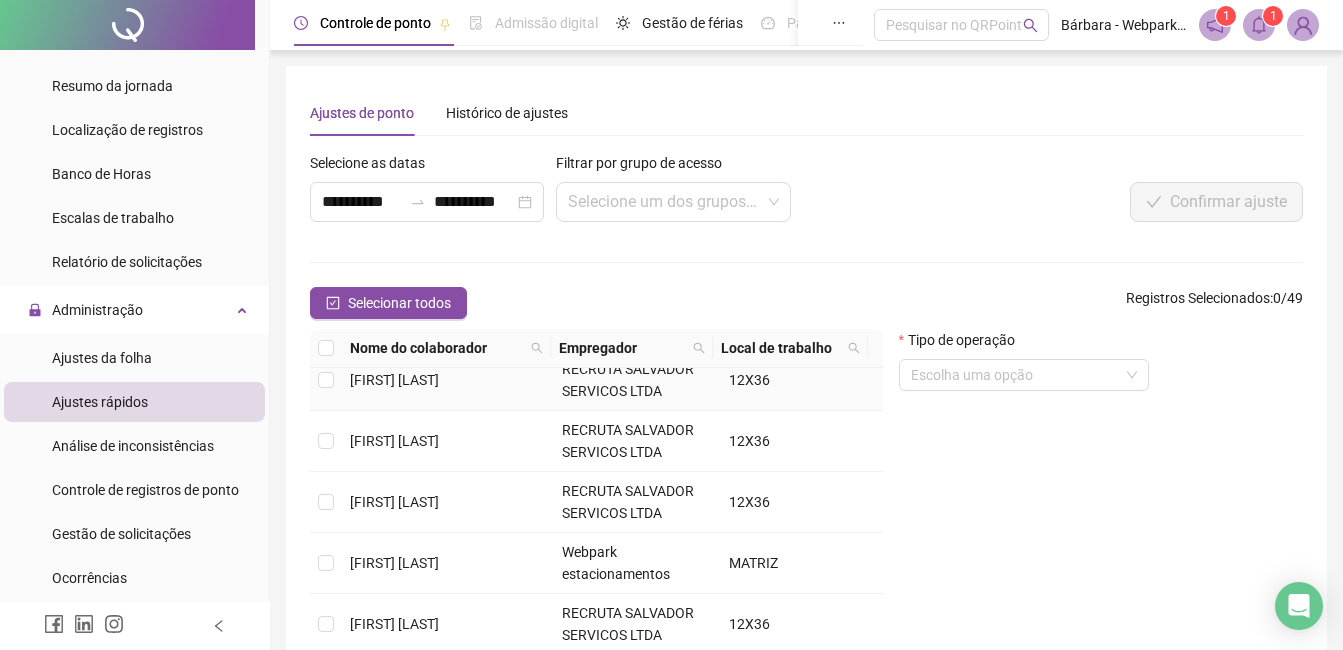 scroll, scrollTop: 300, scrollLeft: 0, axis: vertical 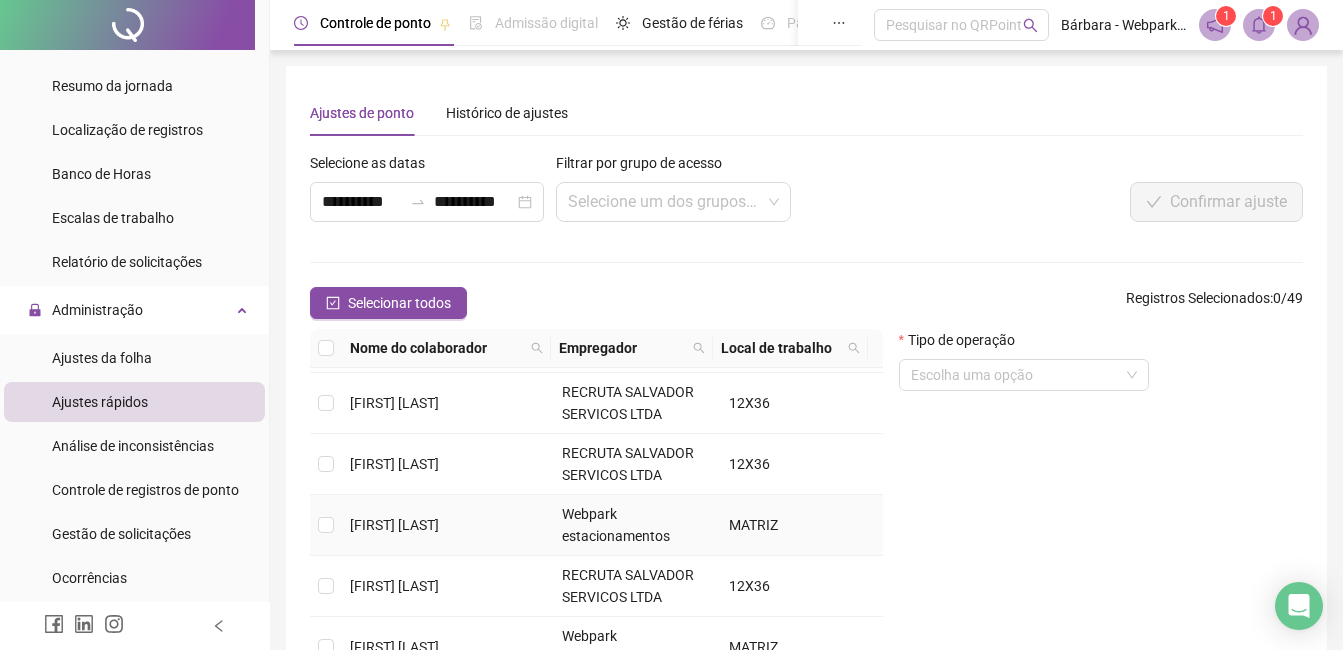 click on "[FIRST] [LAST]" at bounding box center (448, 525) 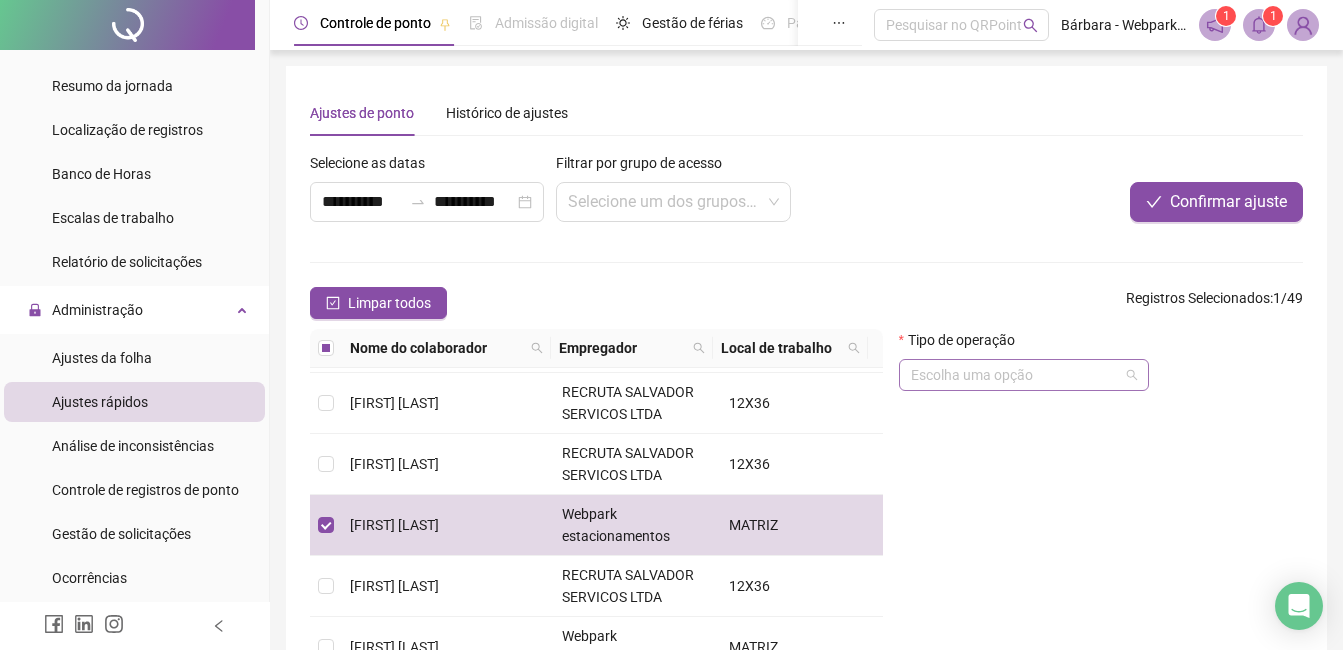 click at bounding box center [1015, 375] 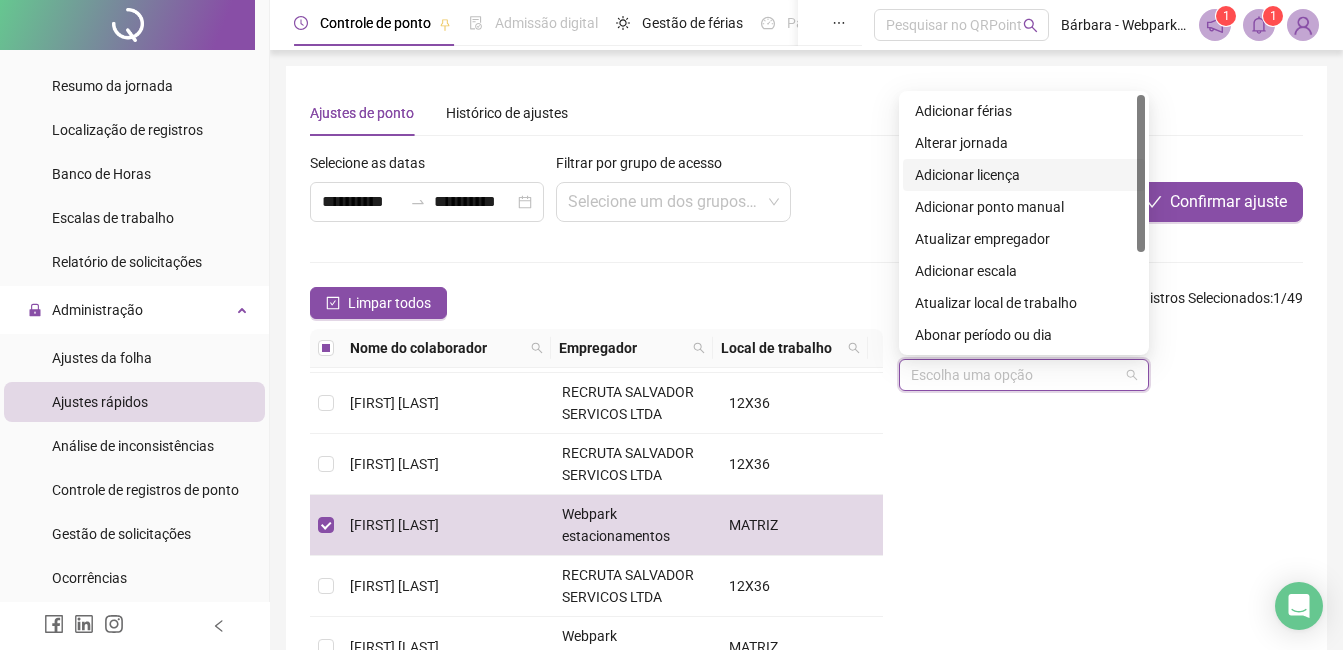 click on "Adicionar licença" at bounding box center (1024, 175) 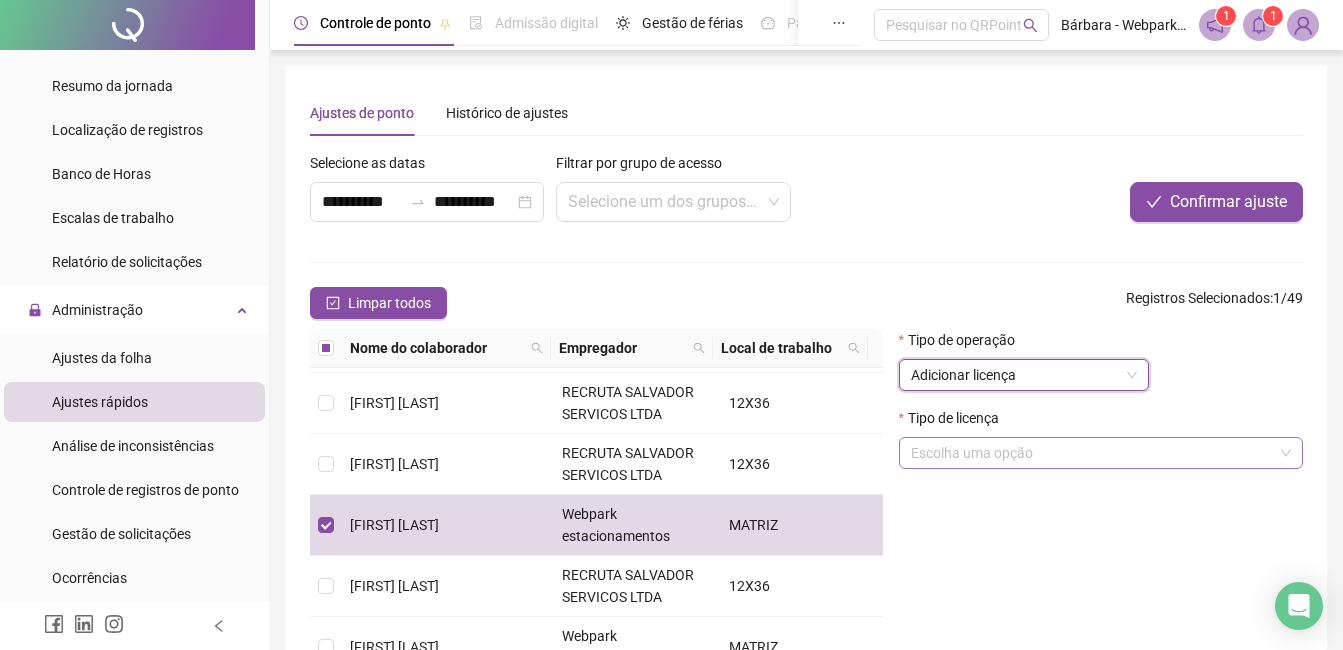 click at bounding box center (1092, 453) 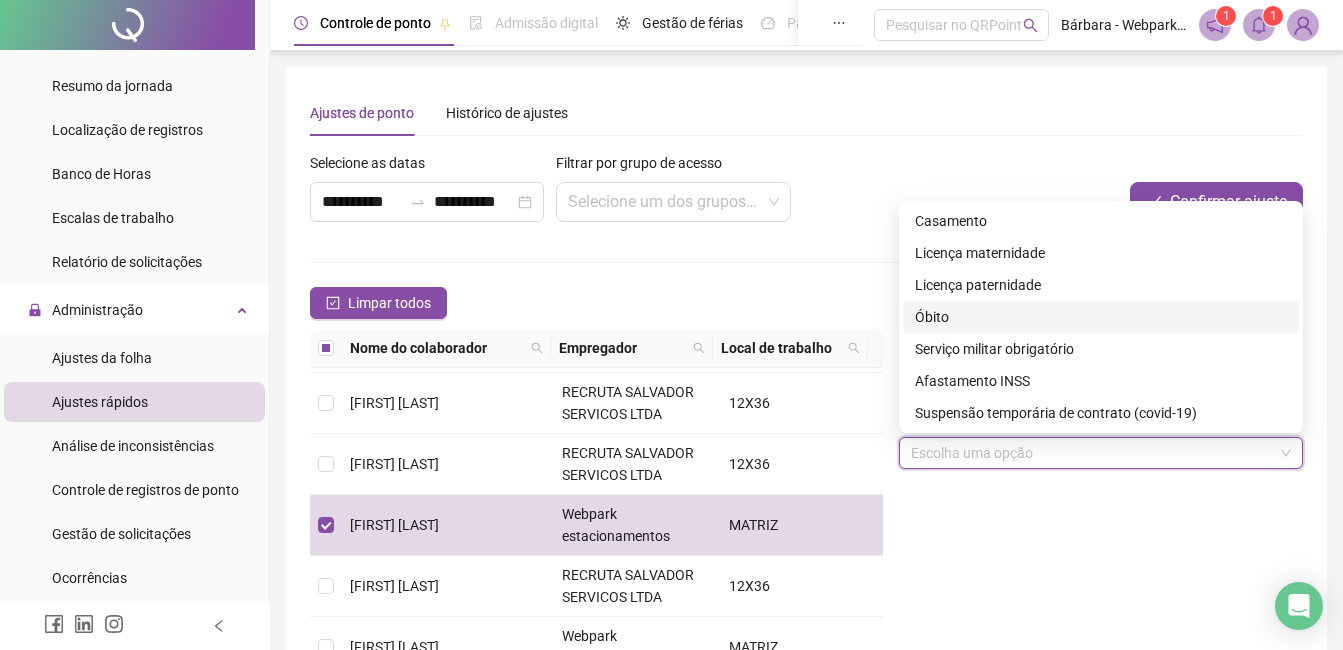 click on "Óbito" at bounding box center (1101, 317) 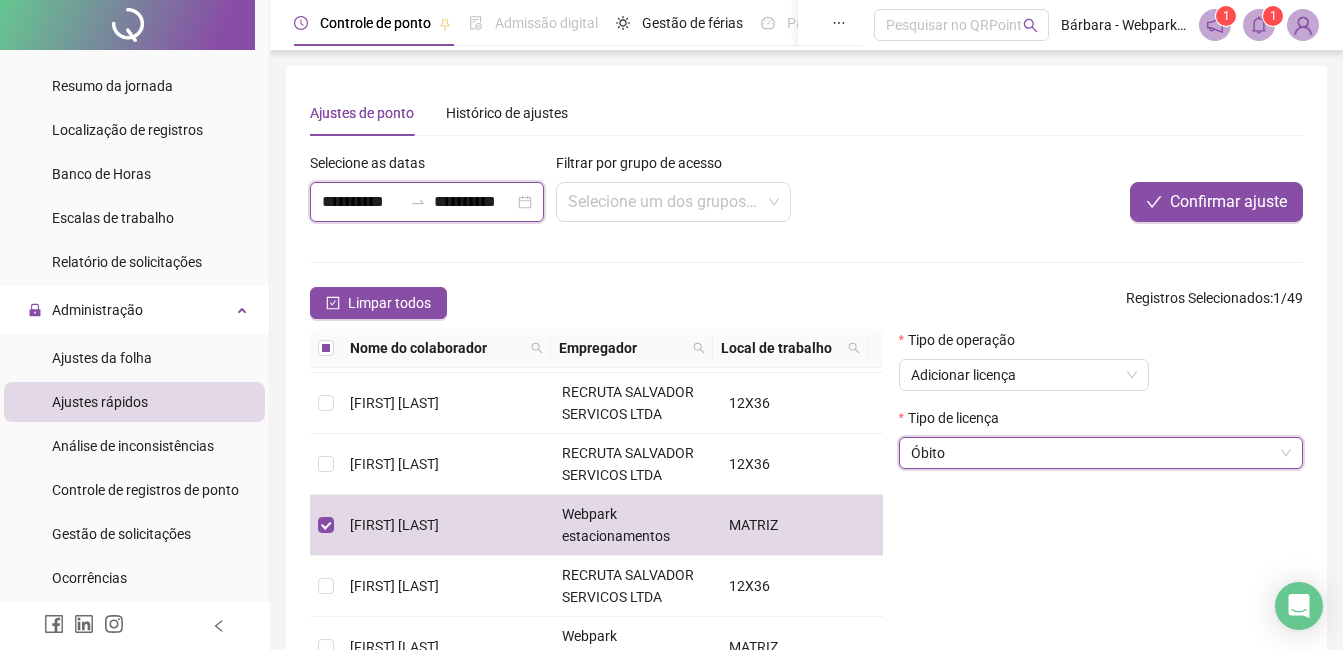 click on "**********" at bounding box center [362, 202] 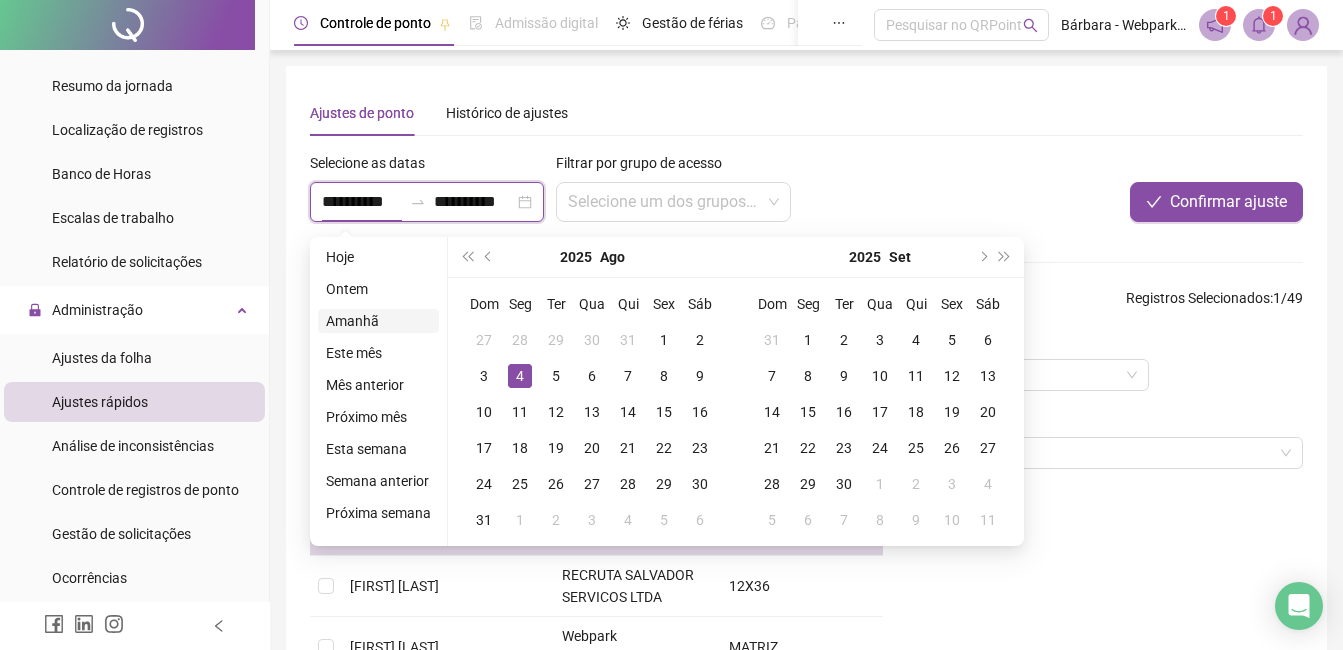 type on "**********" 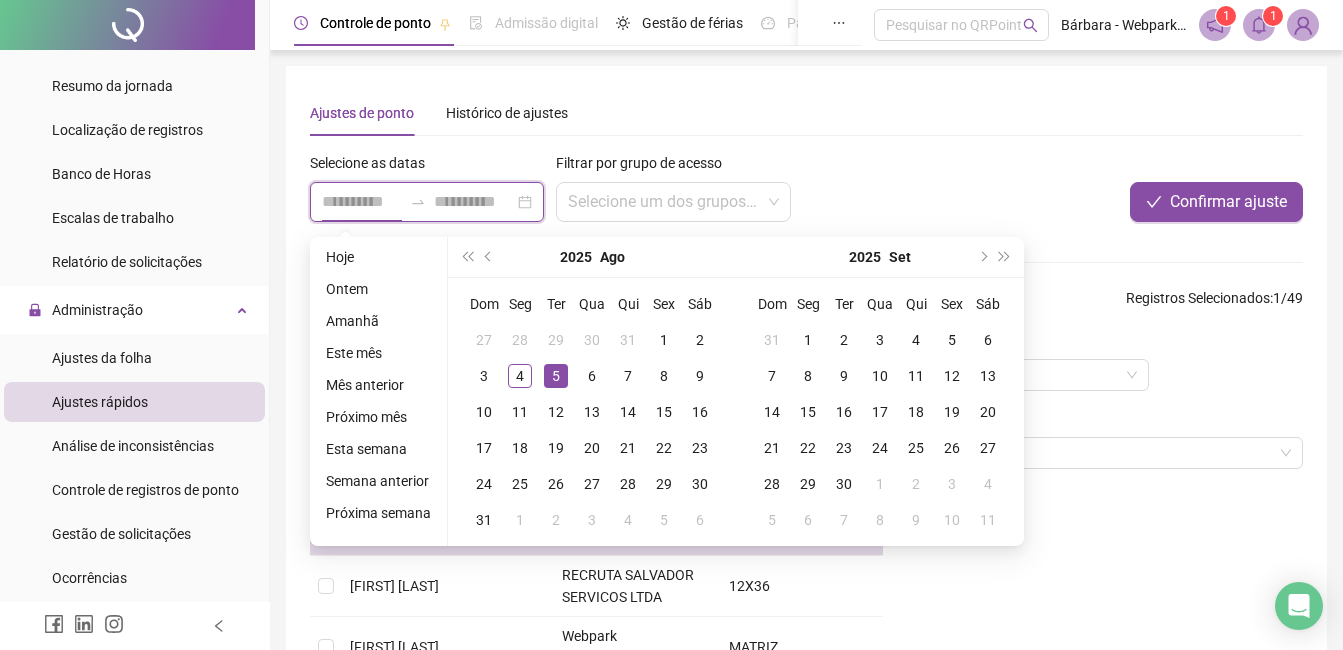 type on "**********" 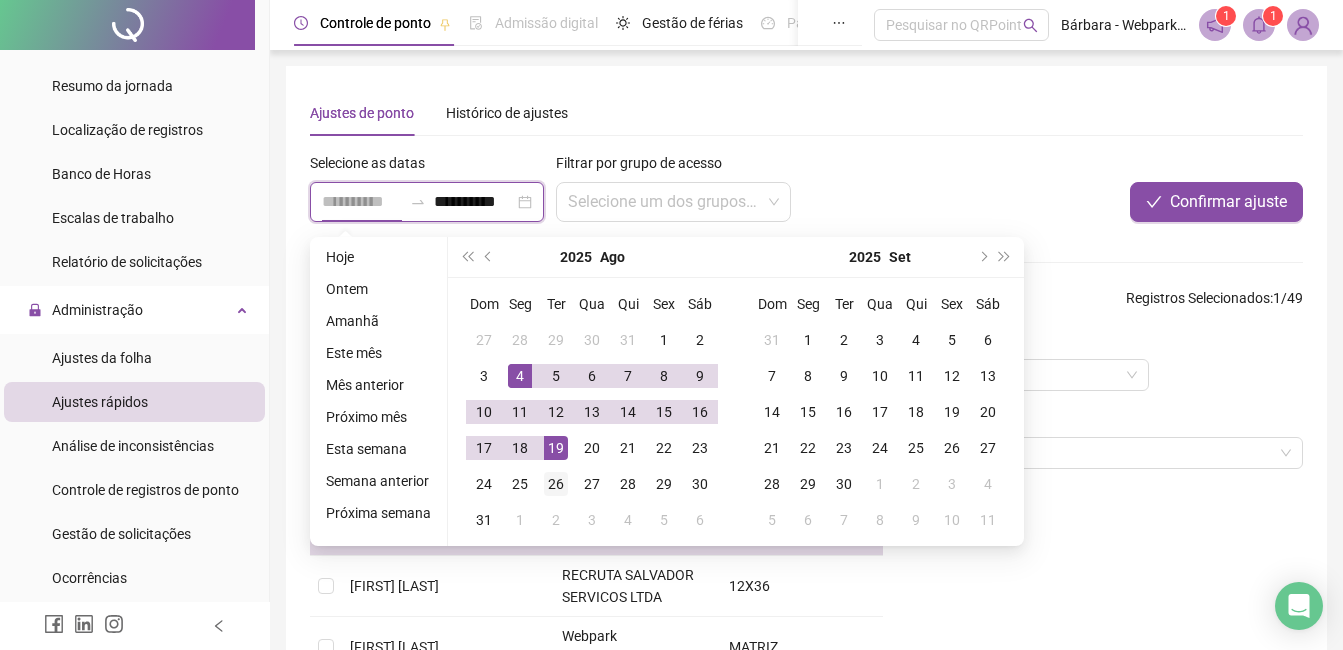 type on "**********" 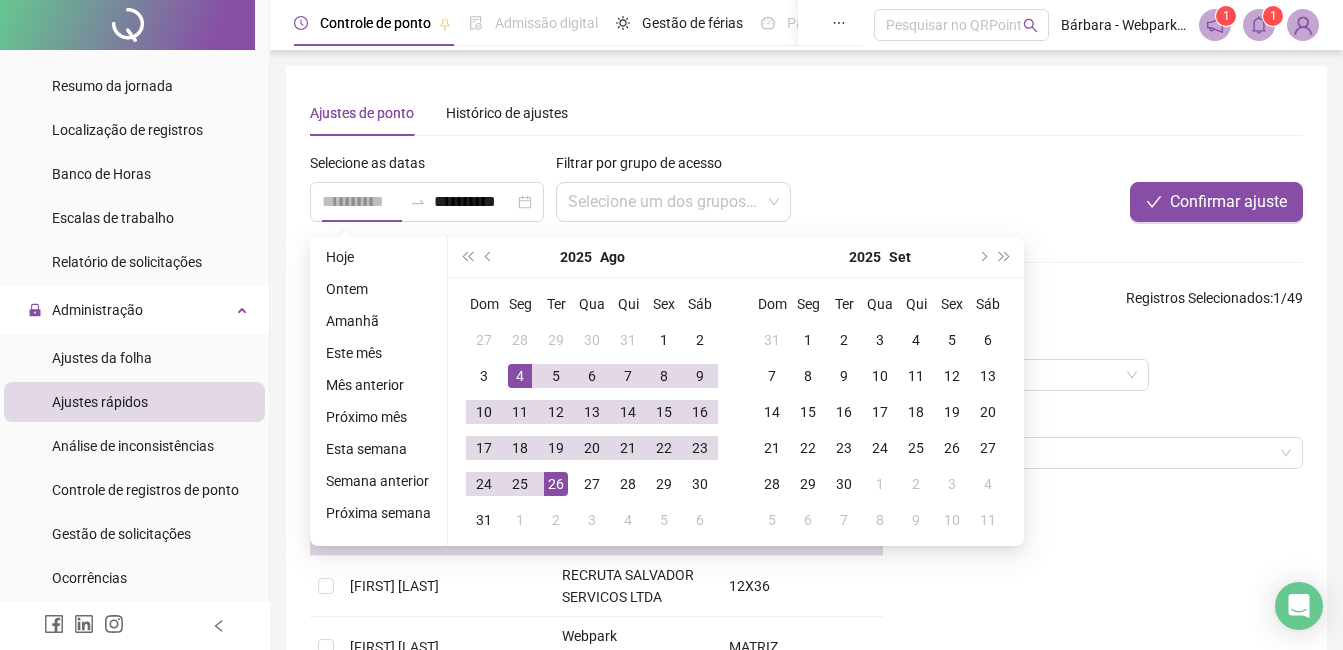 click on "26" at bounding box center [556, 484] 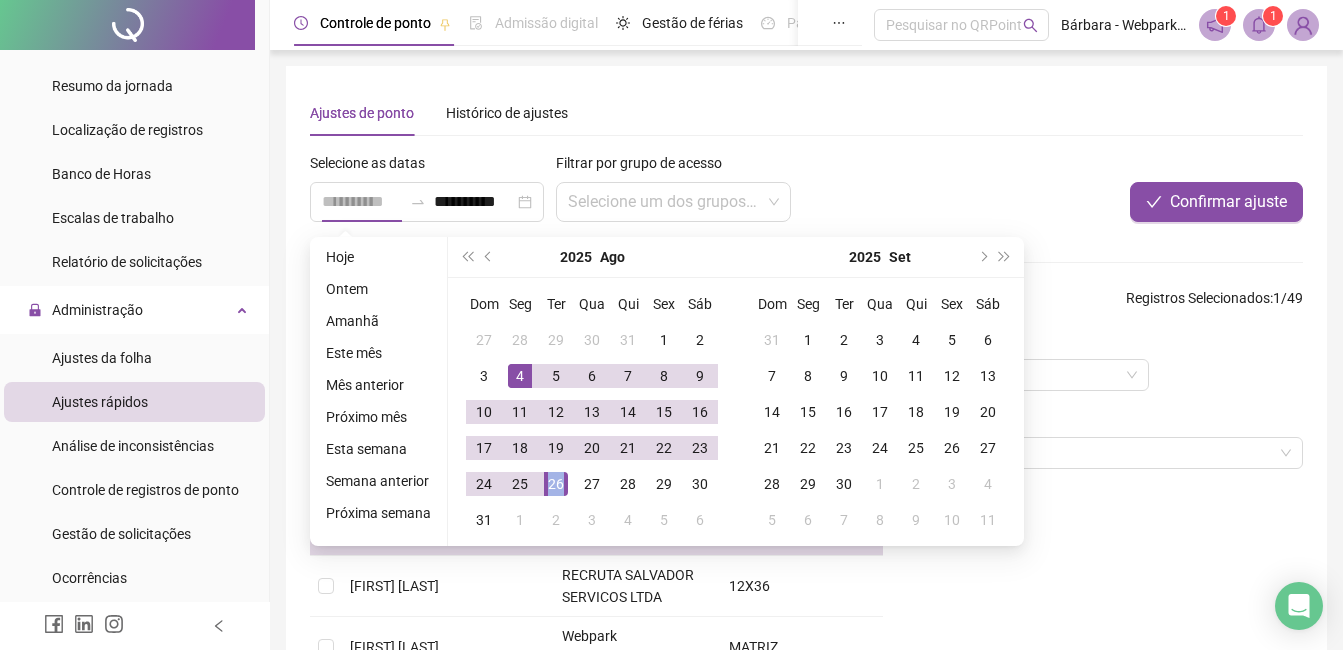 scroll, scrollTop: 0, scrollLeft: 0, axis: both 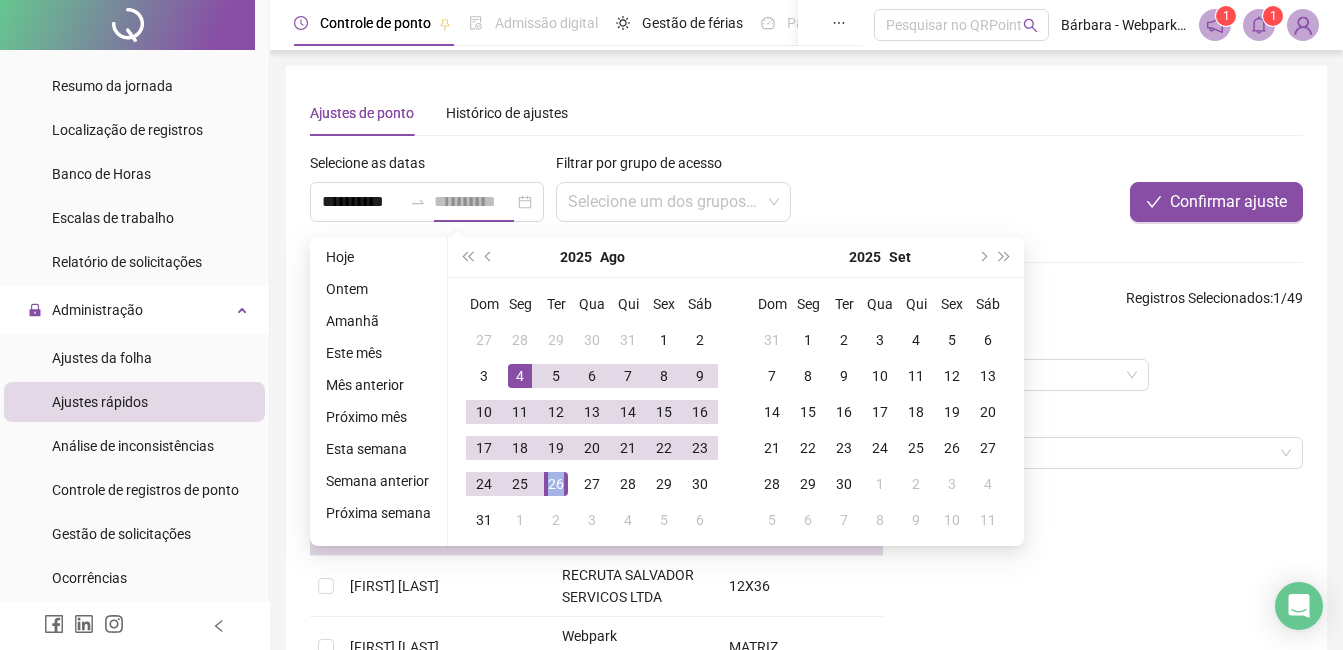 click on "26" at bounding box center (556, 484) 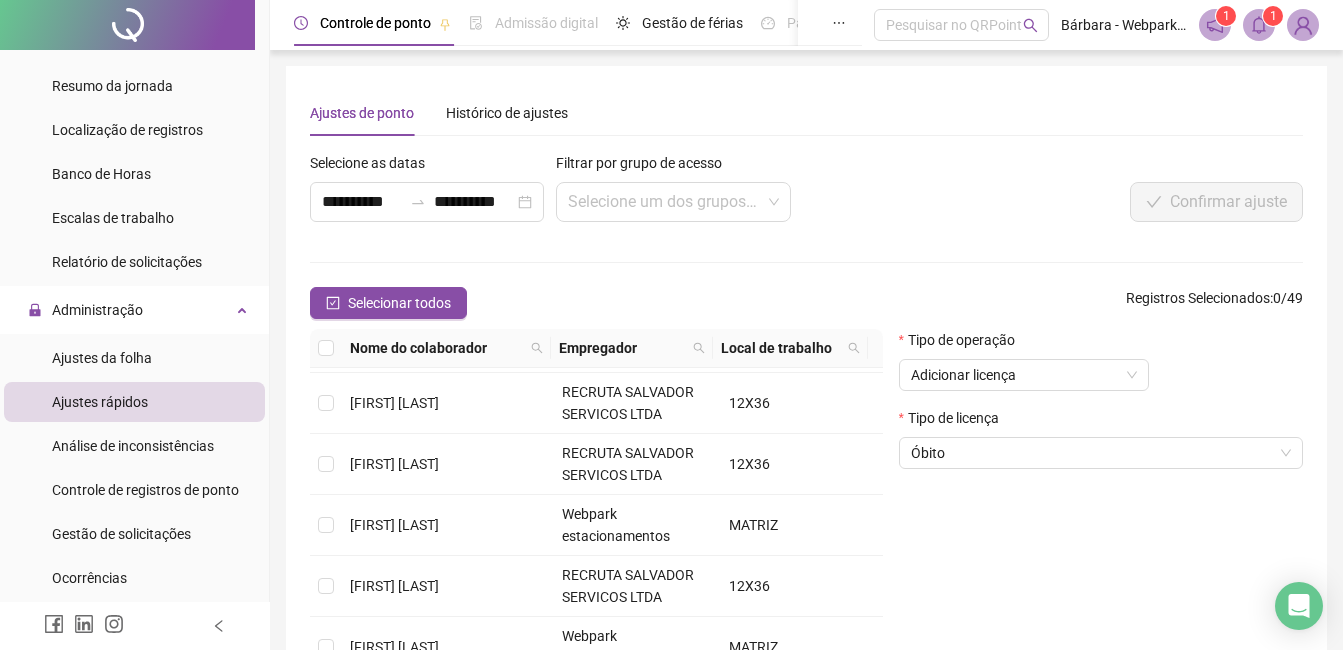 click on "**********" at bounding box center (599, 195) 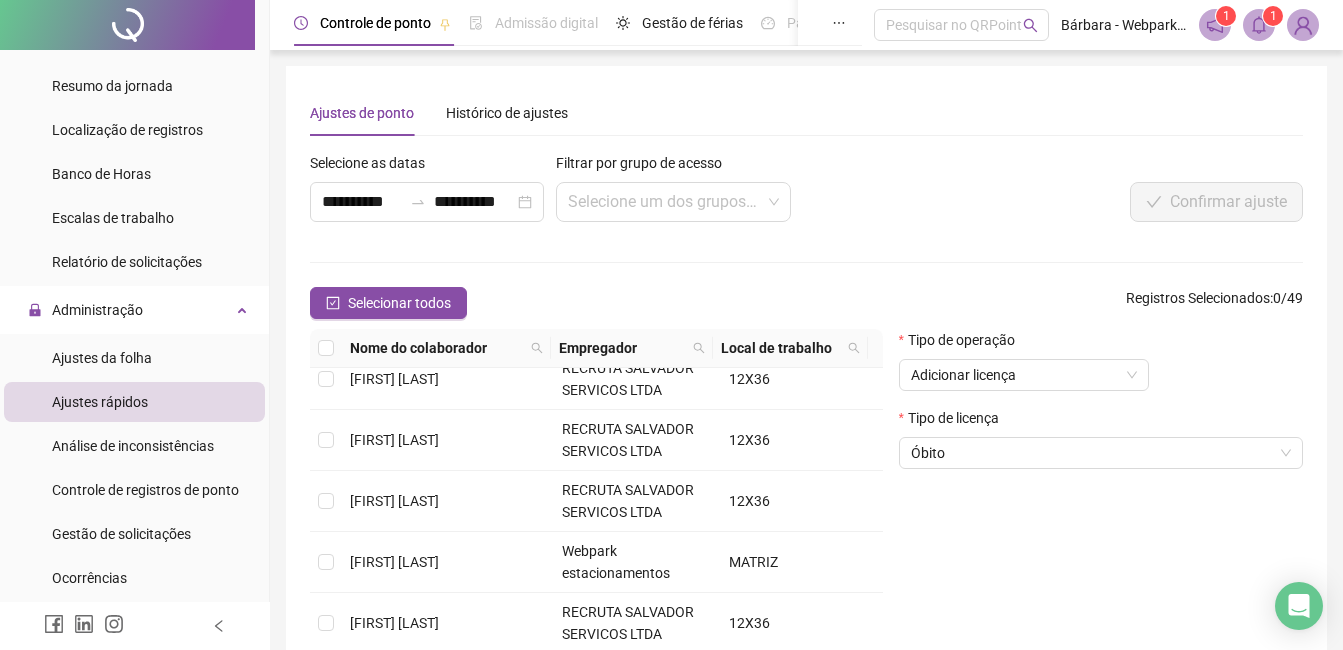 scroll, scrollTop: 300, scrollLeft: 0, axis: vertical 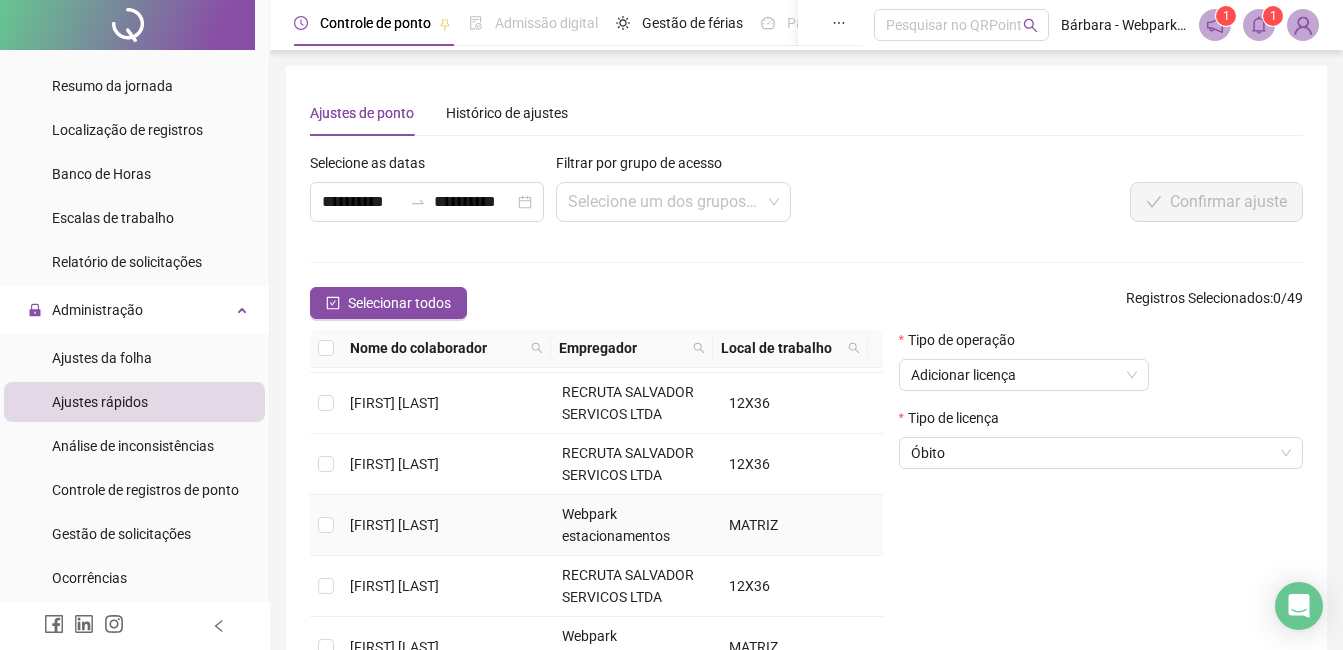 click on "[FIRST] [LAST]" at bounding box center (394, 525) 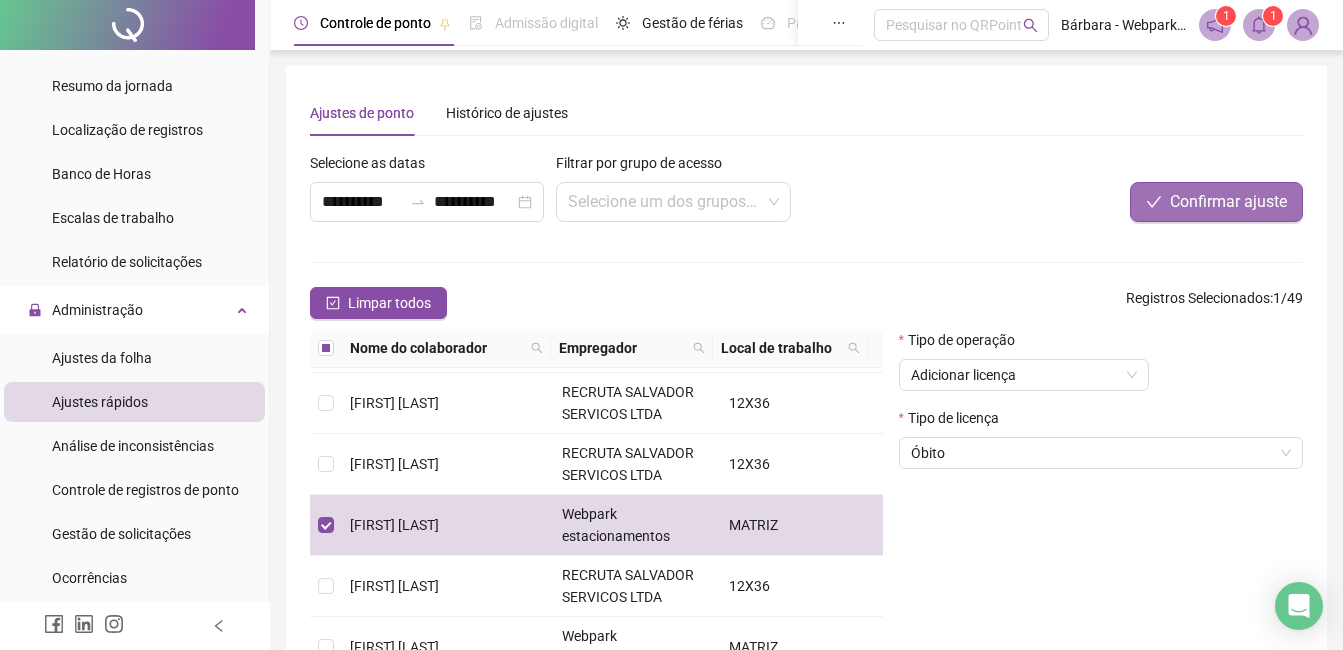 click on "Confirmar ajuste" at bounding box center [1216, 202] 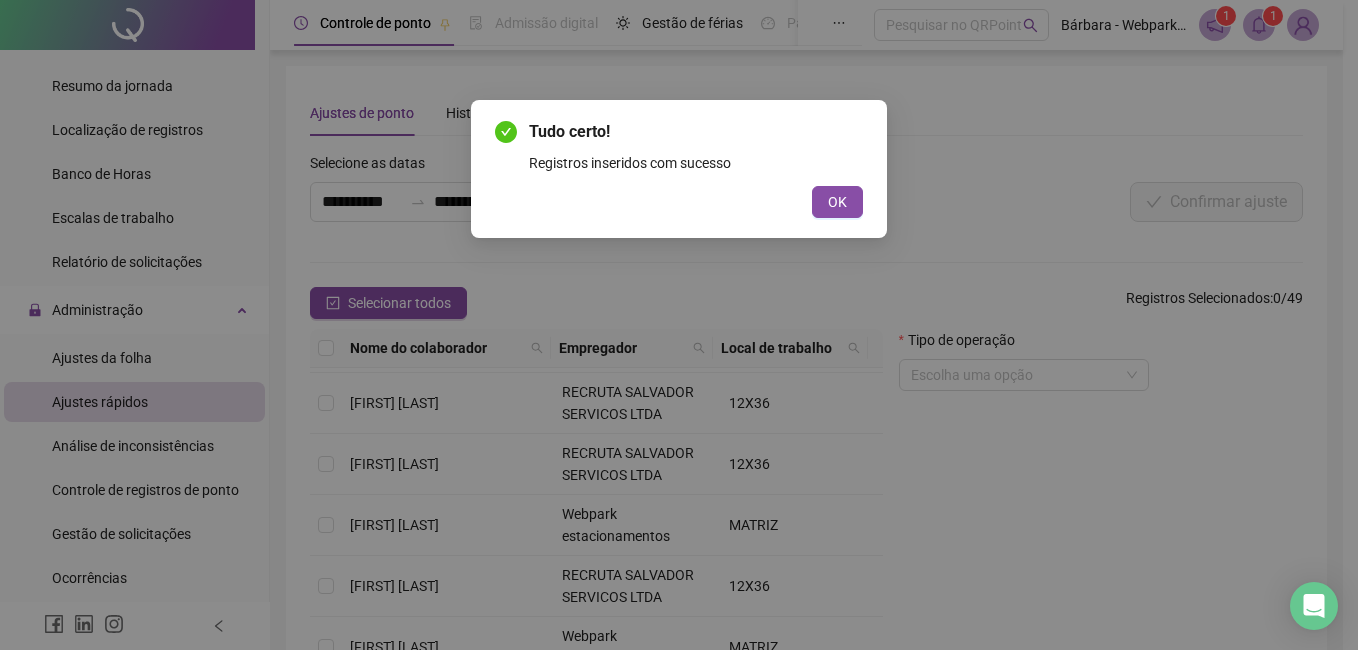 drag, startPoint x: 886, startPoint y: 209, endPoint x: 863, endPoint y: 207, distance: 23.086792 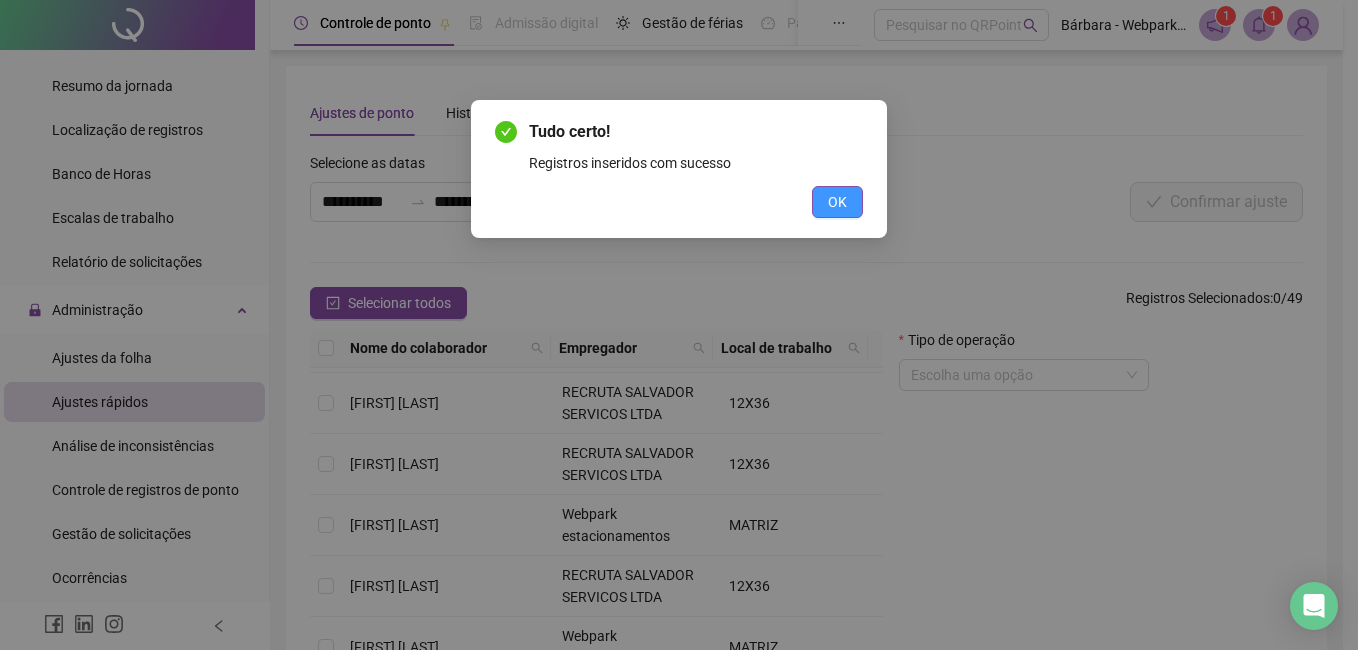 click on "OK" at bounding box center (837, 202) 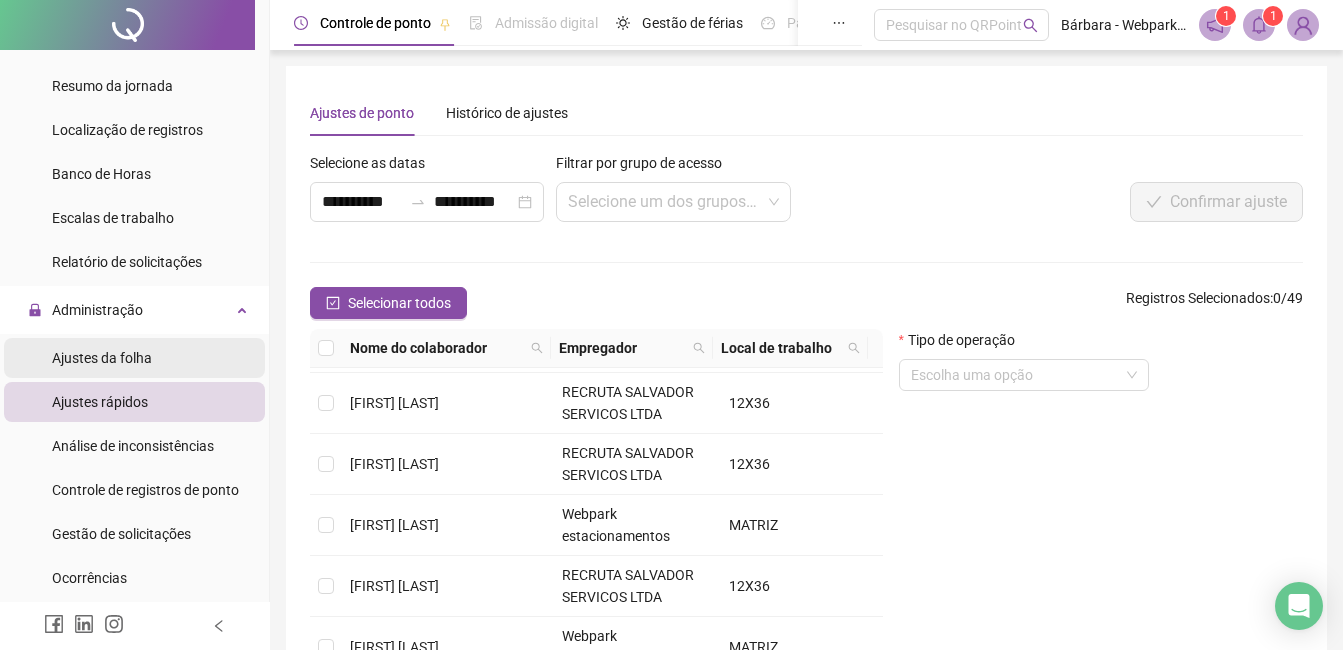 click on "Ajustes da folha" at bounding box center (102, 358) 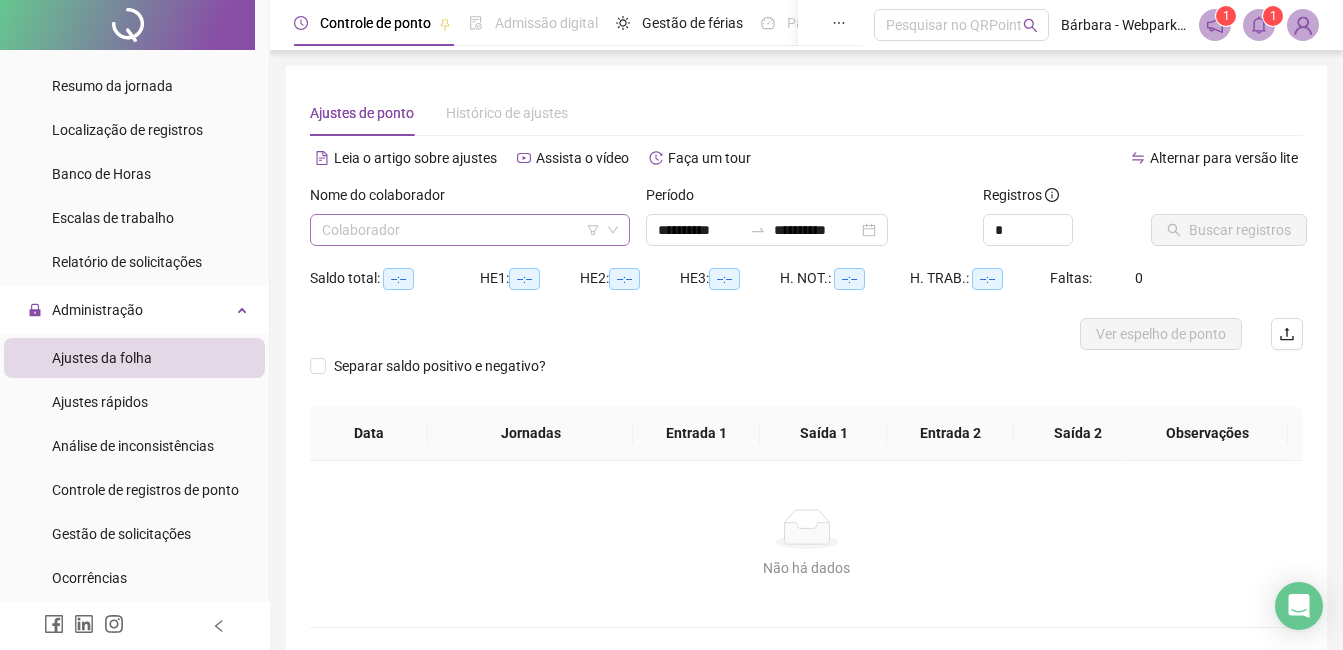 click at bounding box center (461, 230) 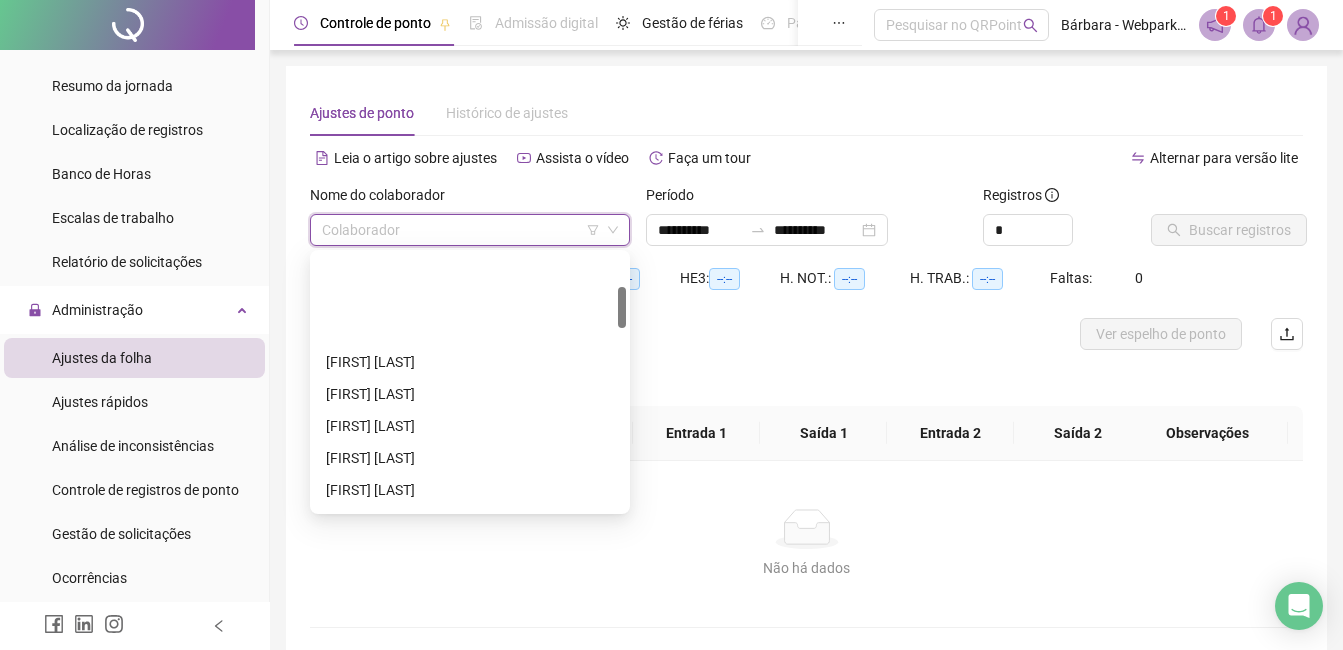 scroll, scrollTop: 200, scrollLeft: 0, axis: vertical 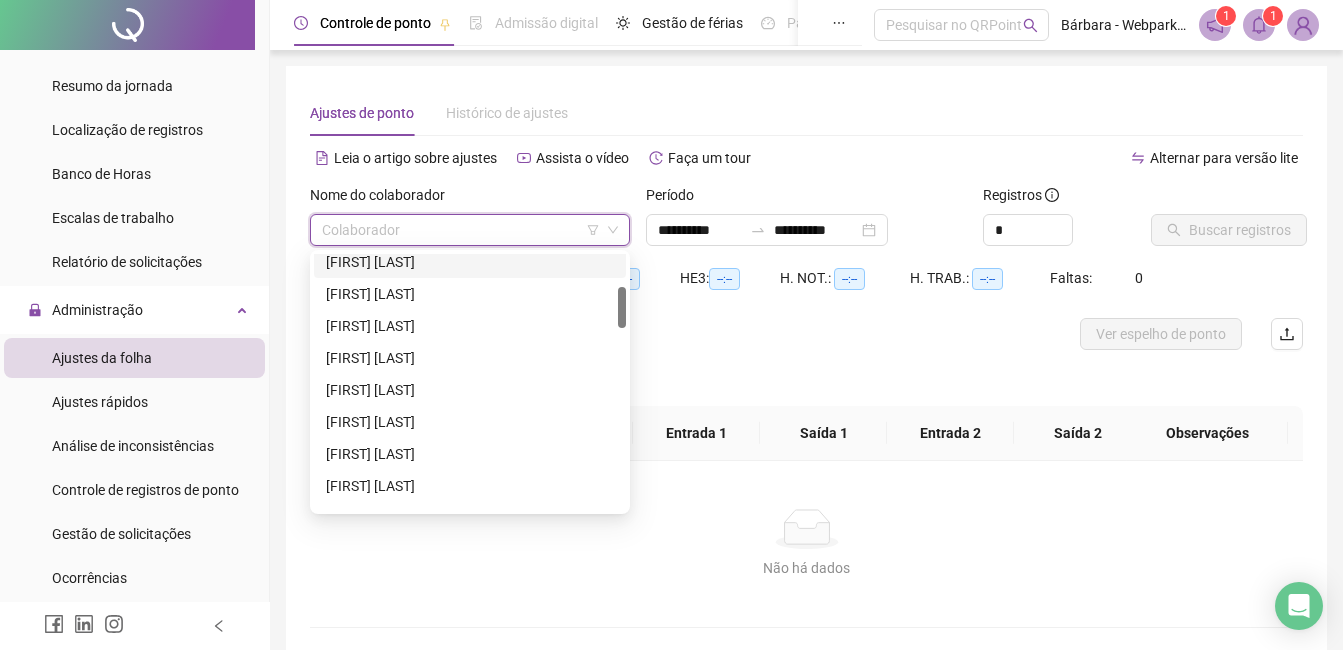 click on "[FIRST] [LAST]" at bounding box center (470, 262) 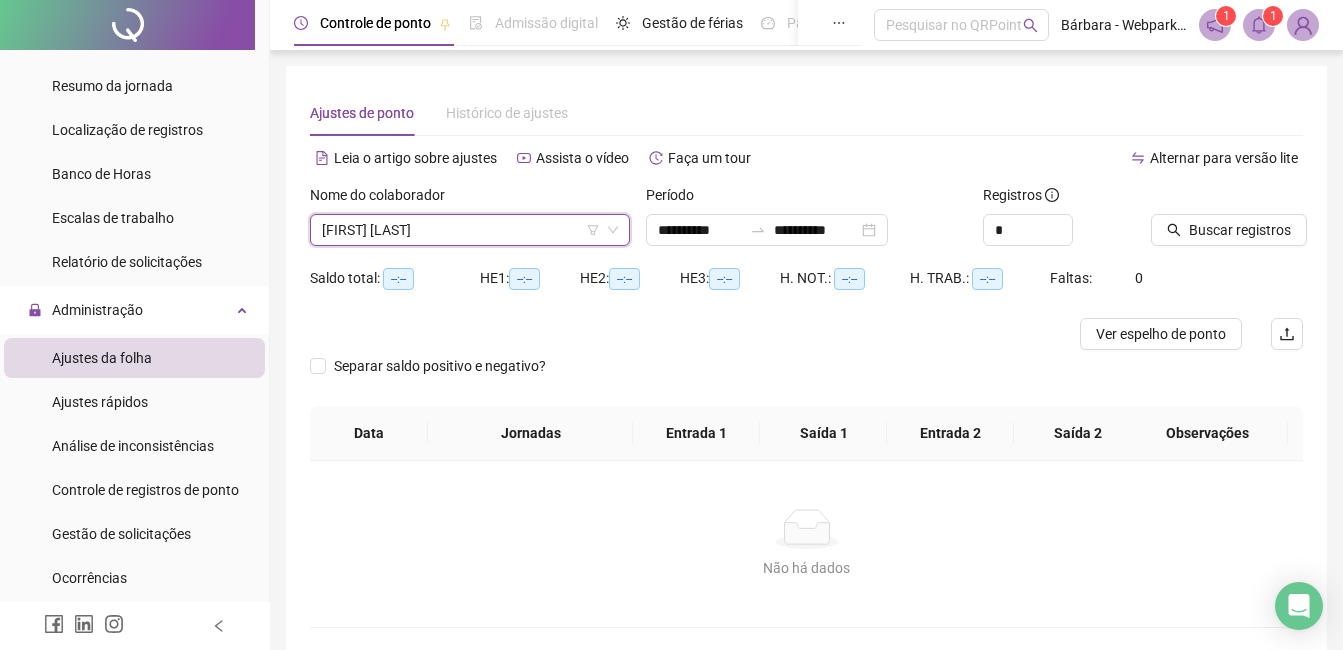 click on "Nome do colaborador [FIRST] [LAST] [FIRST] [LAST]" at bounding box center (470, 223) 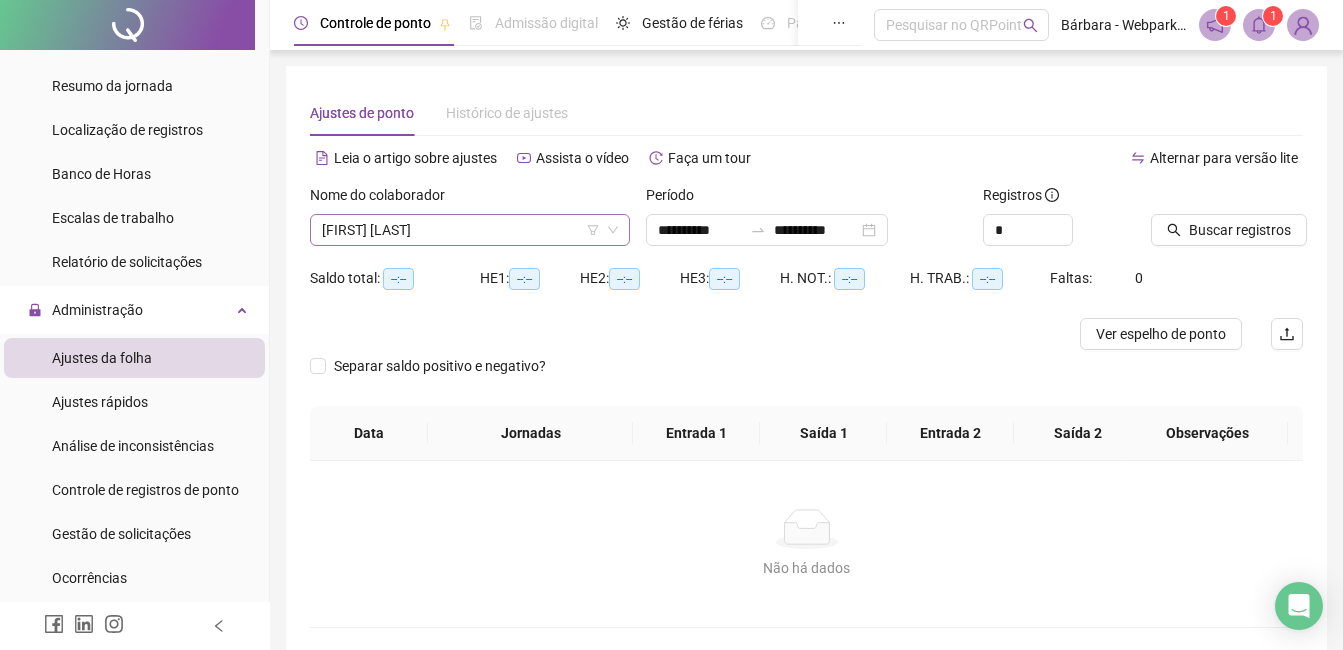click on "[FIRST] [LAST]" at bounding box center (470, 230) 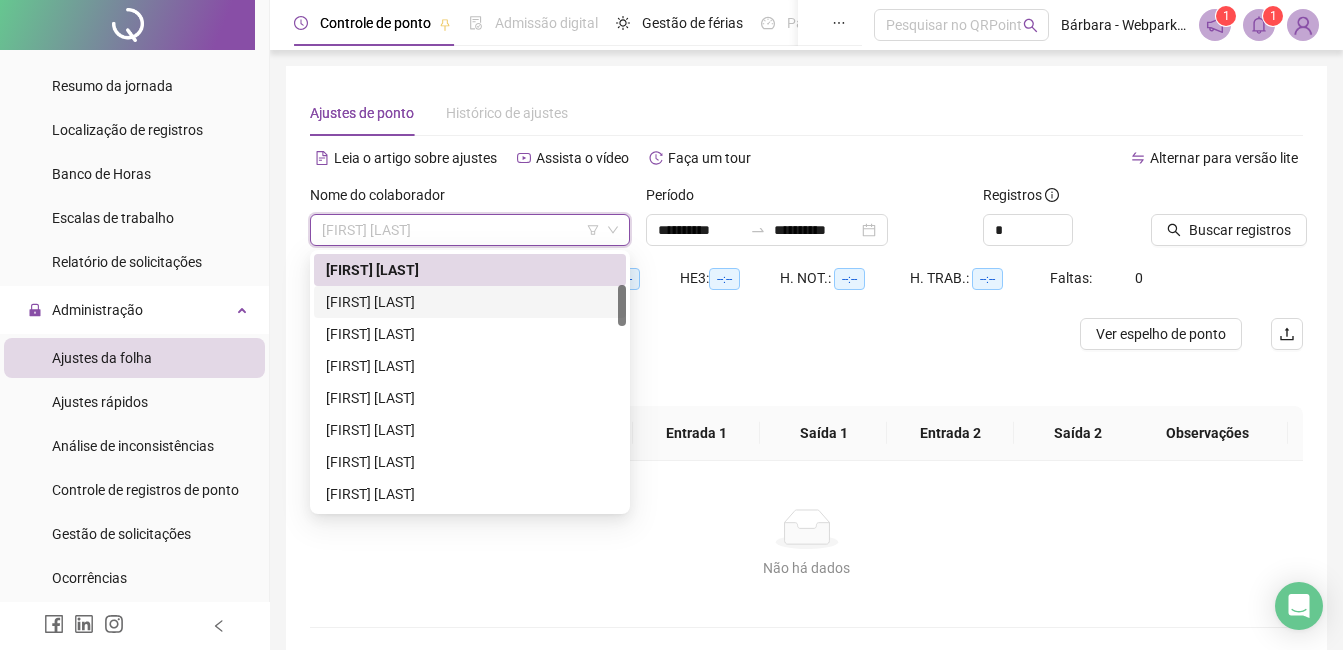 click on "[FIRST] [LAST]" at bounding box center (470, 302) 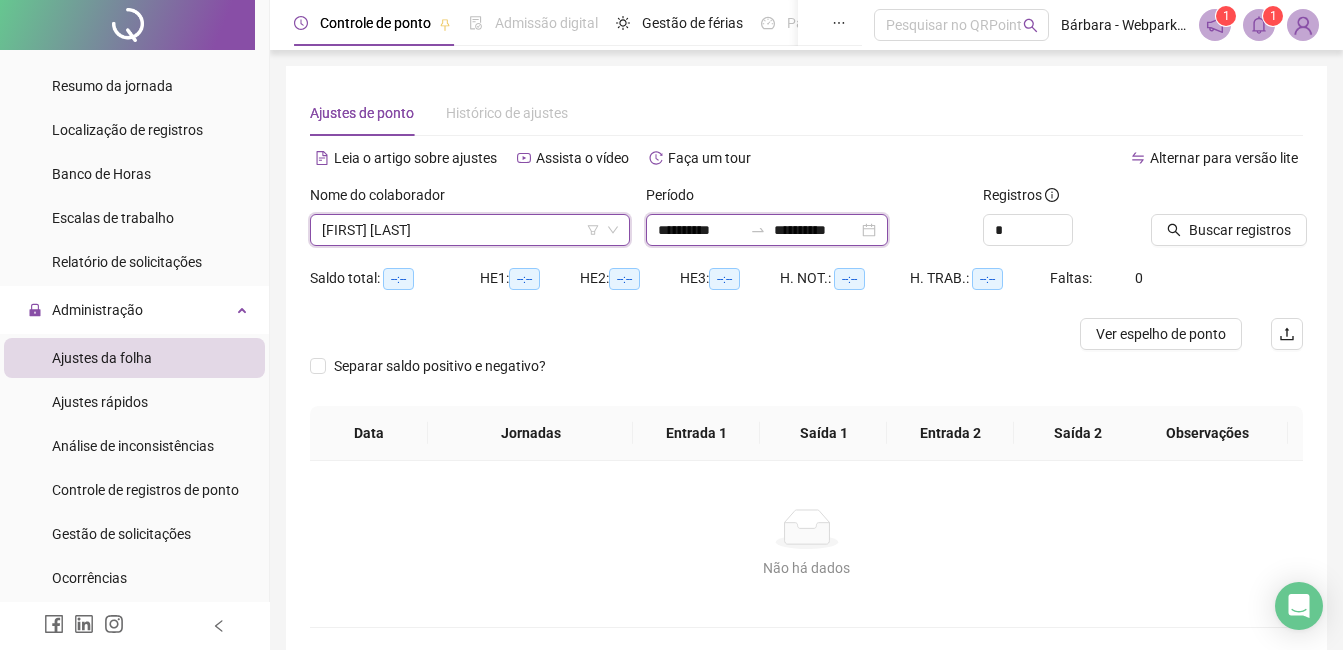 click on "**********" at bounding box center [700, 230] 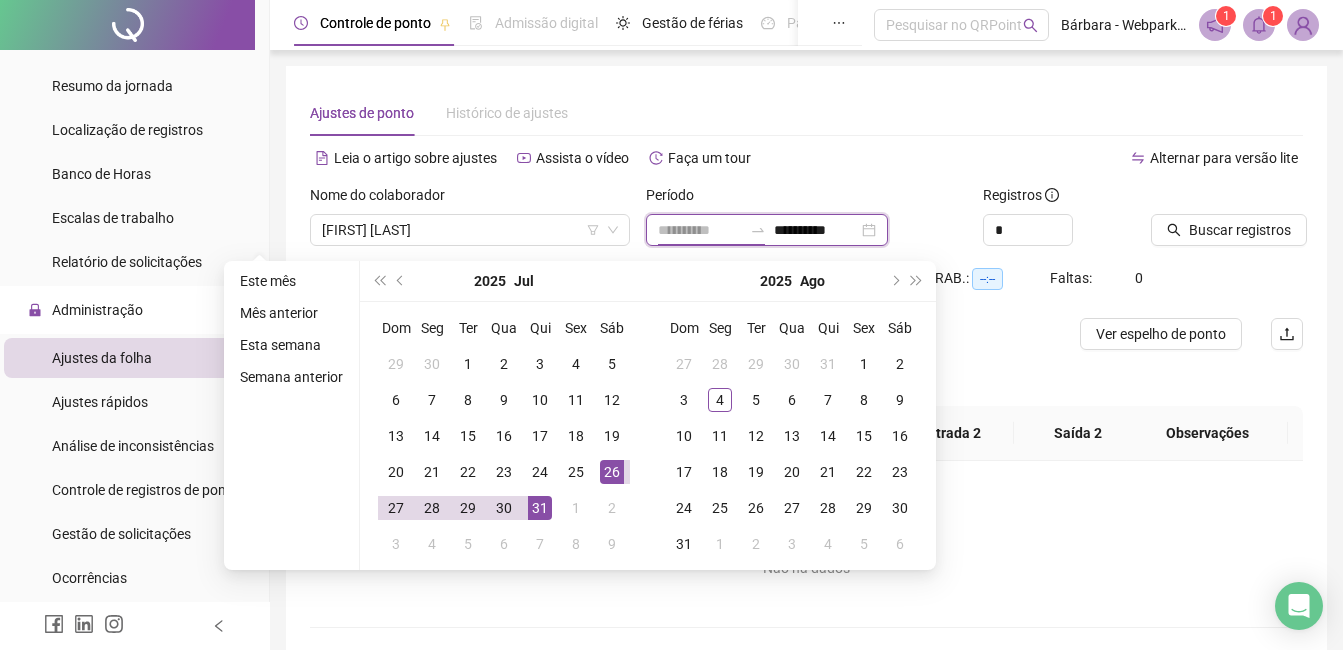 type on "**********" 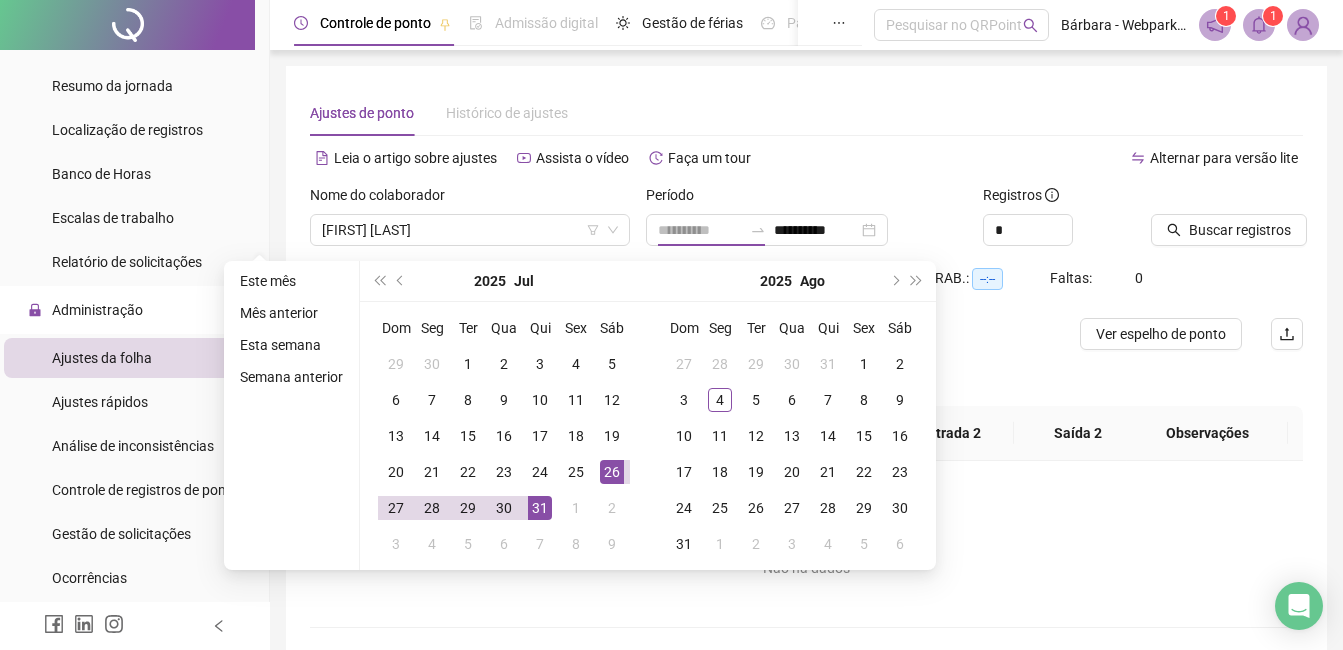 click on "26" at bounding box center (612, 472) 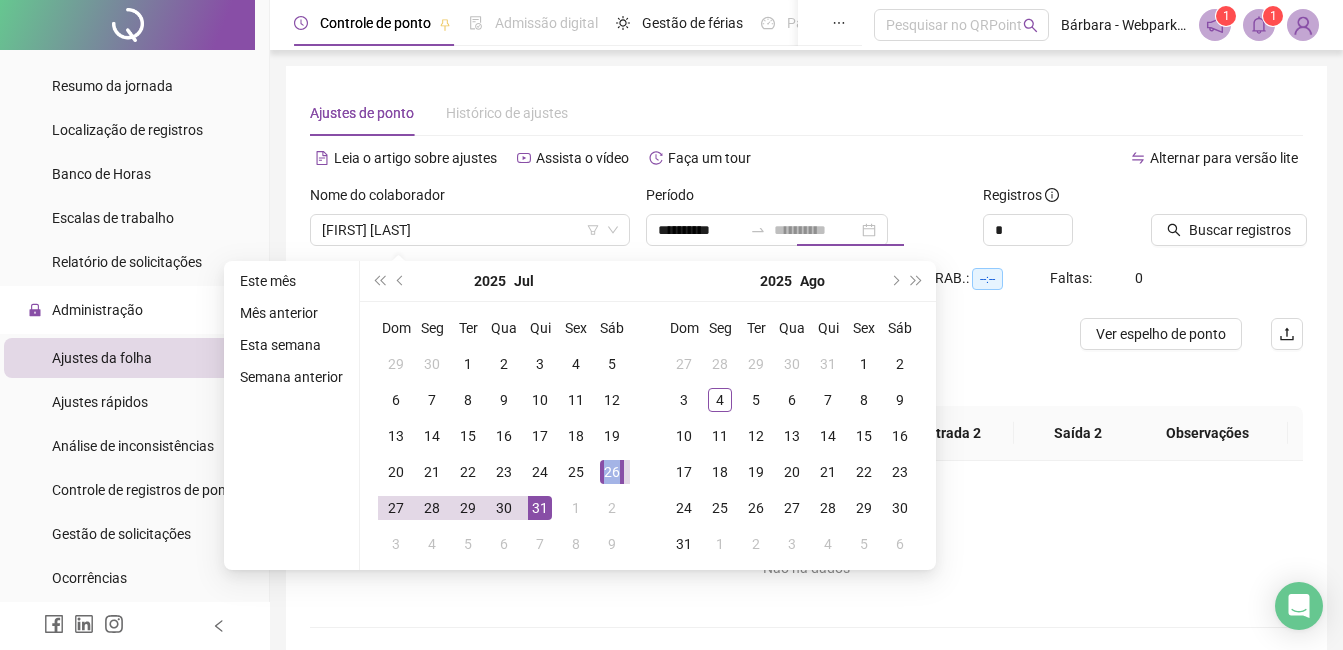 click on "26" at bounding box center (612, 472) 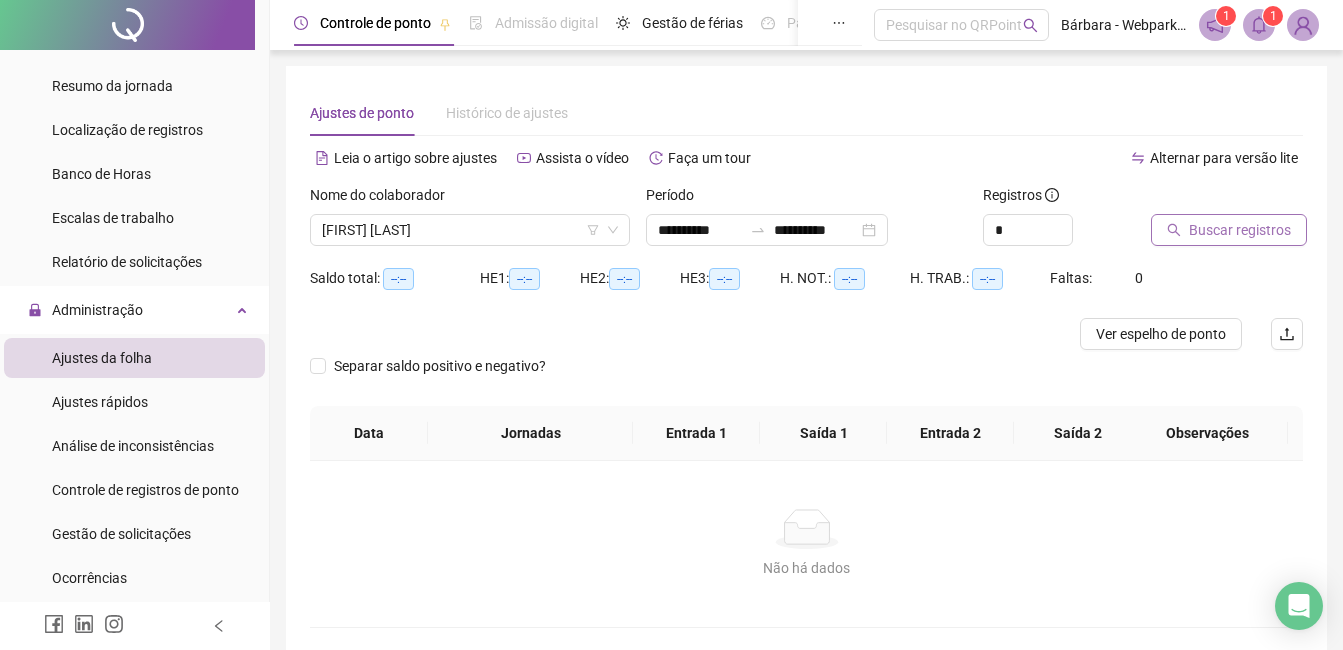 click on "Buscar registros" at bounding box center [1229, 230] 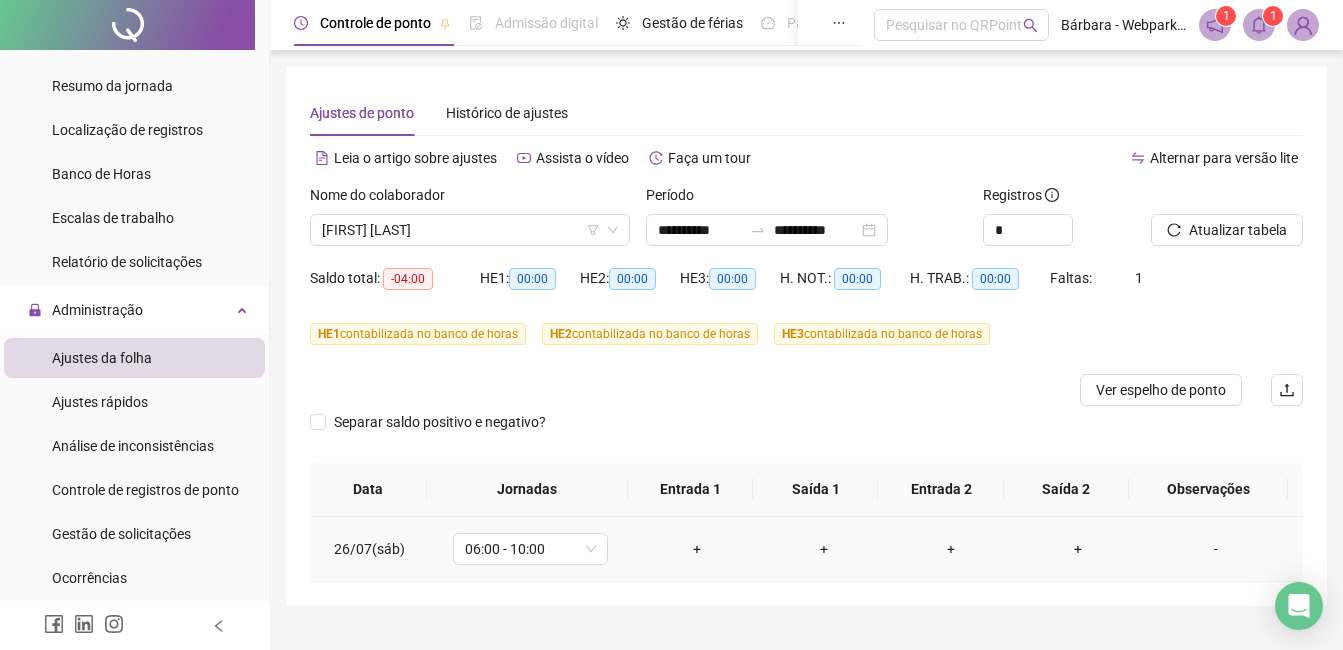 click on "-" at bounding box center [1216, 549] 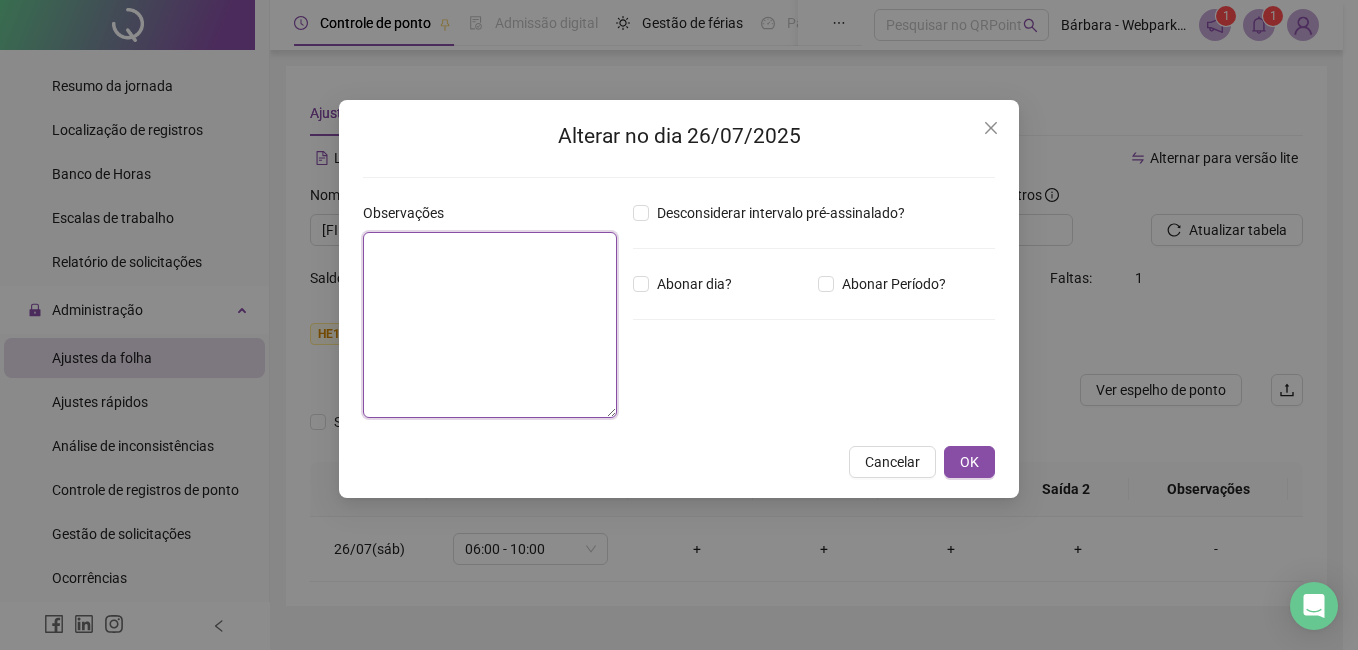 click at bounding box center (490, 325) 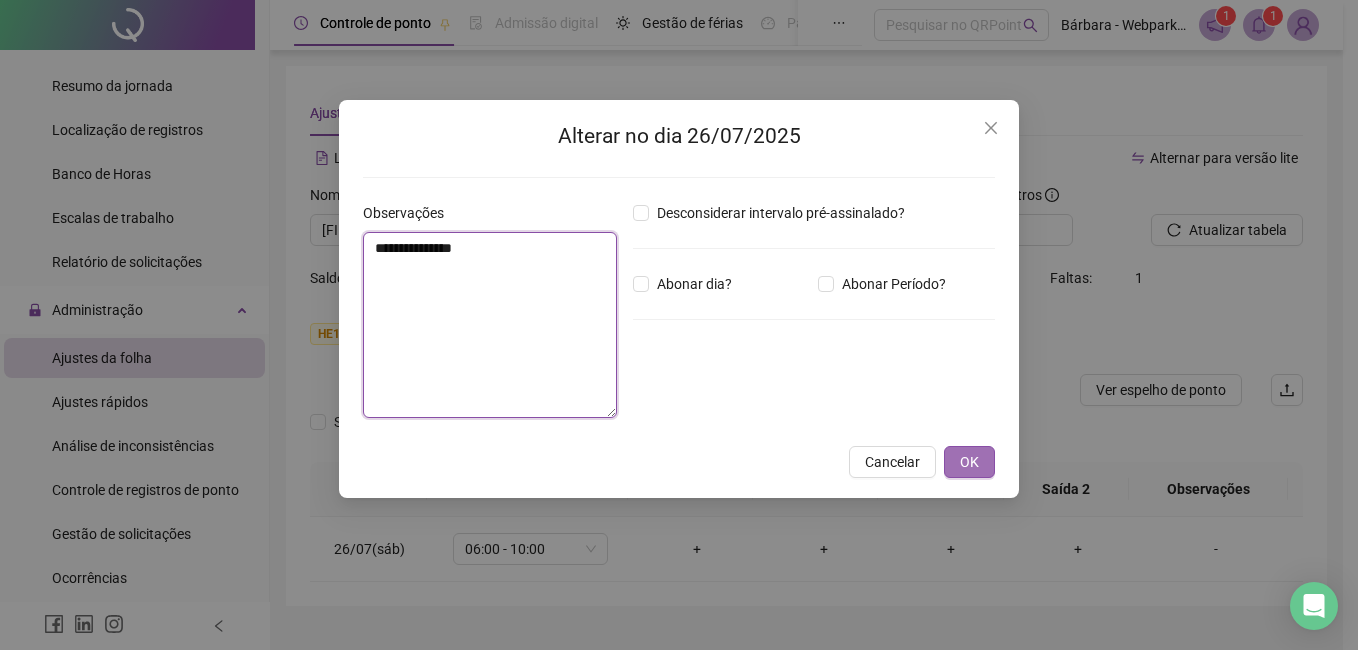 type on "**********" 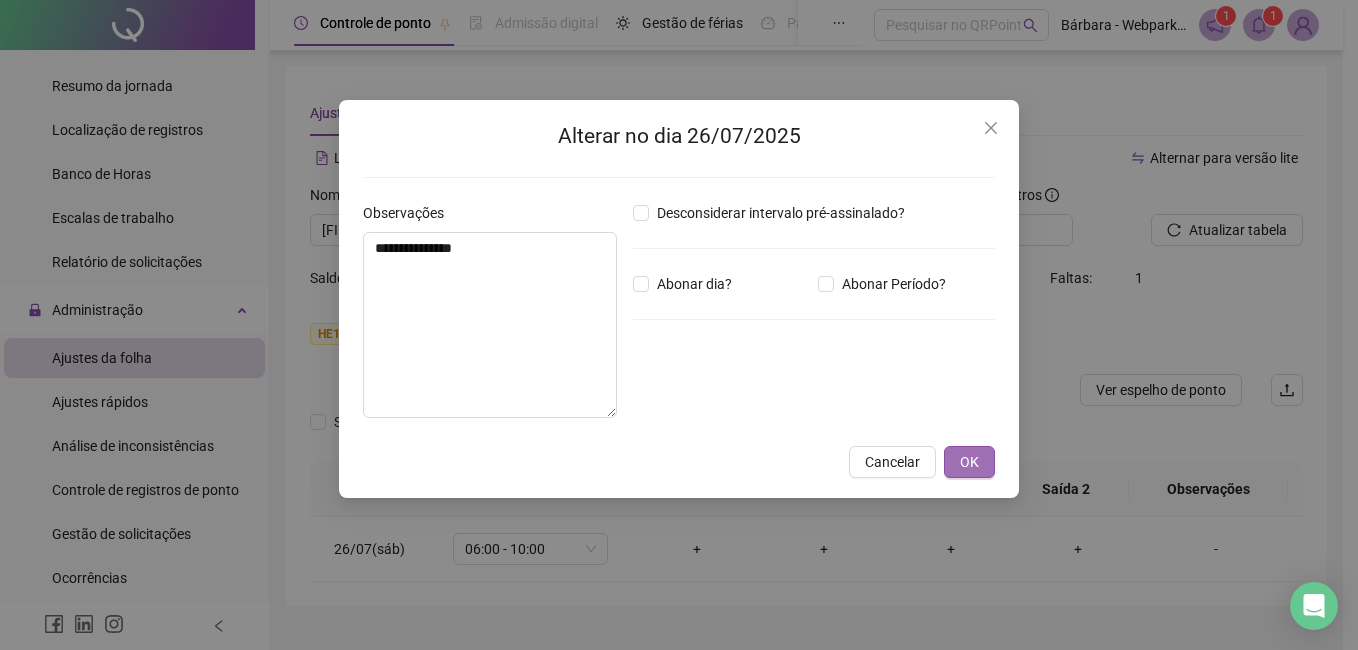 click on "OK" at bounding box center (969, 462) 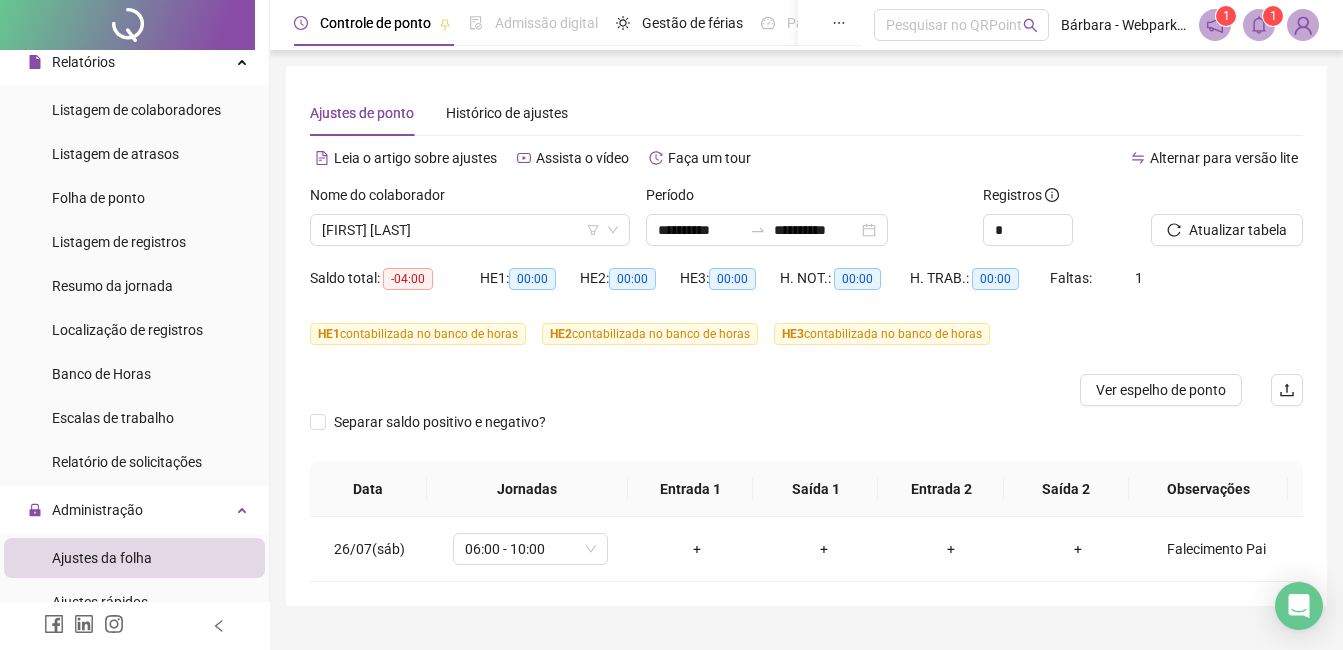 scroll, scrollTop: 0, scrollLeft: 0, axis: both 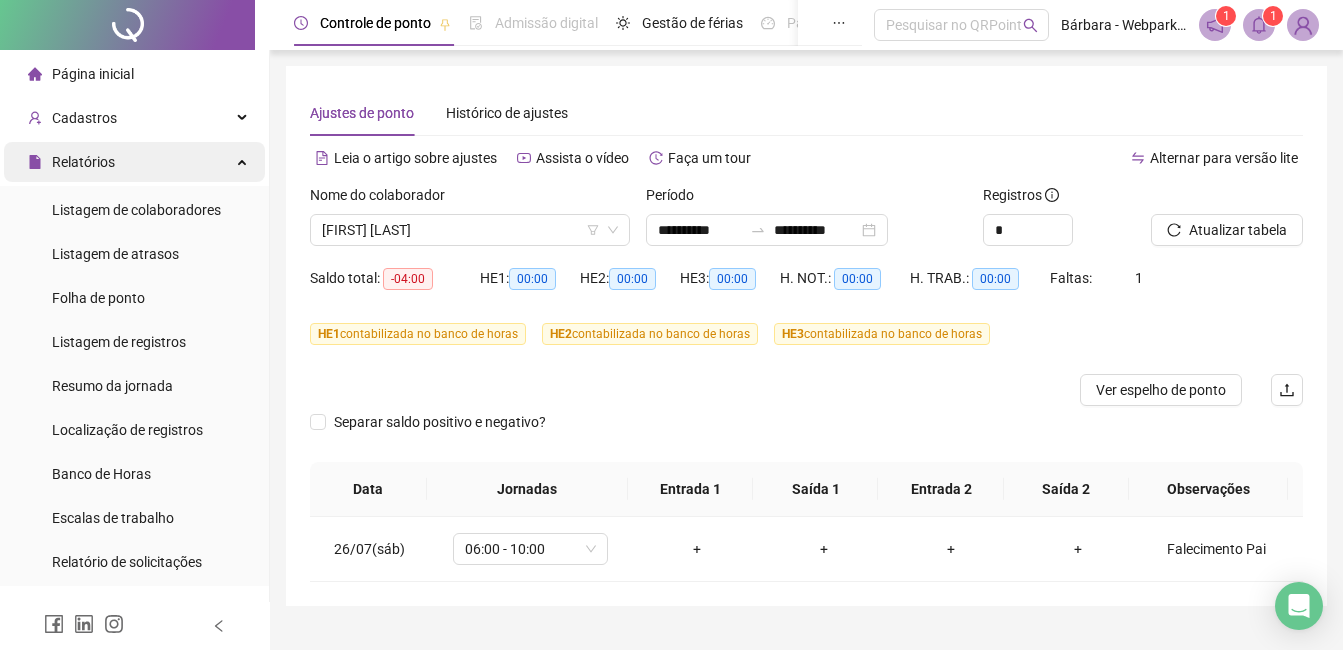 click on "Relatórios" at bounding box center [134, 162] 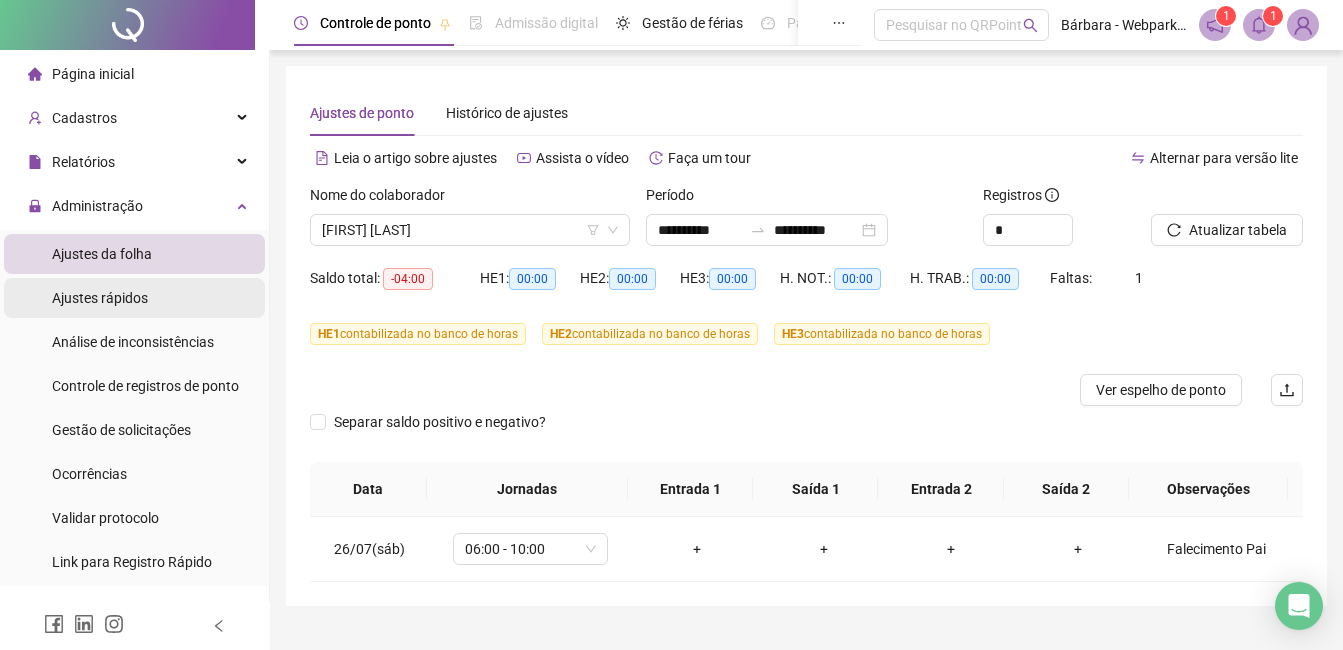 click on "Ajustes rápidos" at bounding box center [100, 298] 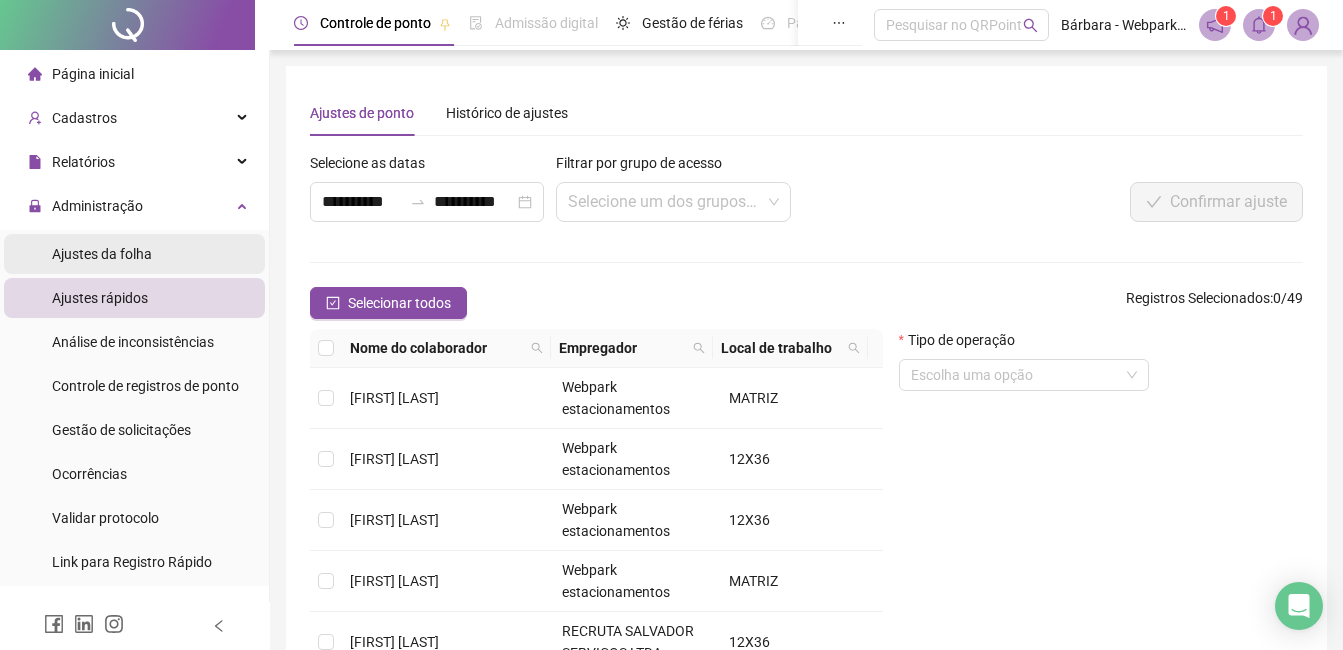 click on "Ajustes da folha" at bounding box center [102, 254] 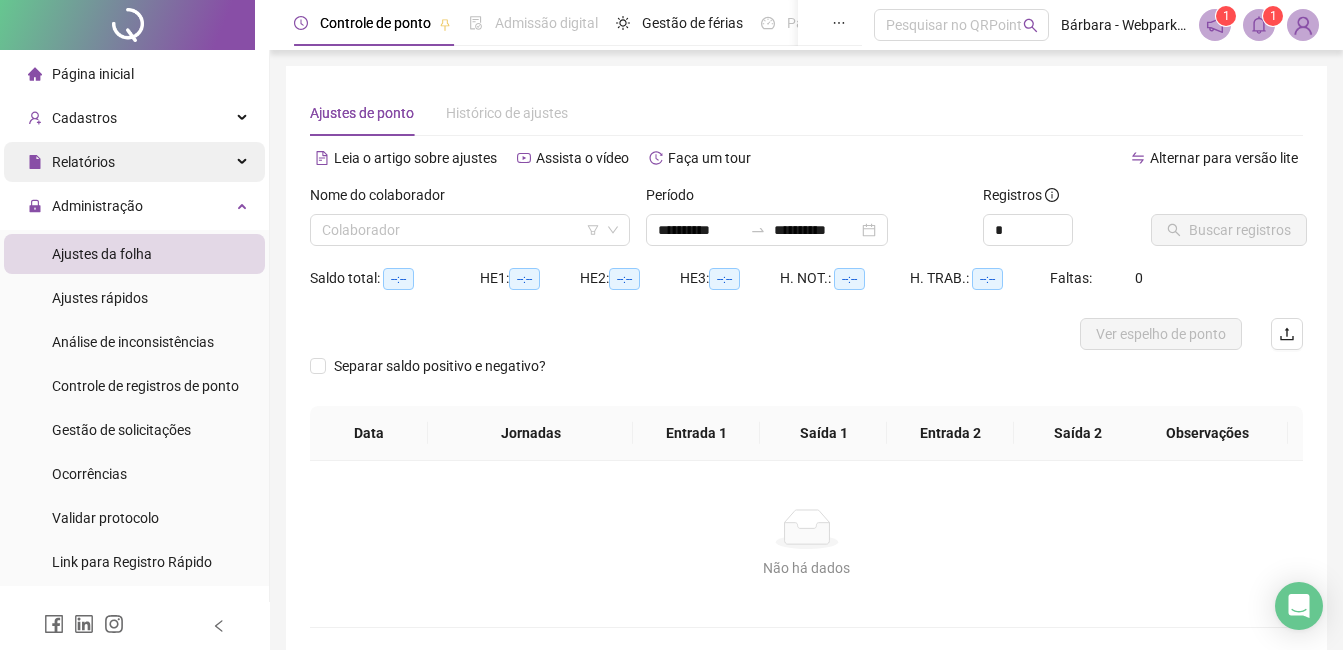 click on "Relatórios" at bounding box center [134, 162] 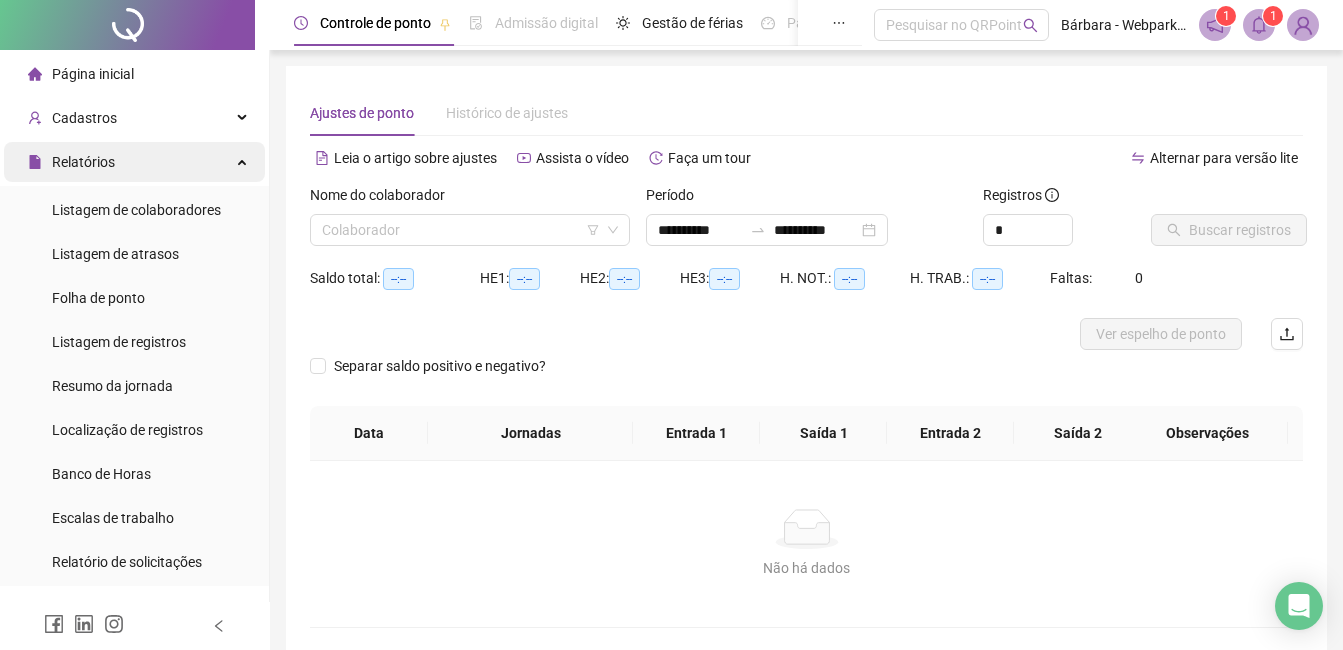 click on "Relatórios" at bounding box center [134, 162] 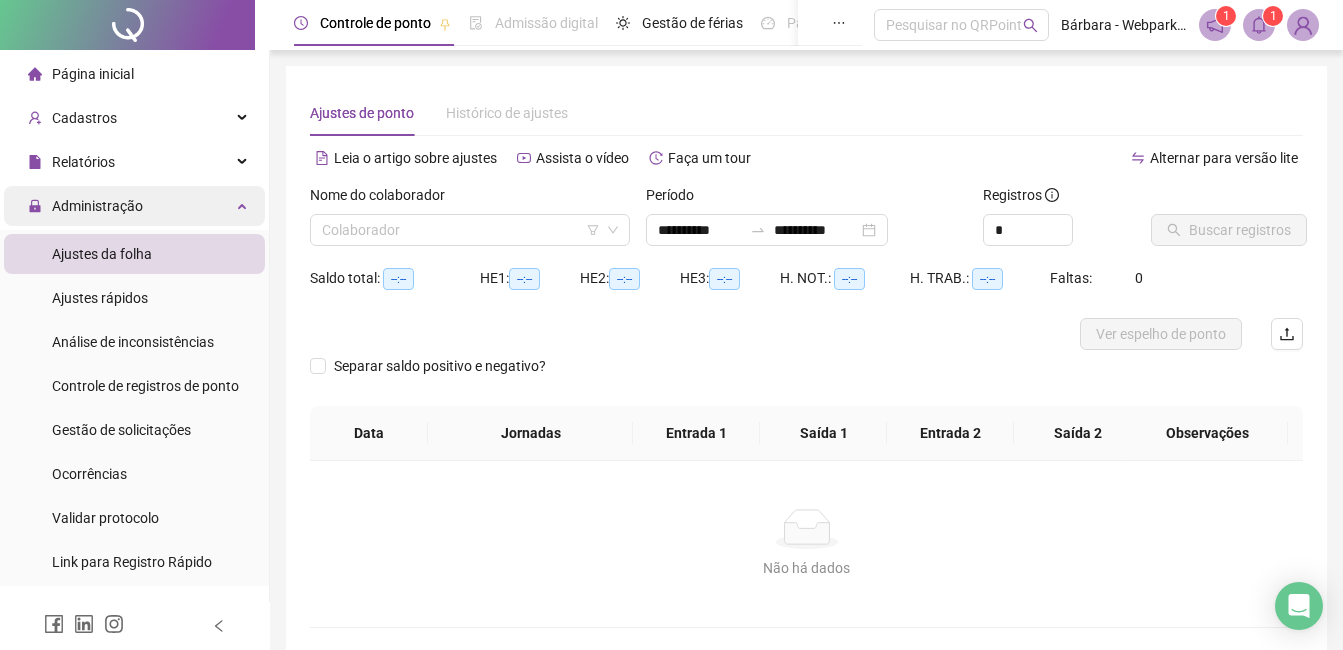 click on "Administração" at bounding box center [134, 206] 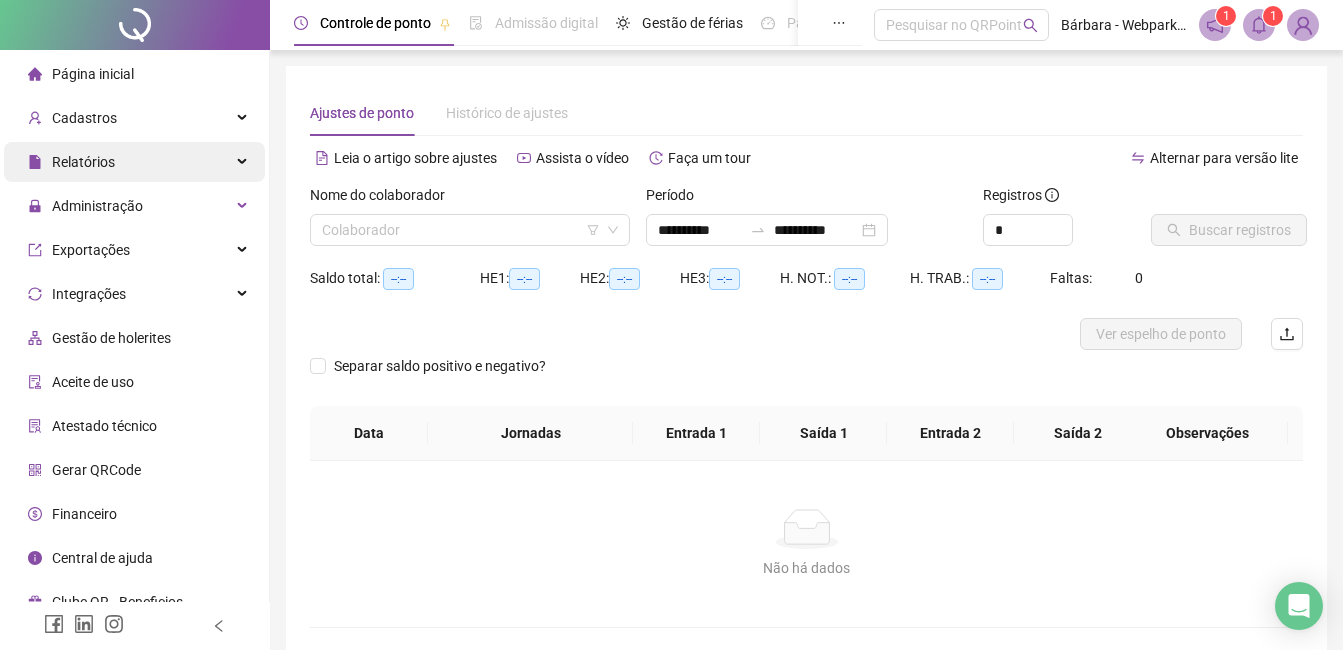 click on "Relatórios" at bounding box center (134, 162) 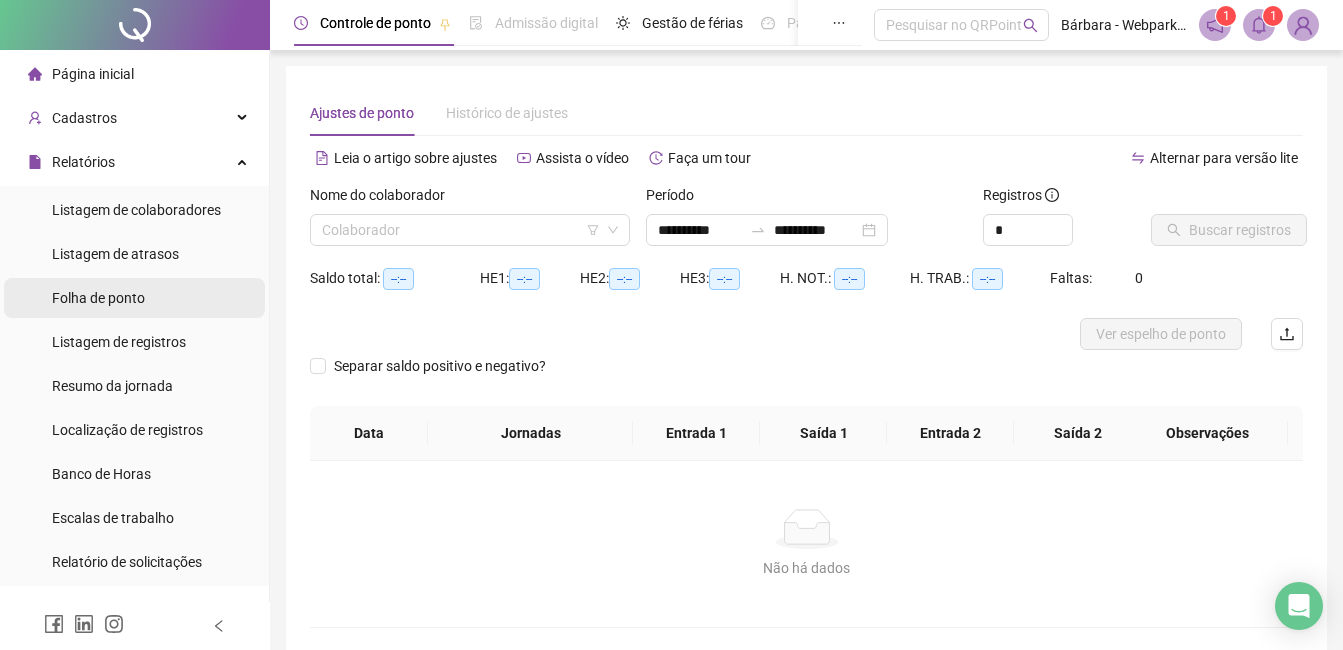 click on "Folha de ponto" at bounding box center (134, 298) 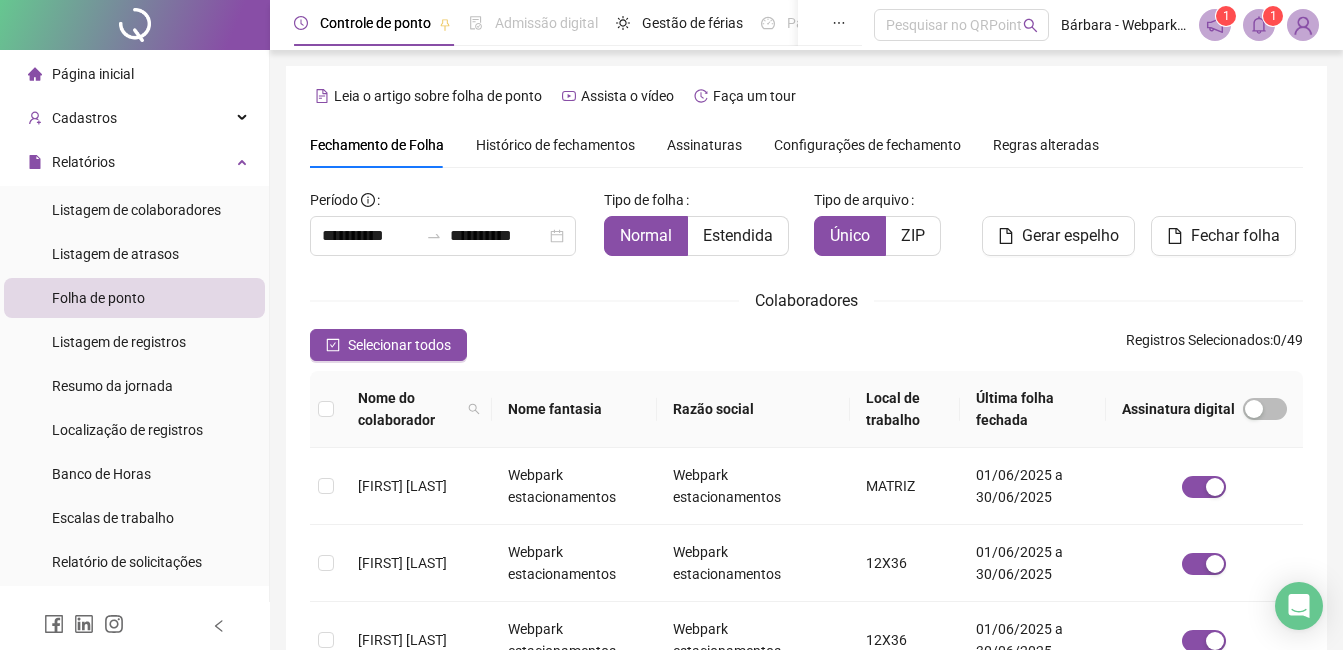 scroll, scrollTop: 85, scrollLeft: 0, axis: vertical 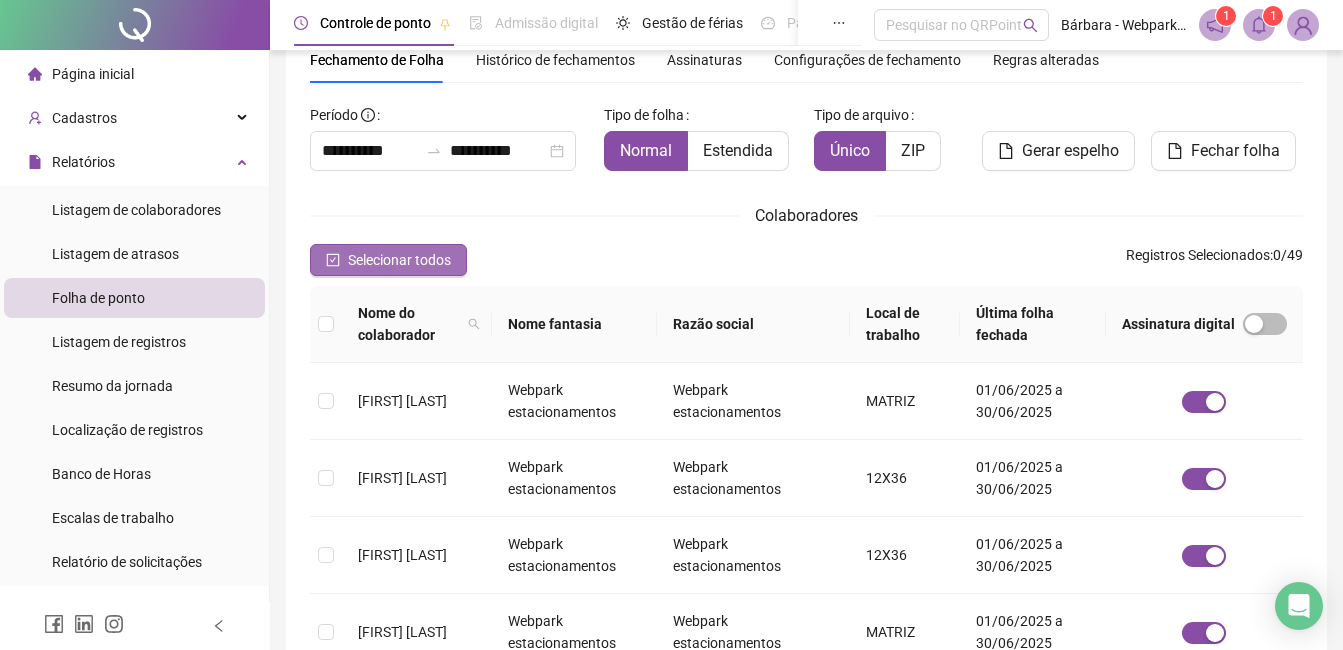 click on "Selecionar todos" at bounding box center (399, 260) 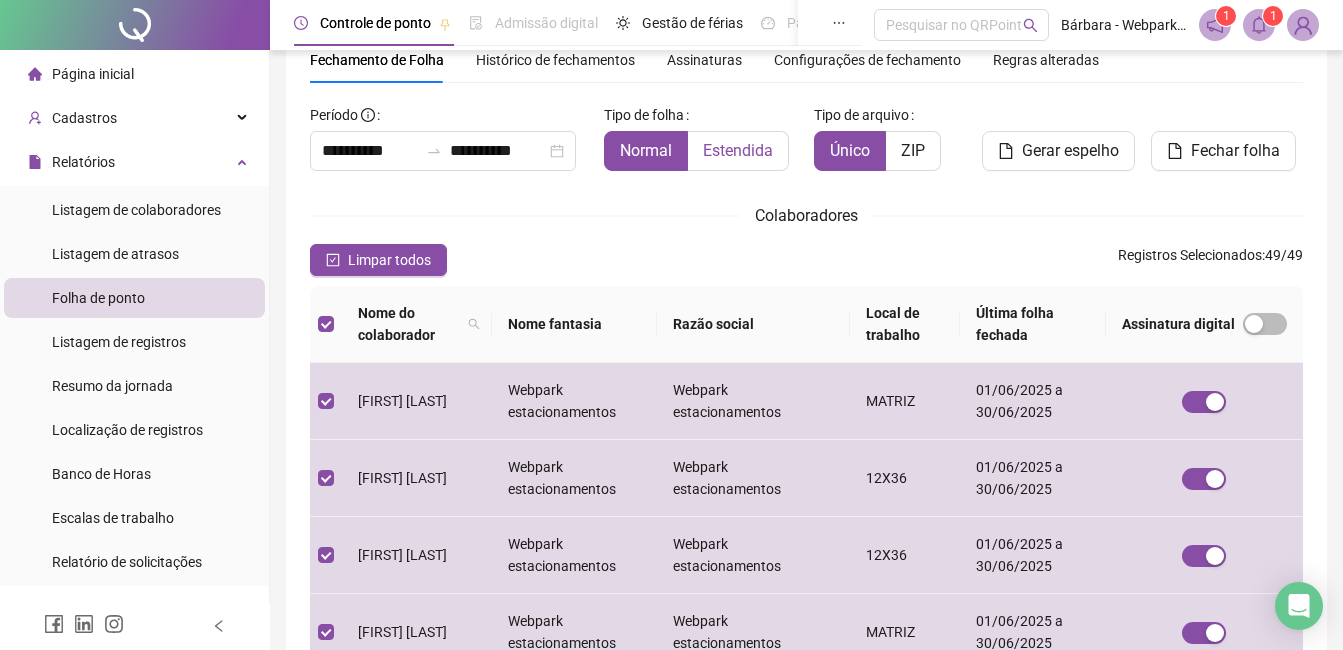 click on "Estendida" at bounding box center (738, 150) 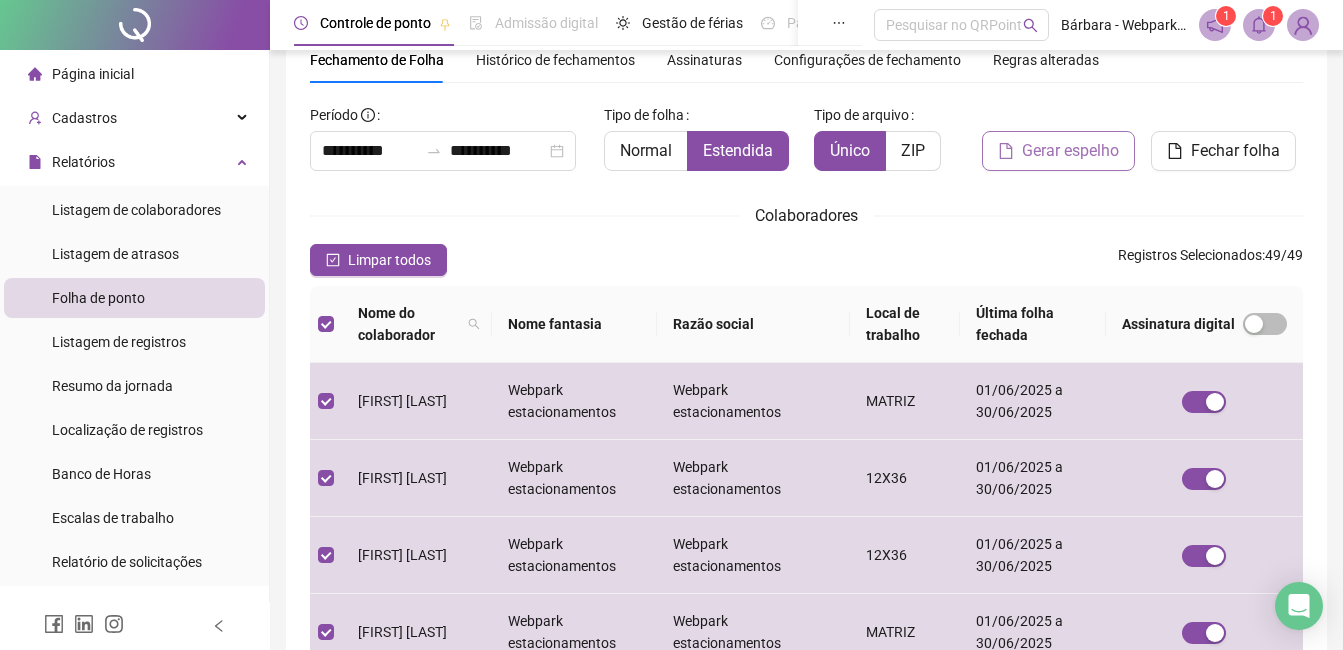 click on "Gerar espelho" at bounding box center (1070, 151) 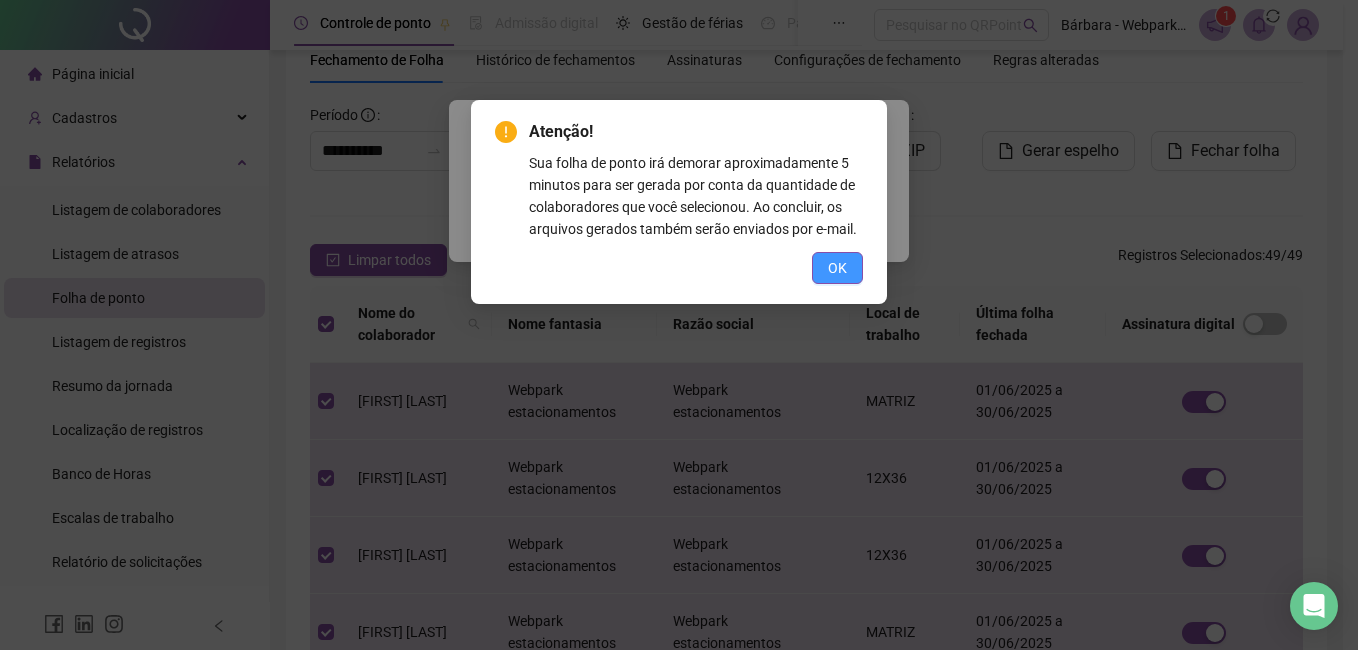 click on "OK" at bounding box center [837, 268] 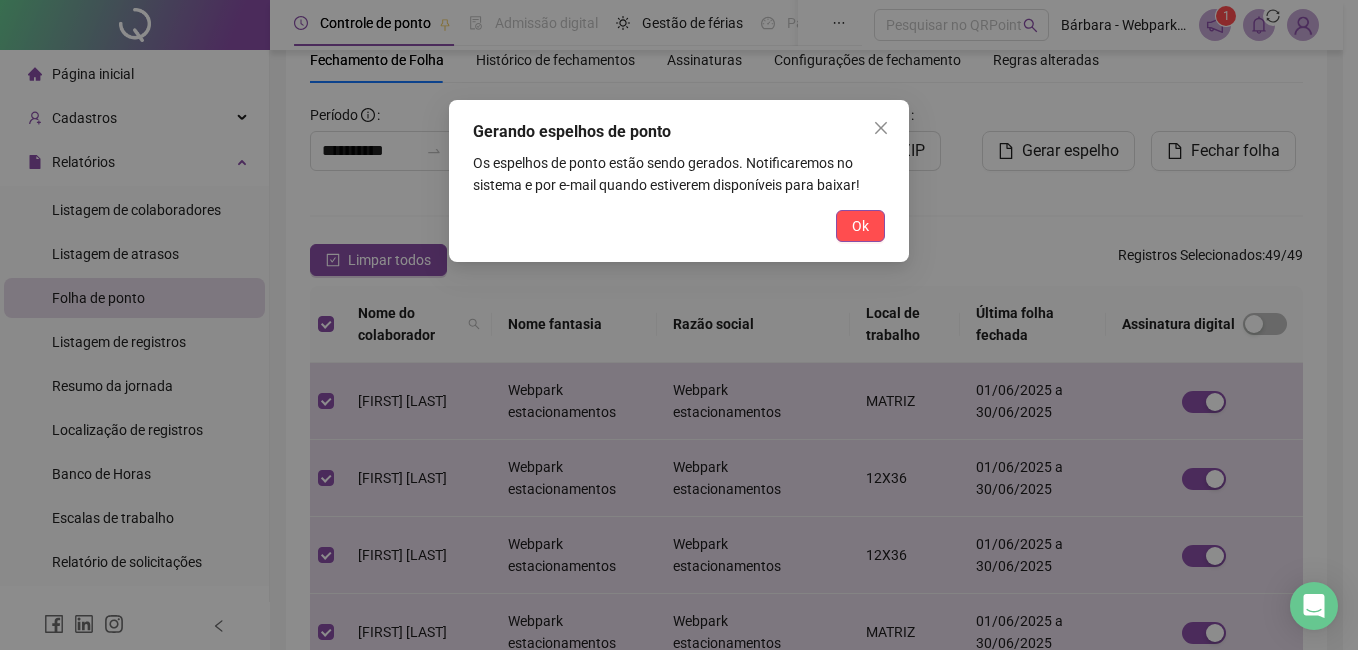click on "Ok" at bounding box center (860, 226) 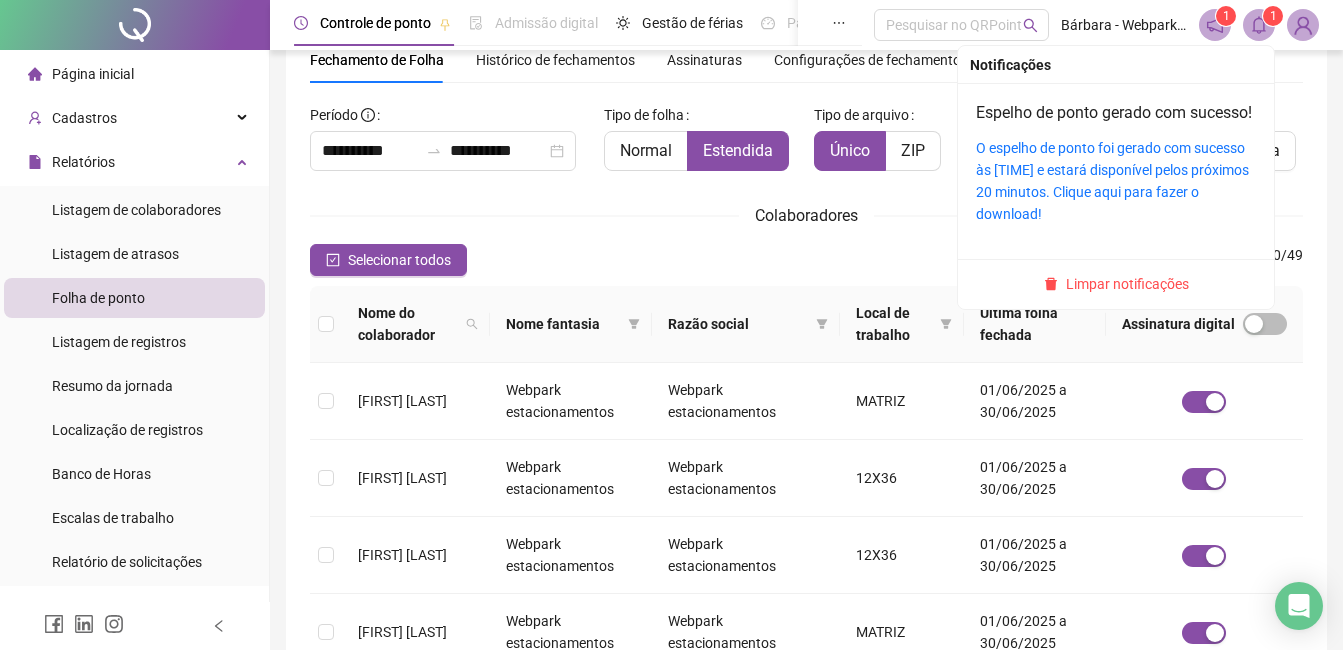 click on "1" at bounding box center [1273, 16] 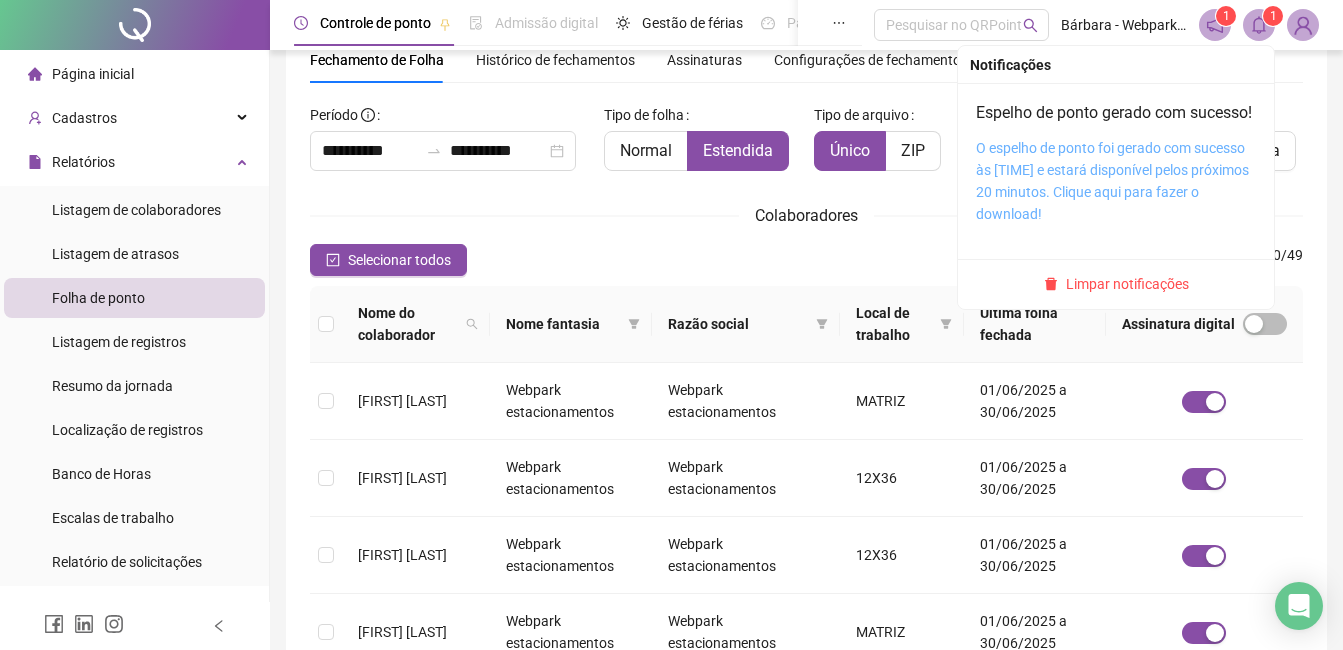 click on "O espelho de ponto foi gerado com sucesso às [TIME] e estará disponível pelos próximos 20 minutos.
Clique aqui para fazer o download!" at bounding box center (1112, 181) 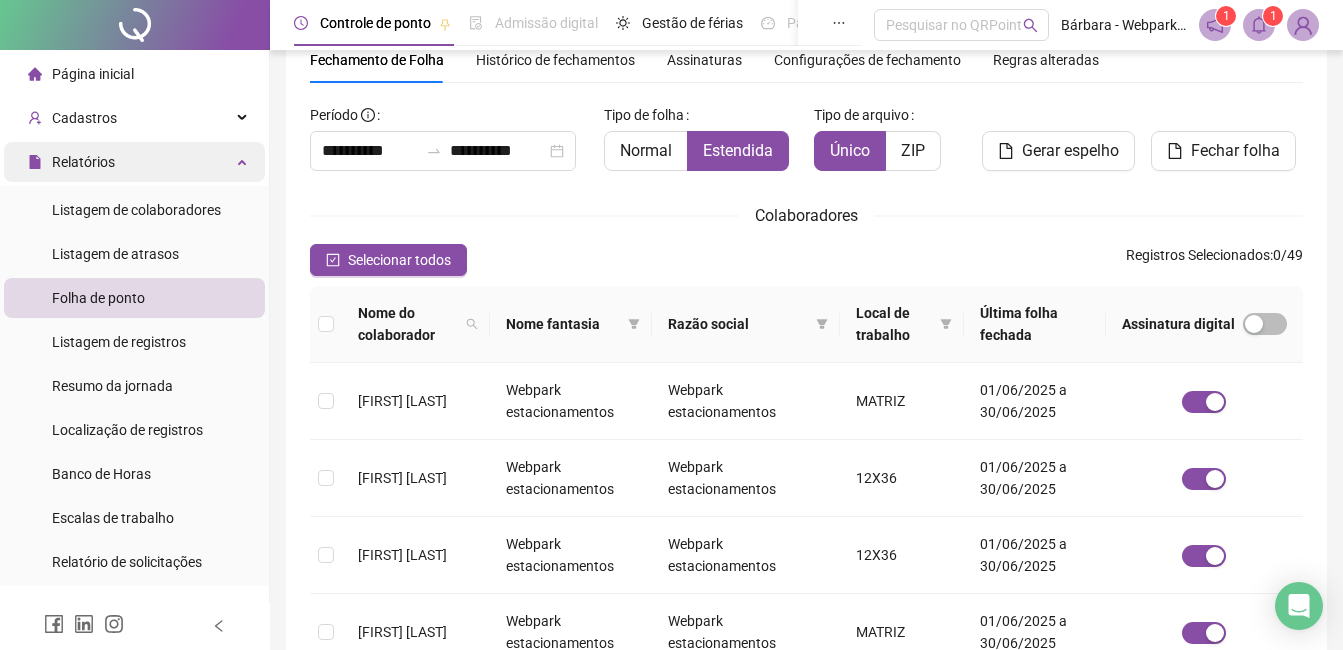 click on "Relatórios" at bounding box center [134, 162] 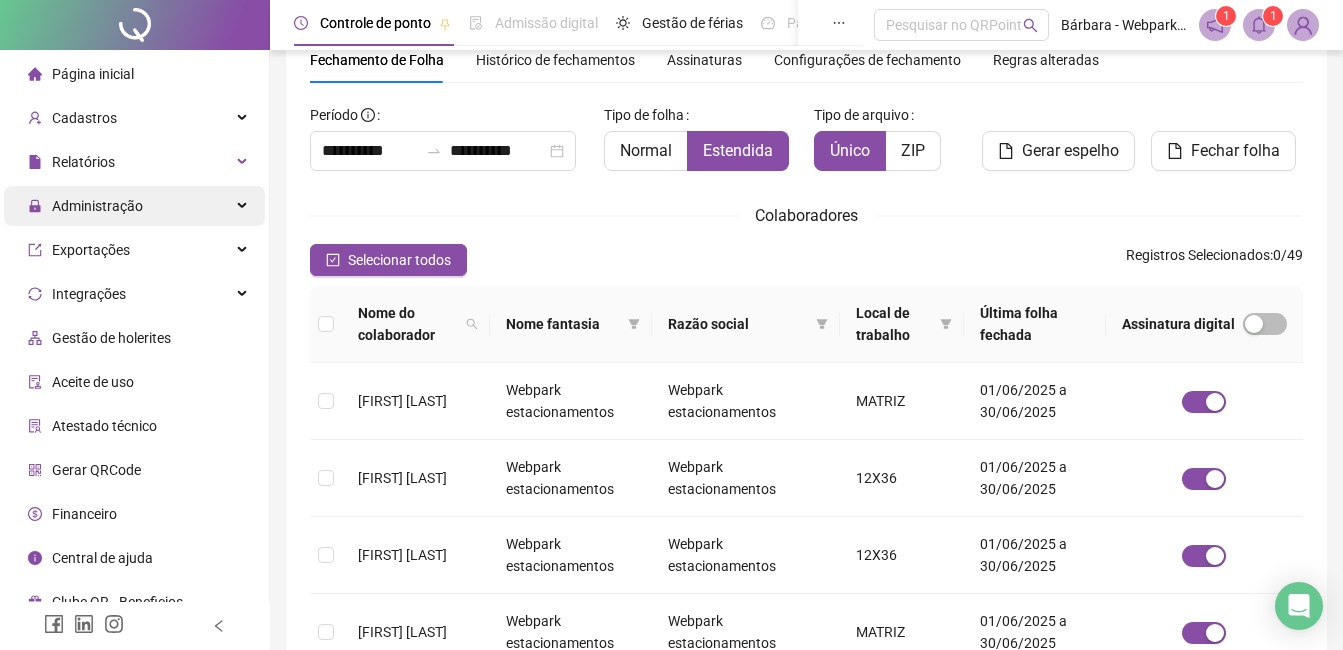 click on "Administração" at bounding box center [97, 206] 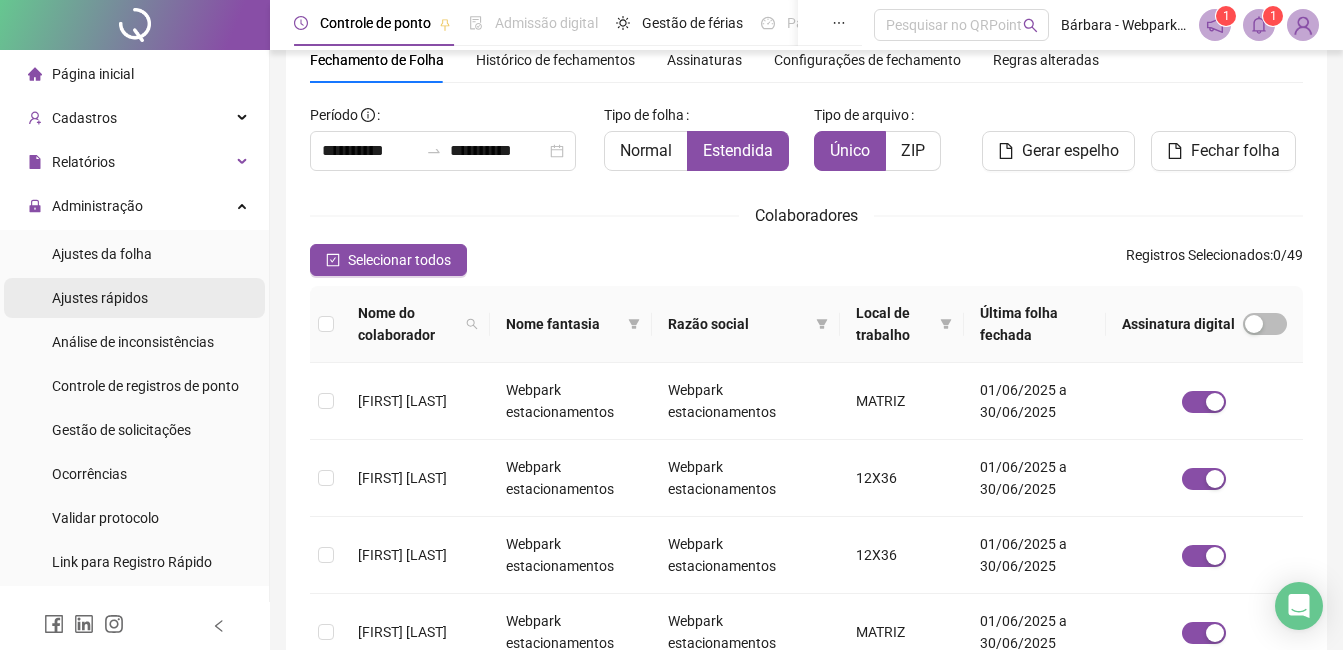 click on "Ajustes rápidos" at bounding box center (100, 298) 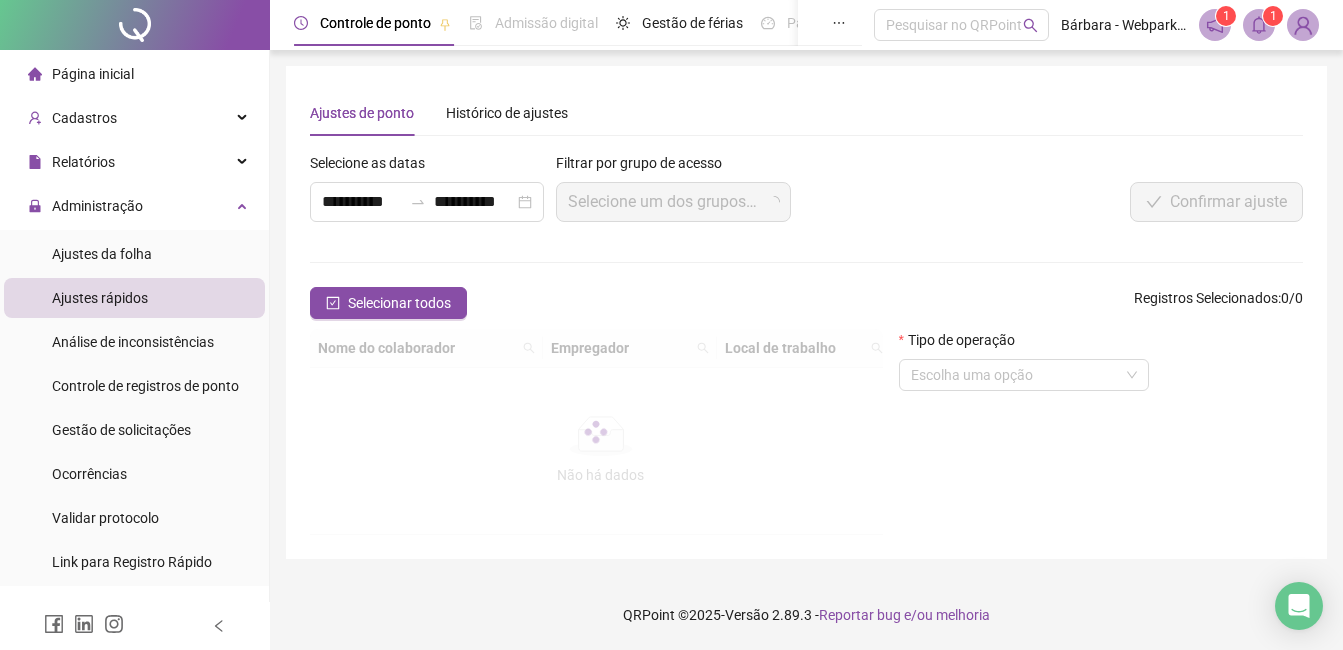 scroll, scrollTop: 0, scrollLeft: 0, axis: both 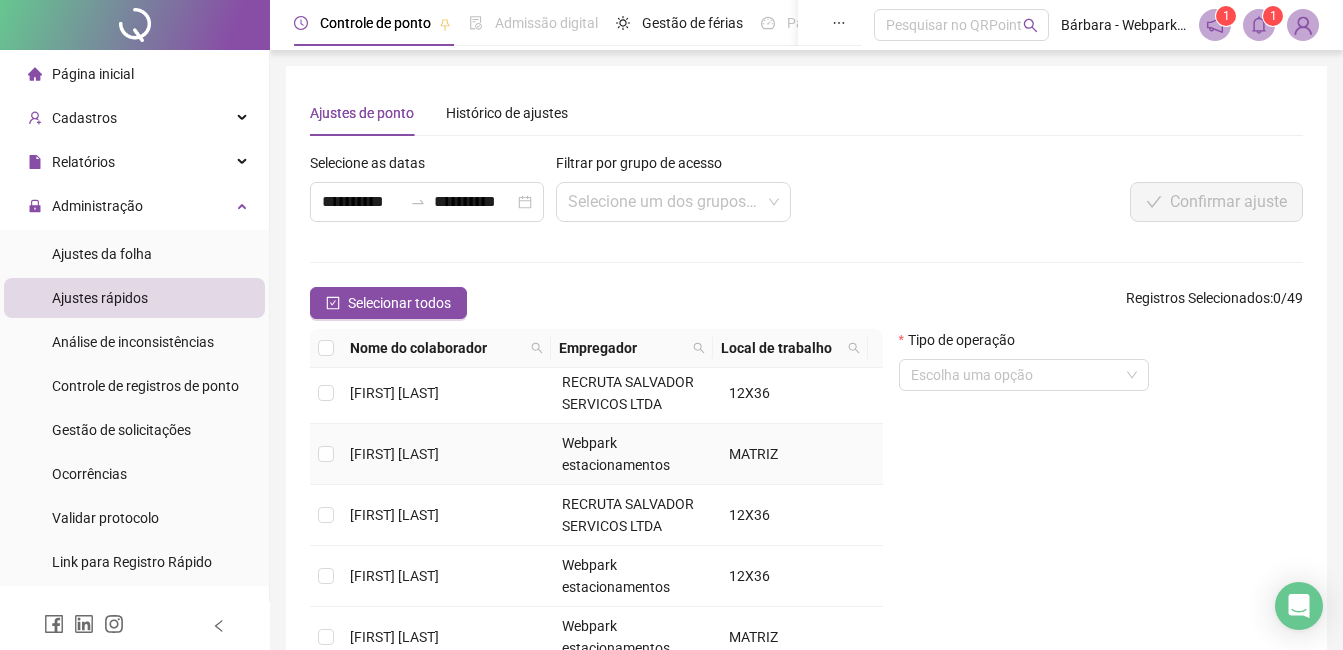 click on "[FIRST] [LAST]" at bounding box center (448, 454) 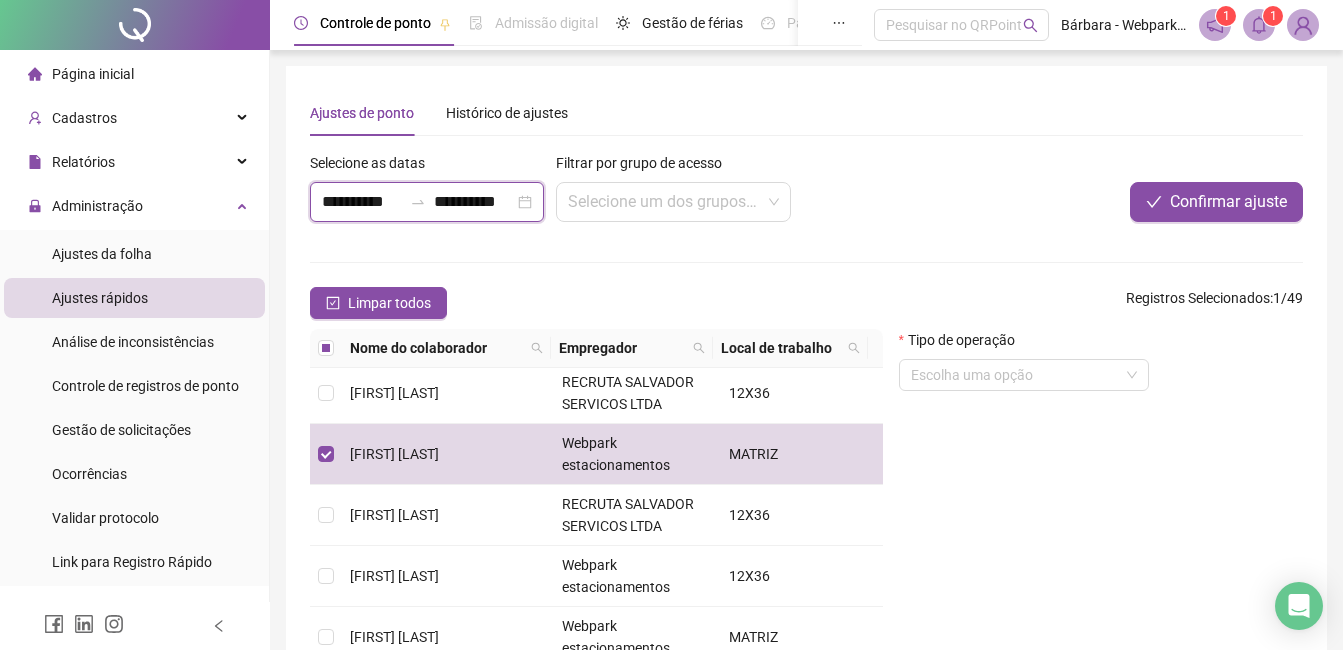 click on "**********" at bounding box center [362, 202] 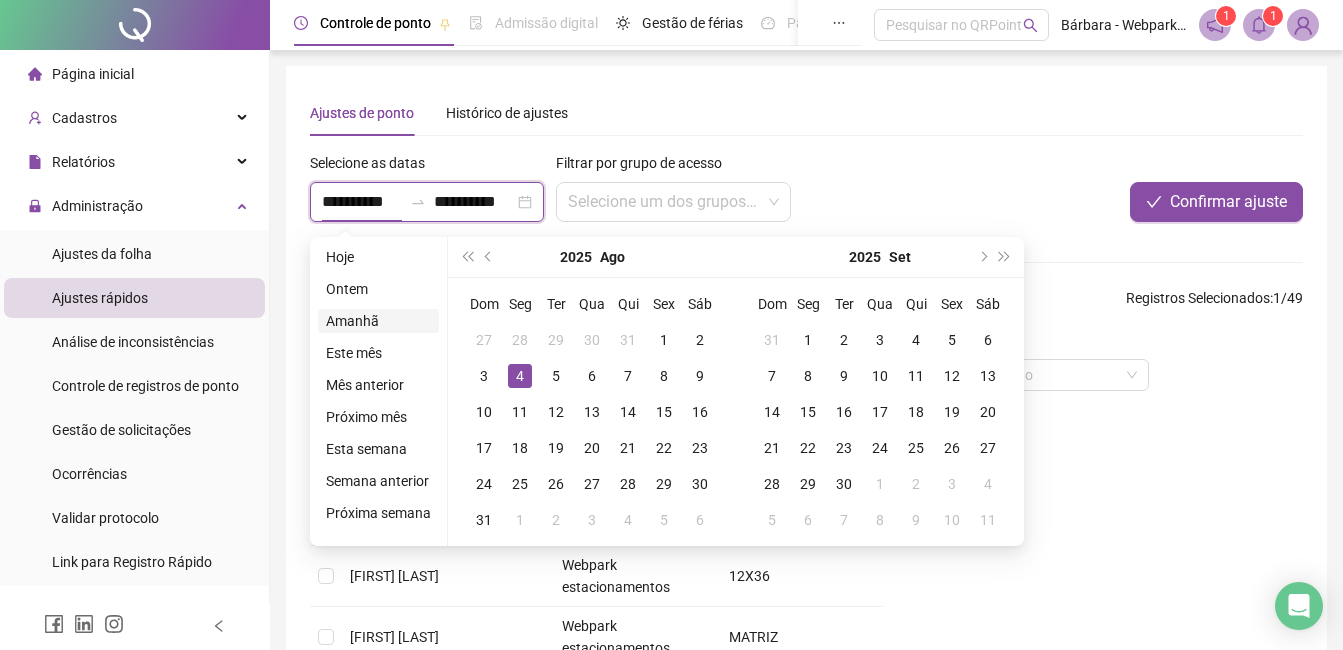 type on "**********" 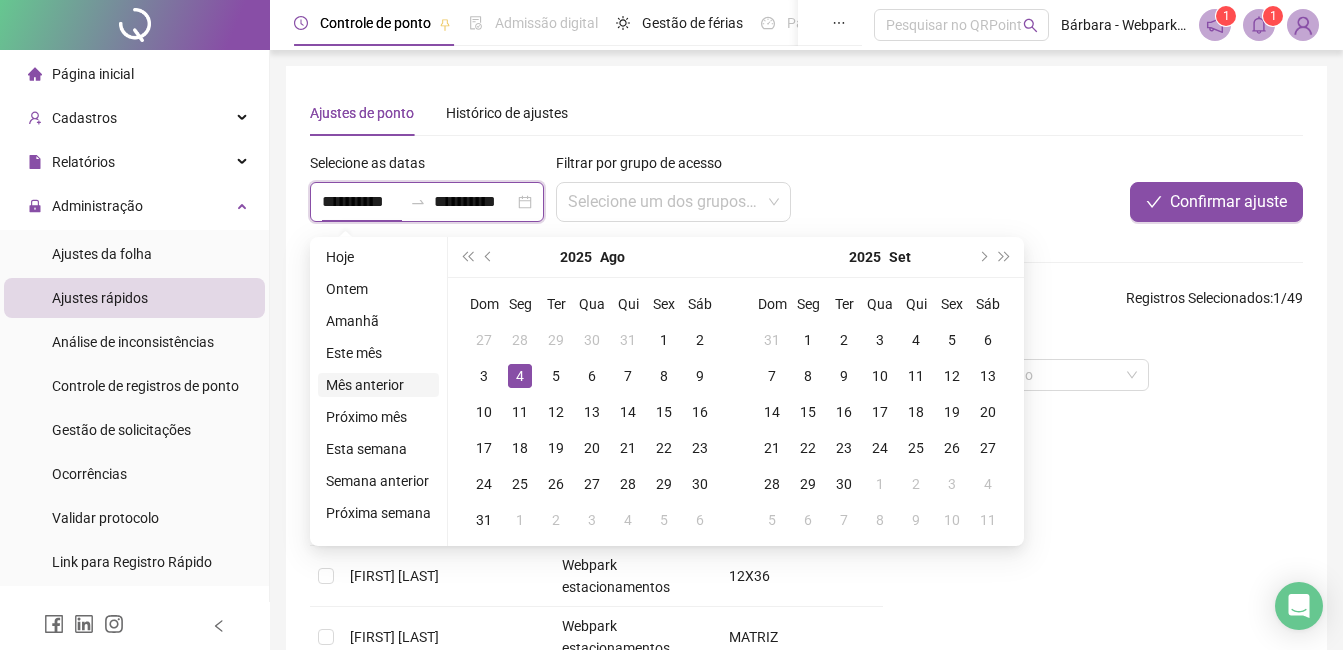 type on "**********" 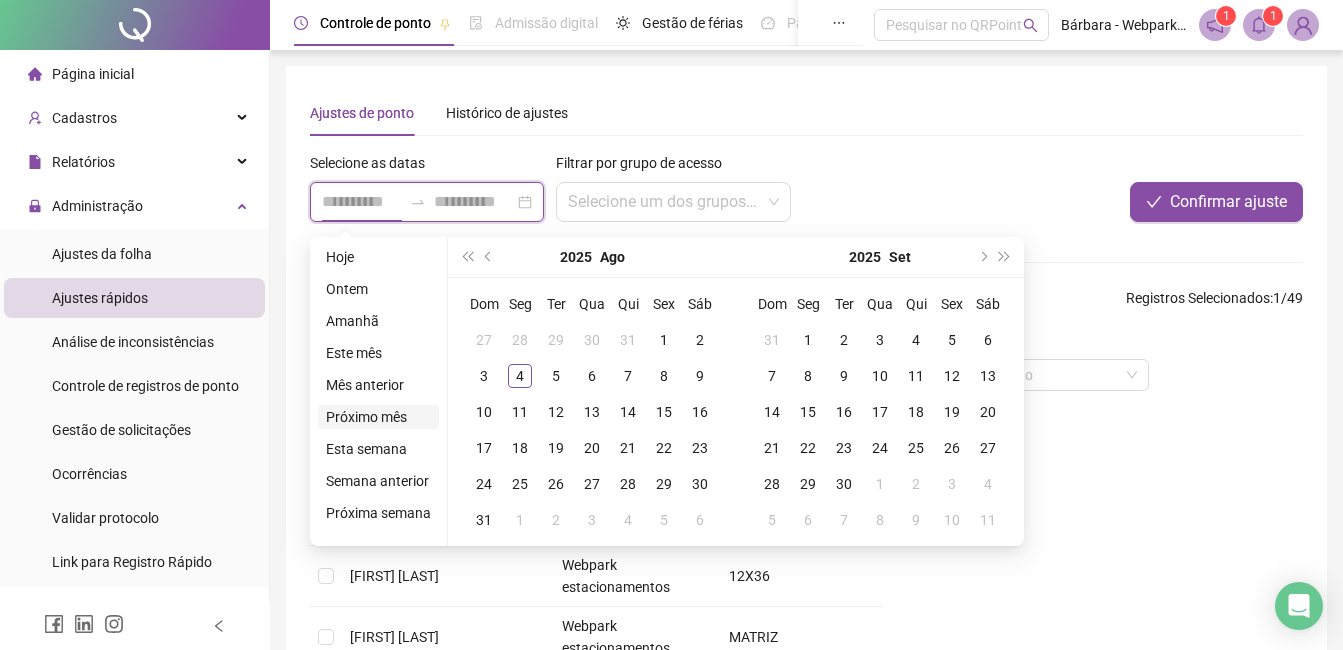 type on "**********" 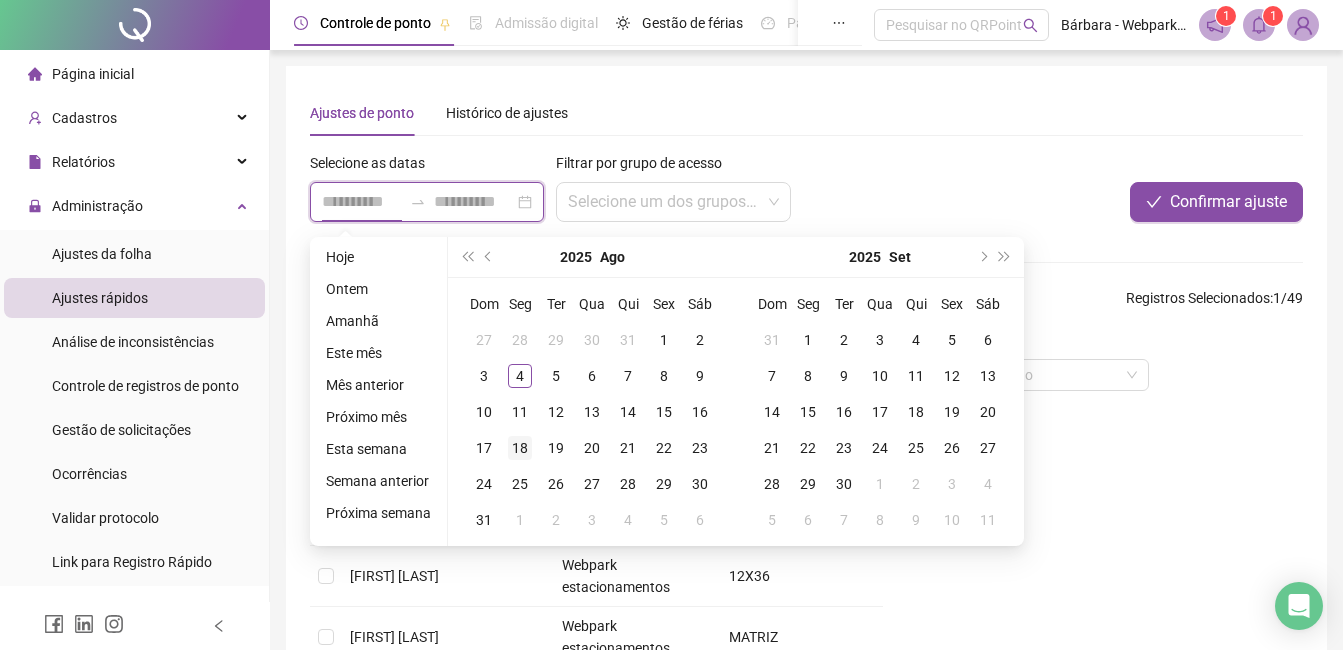 type on "**********" 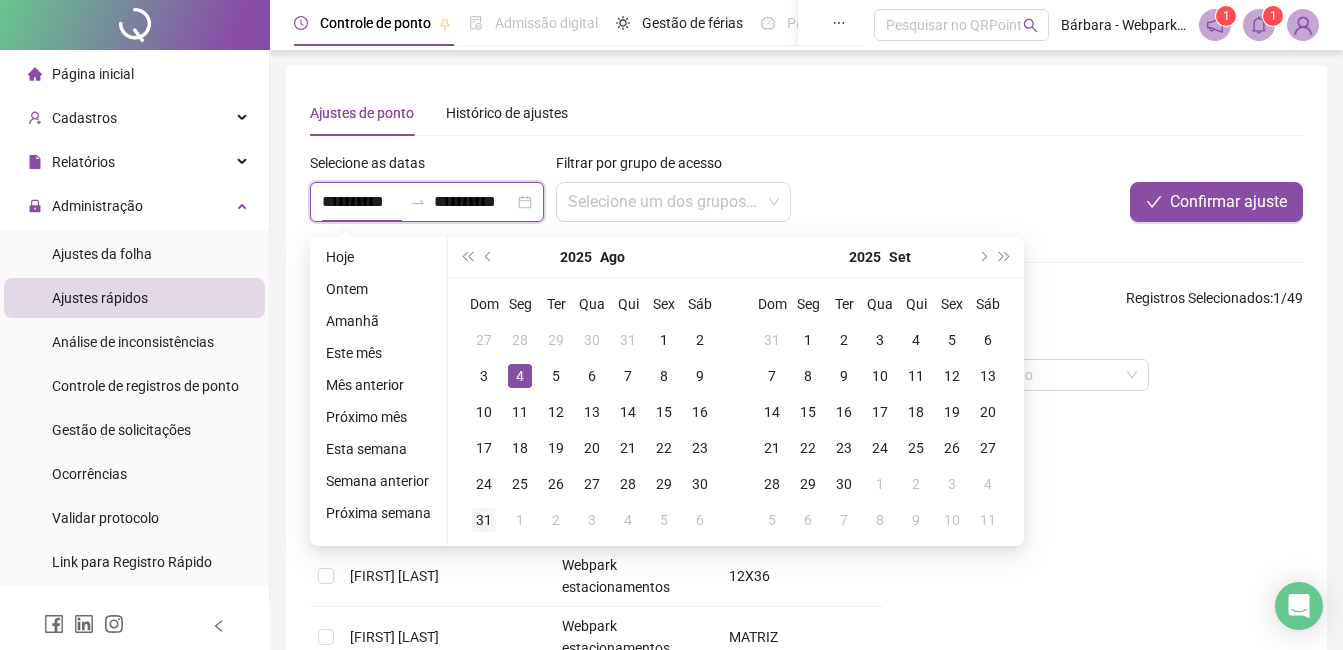 type on "**********" 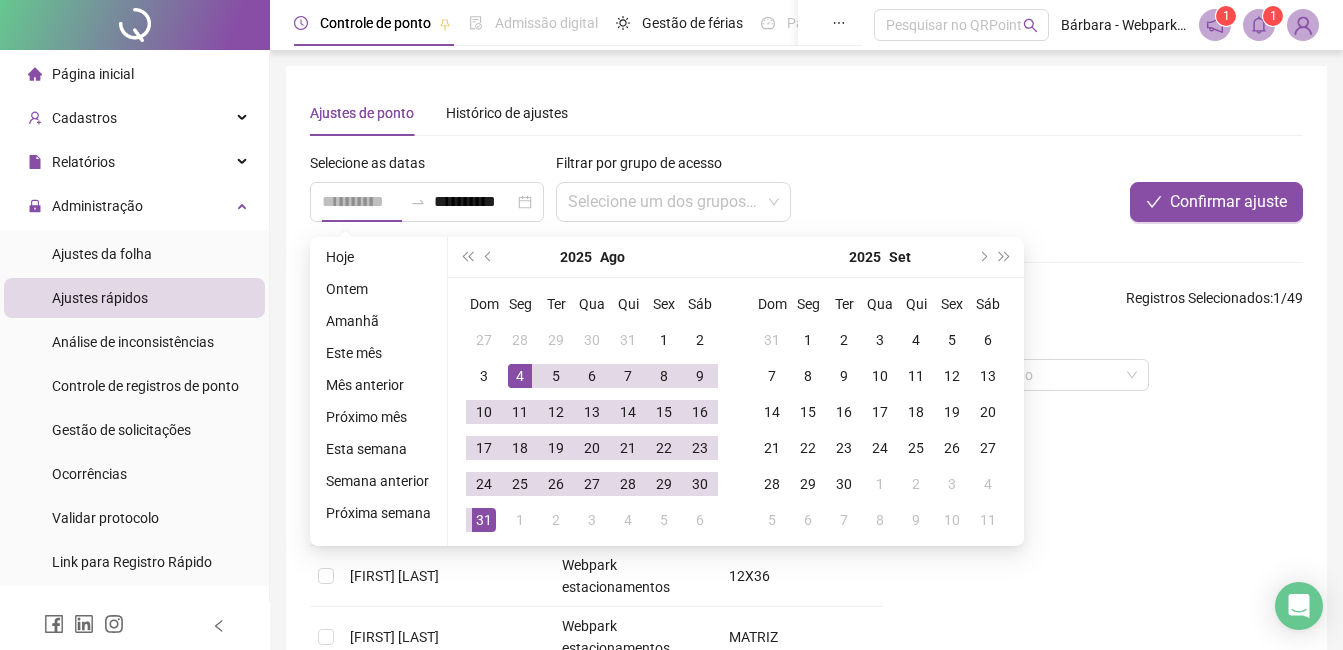 click on "31" at bounding box center [484, 520] 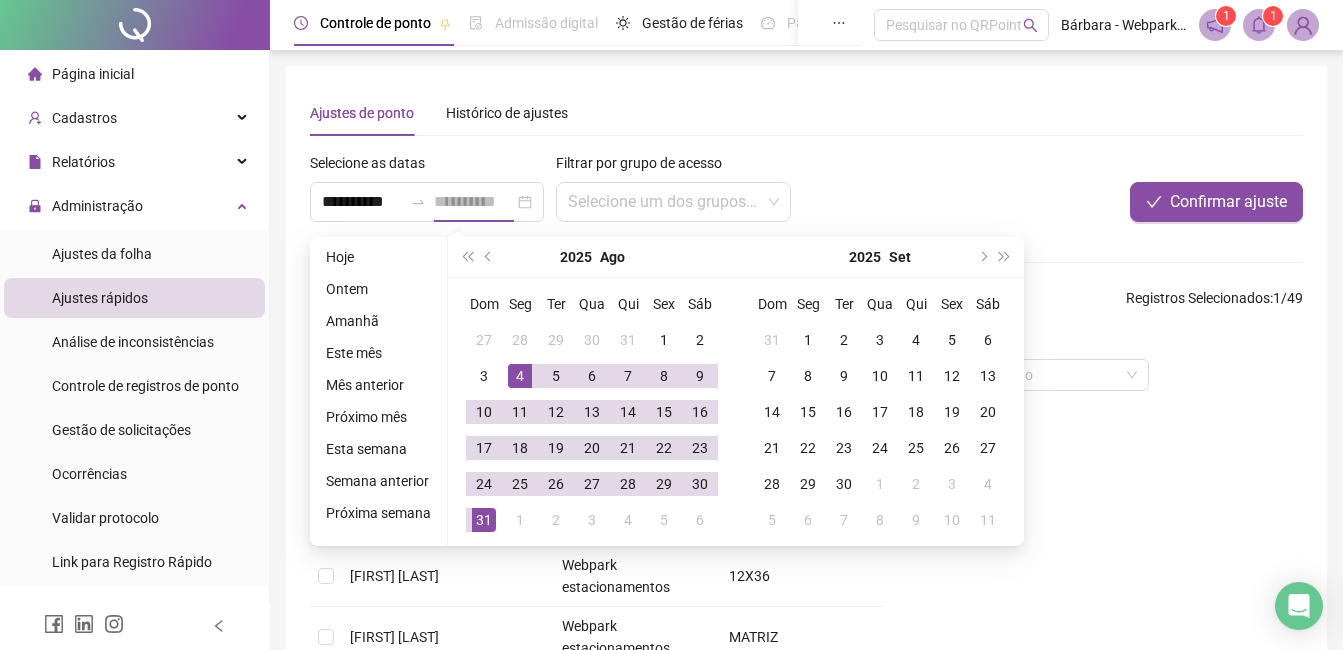 scroll, scrollTop: 0, scrollLeft: 0, axis: both 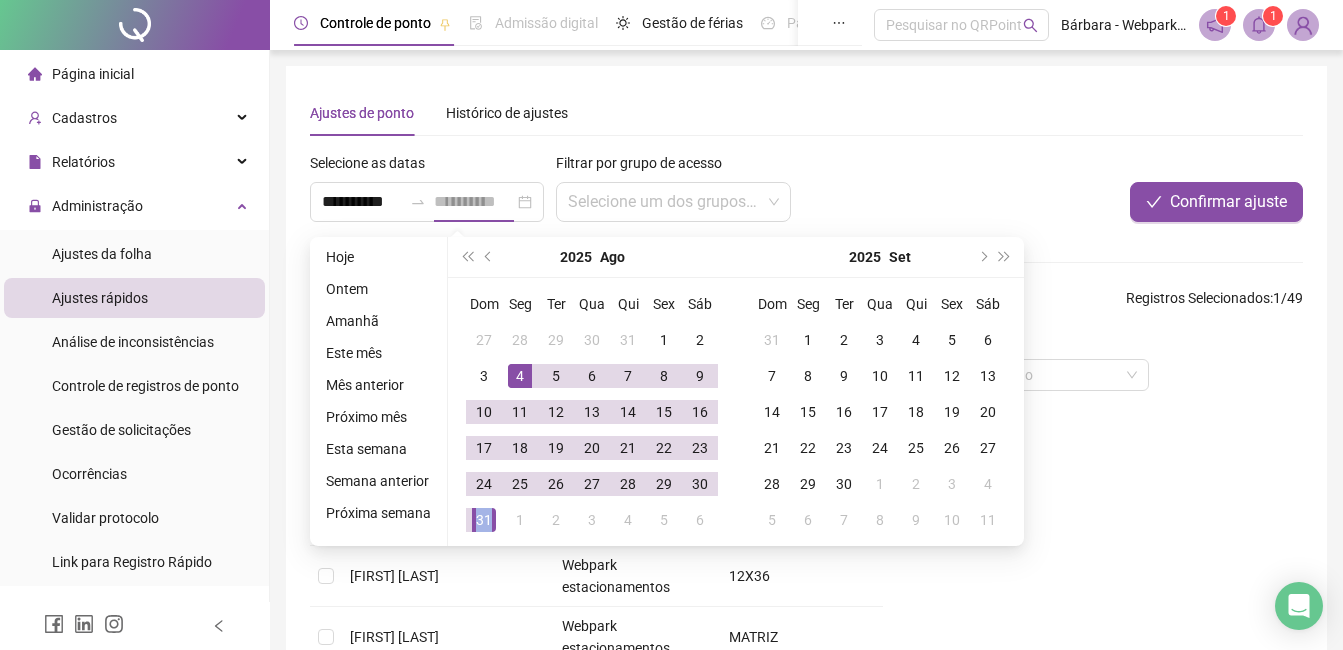 click on "31" at bounding box center (484, 520) 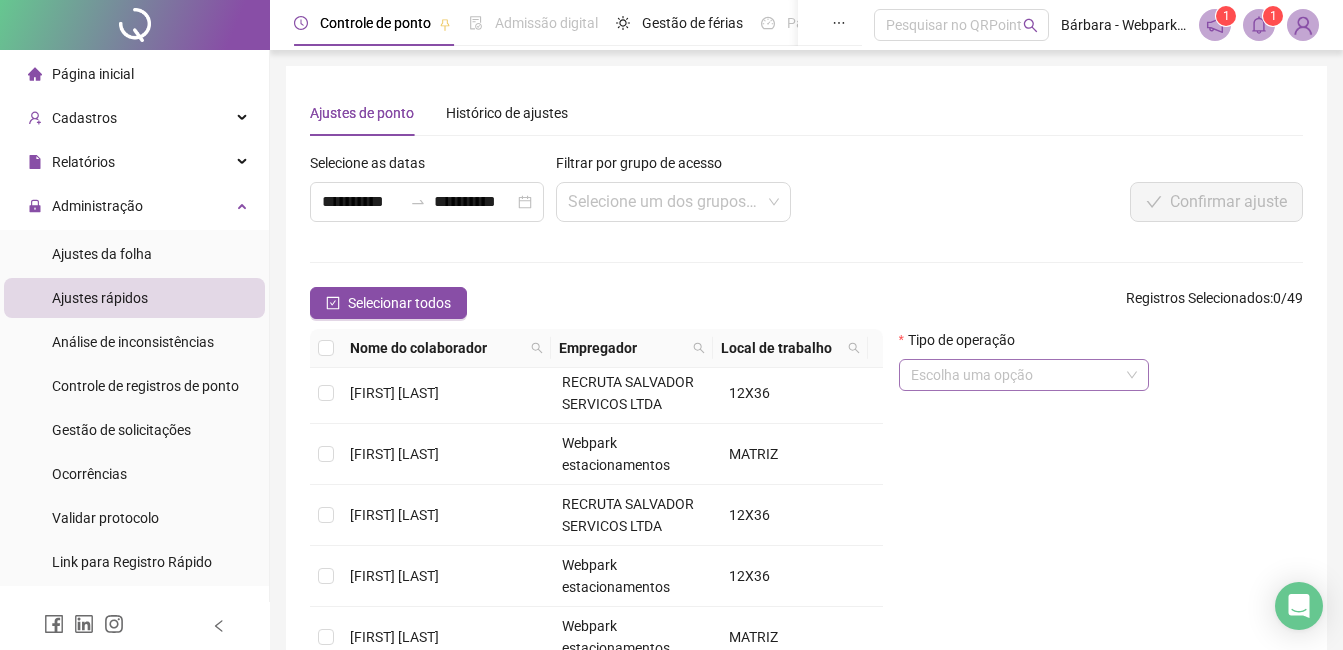 click at bounding box center [1015, 375] 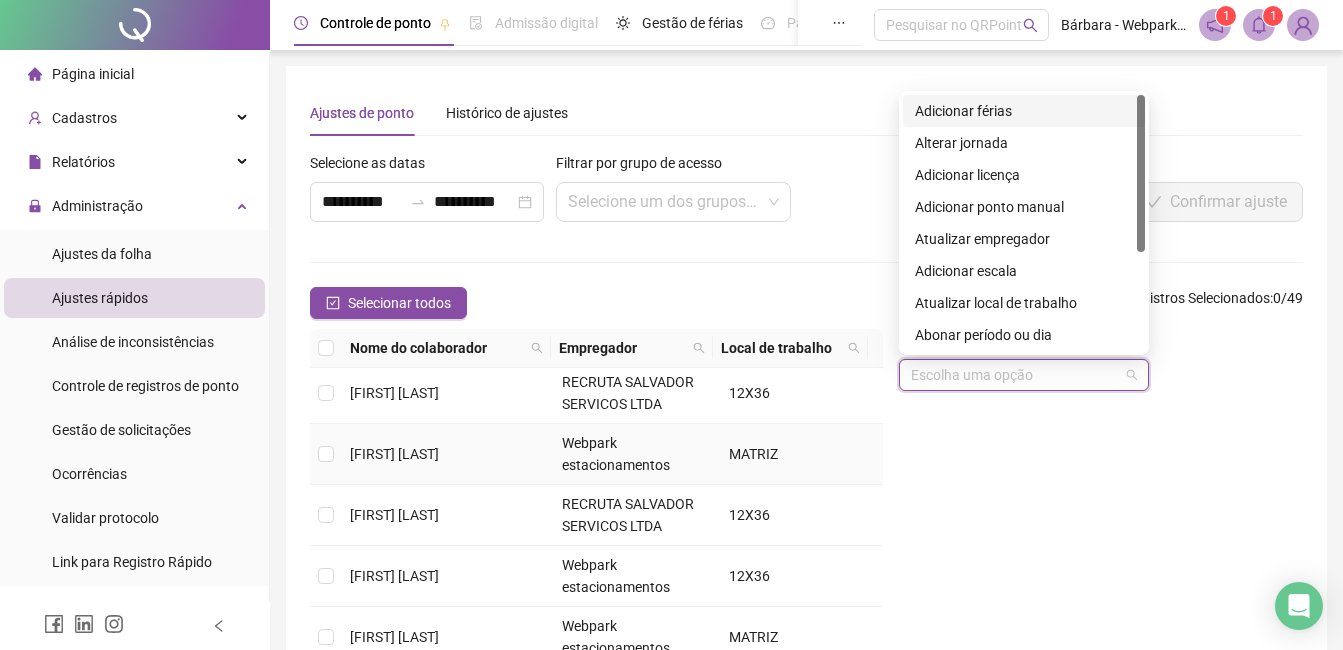 click on "[FIRST] [LAST]" at bounding box center (394, 454) 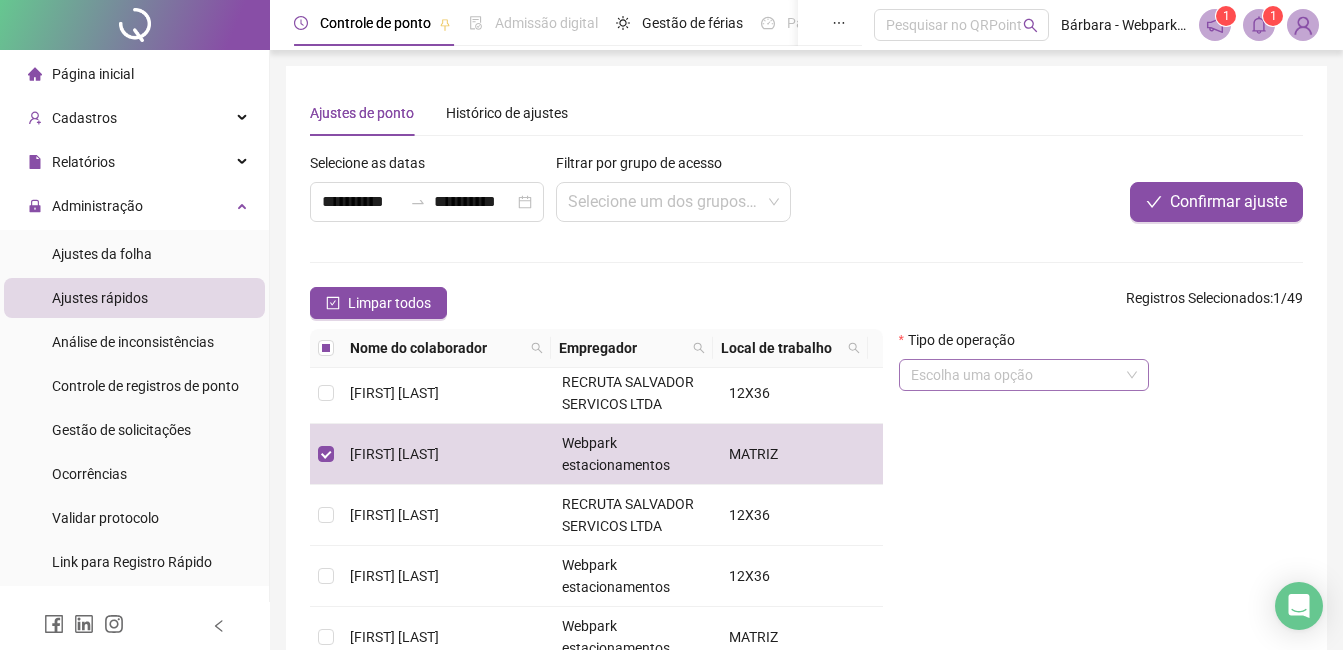 click at bounding box center (1015, 375) 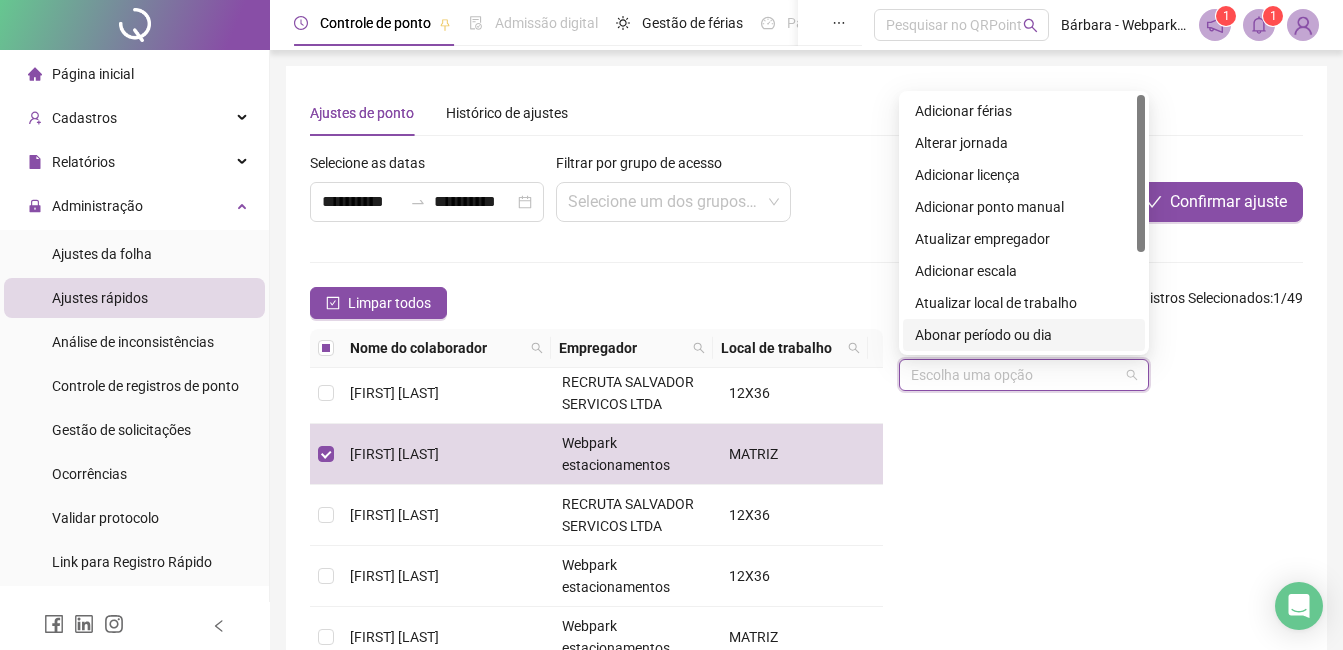 click on "Abonar período ou dia" at bounding box center (1024, 335) 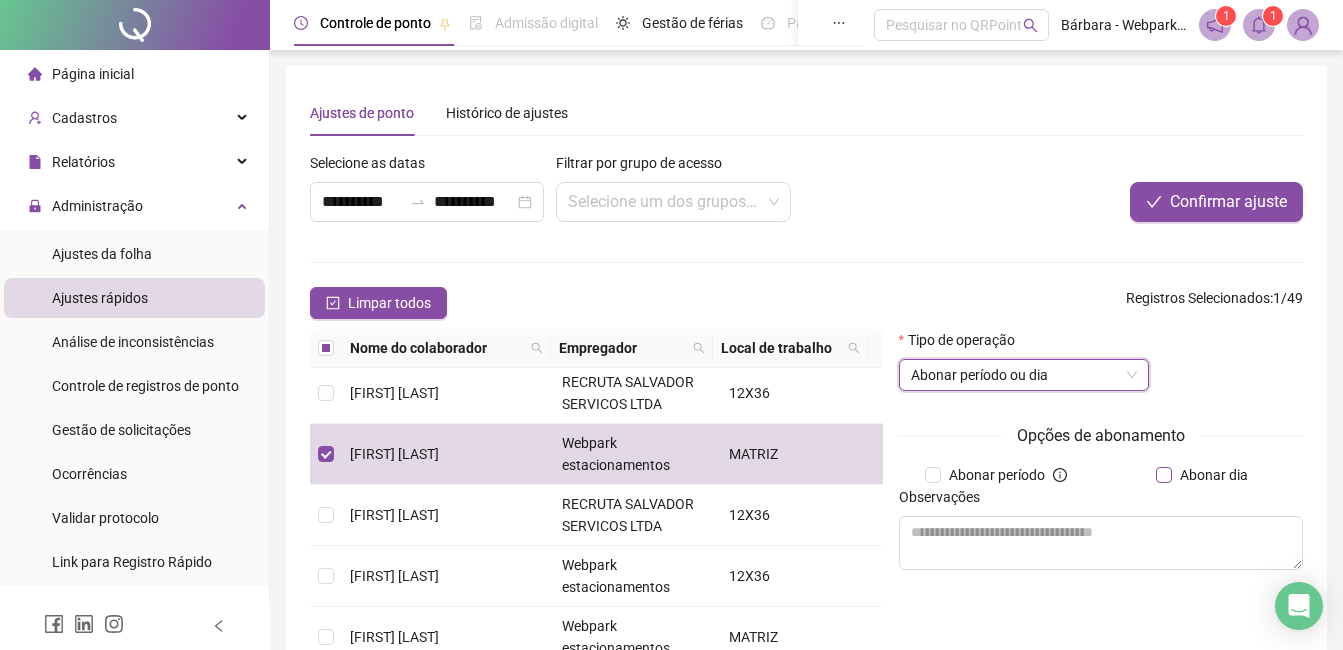 click on "Abonar dia" at bounding box center [1214, 475] 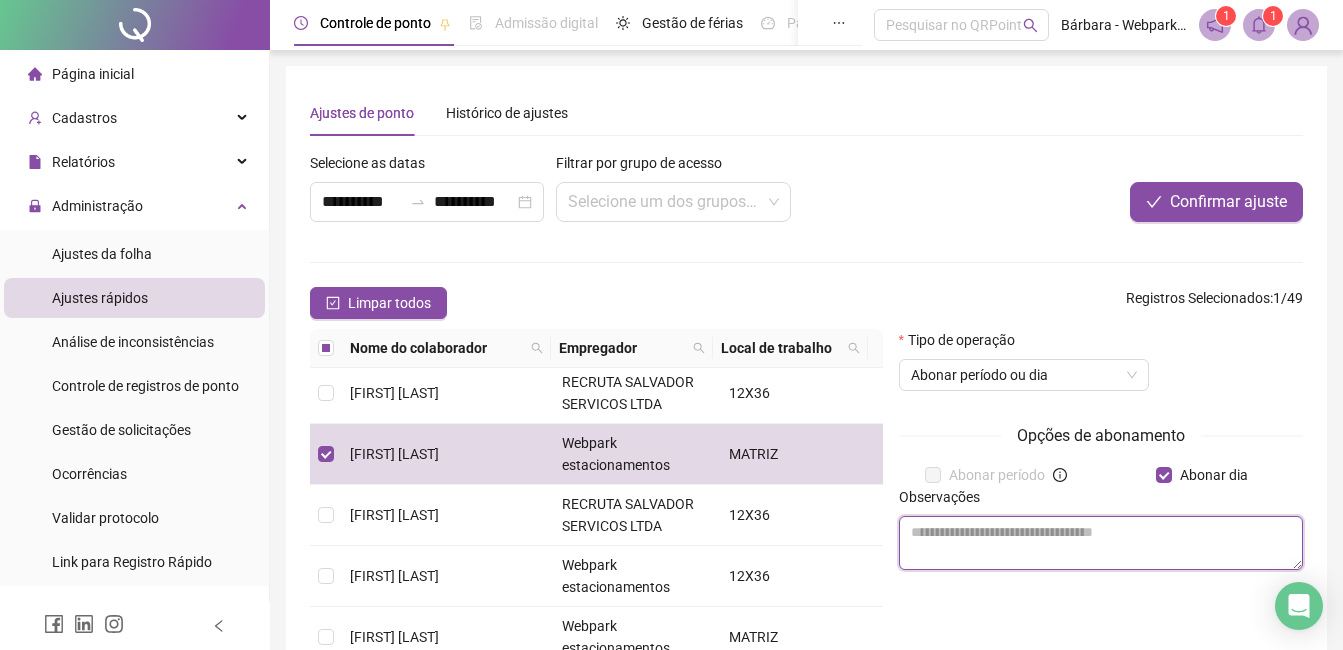 click at bounding box center [1101, 543] 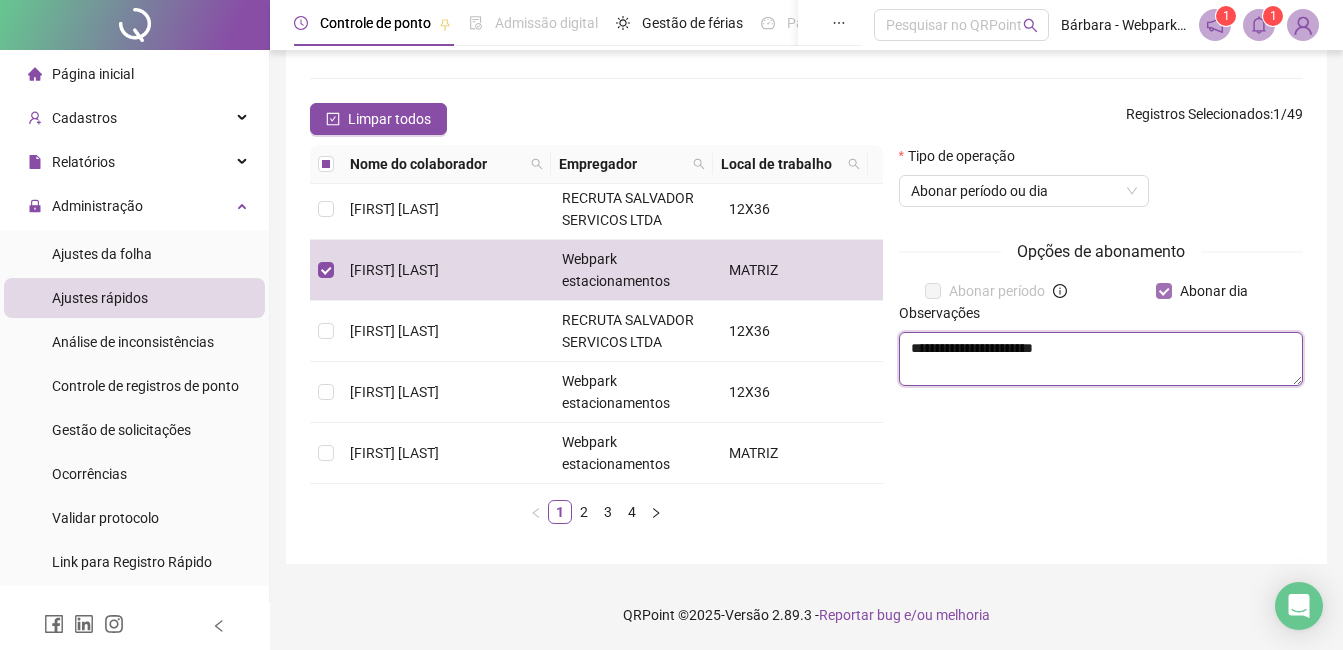 scroll, scrollTop: 84, scrollLeft: 0, axis: vertical 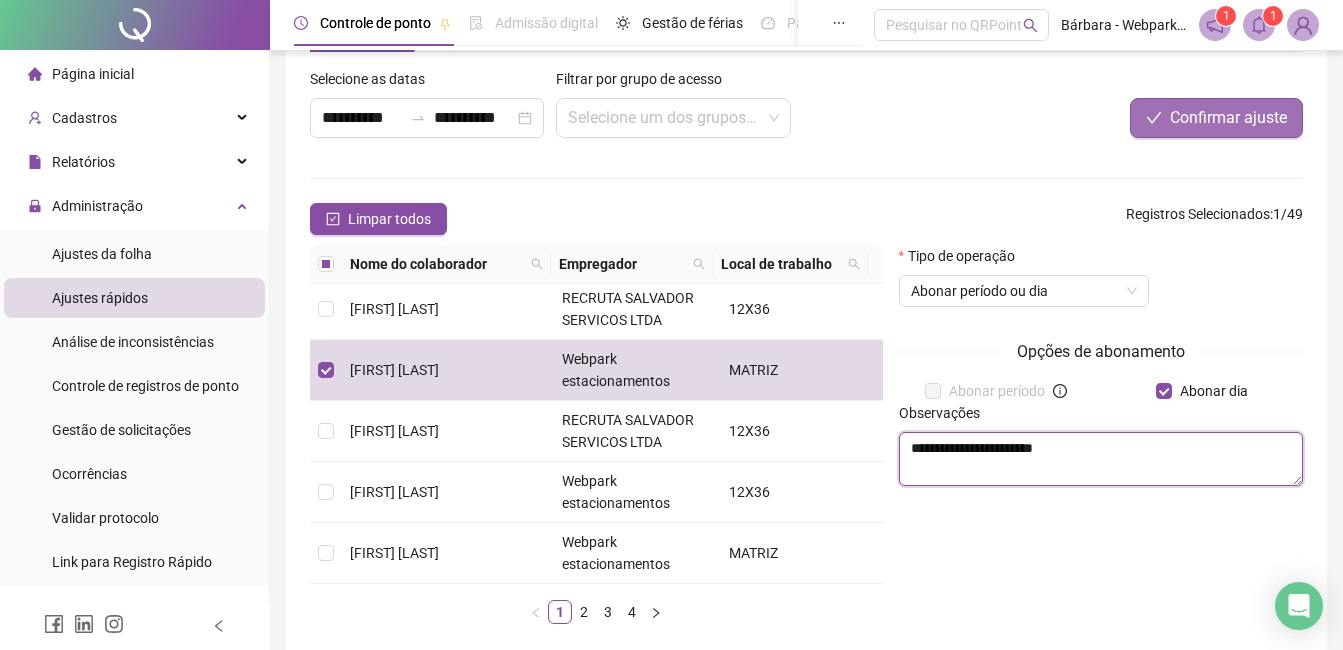 type on "**********" 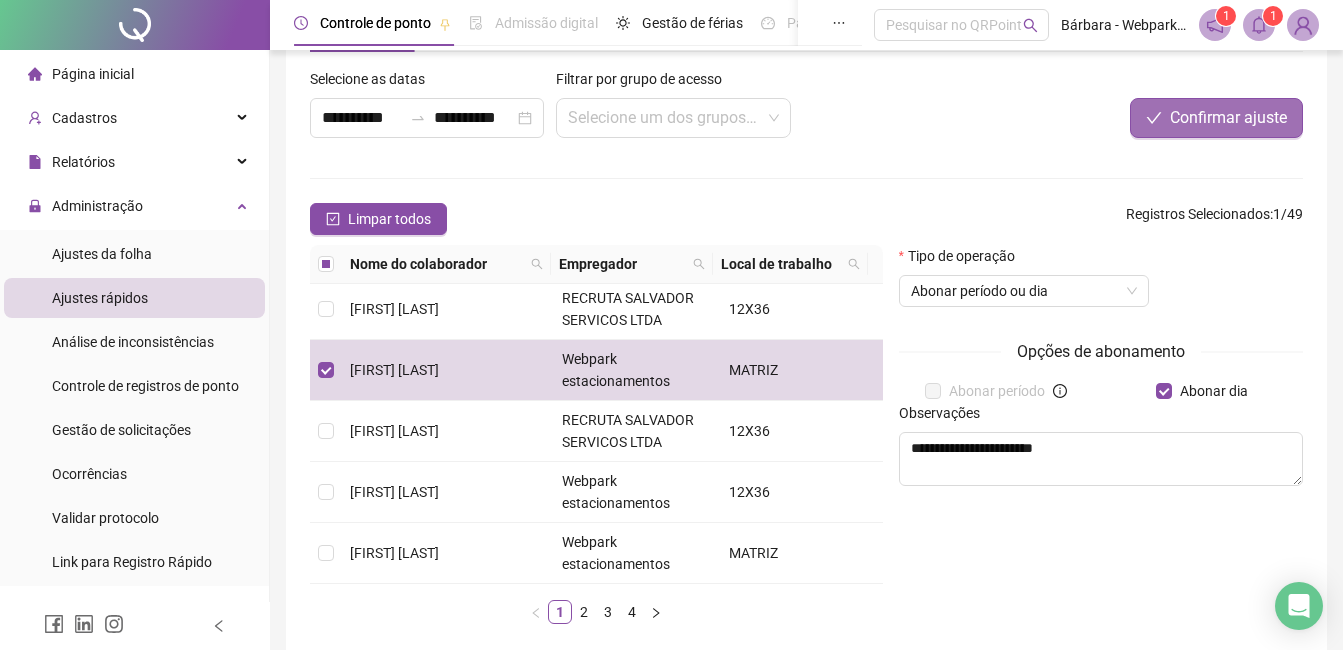 click on "Confirmar ajuste" at bounding box center [1216, 118] 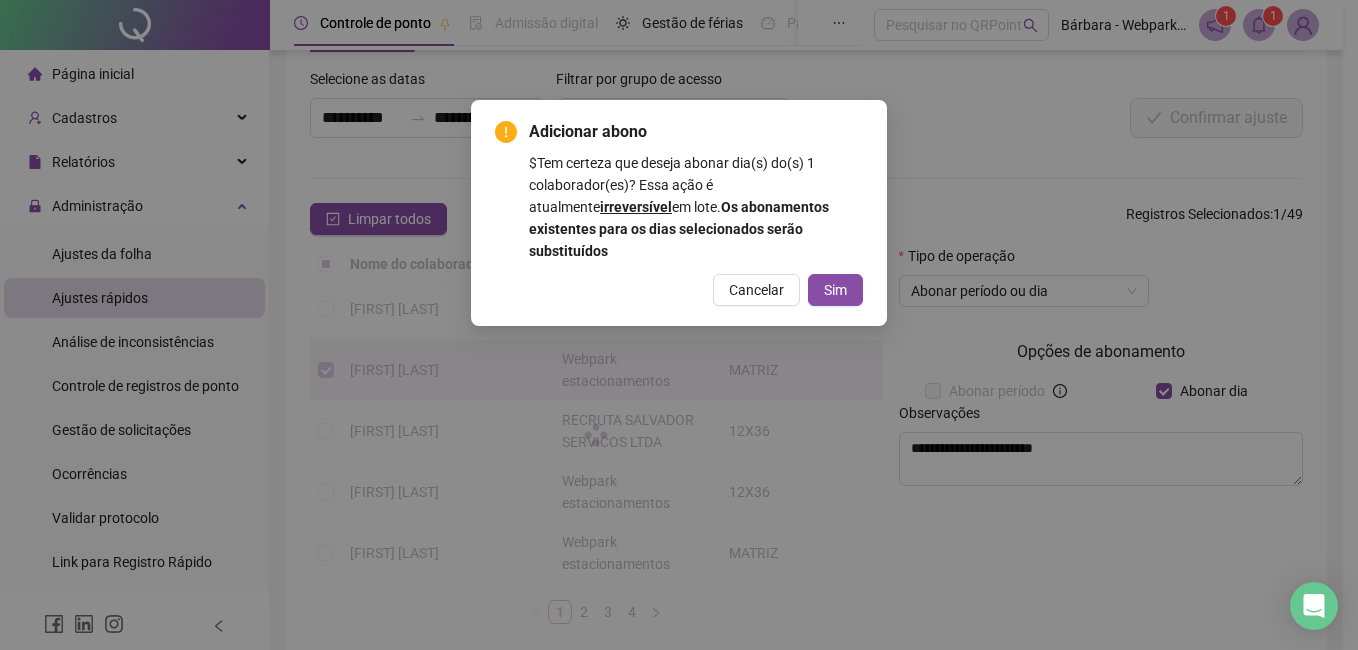 click on "Sim" at bounding box center (835, 290) 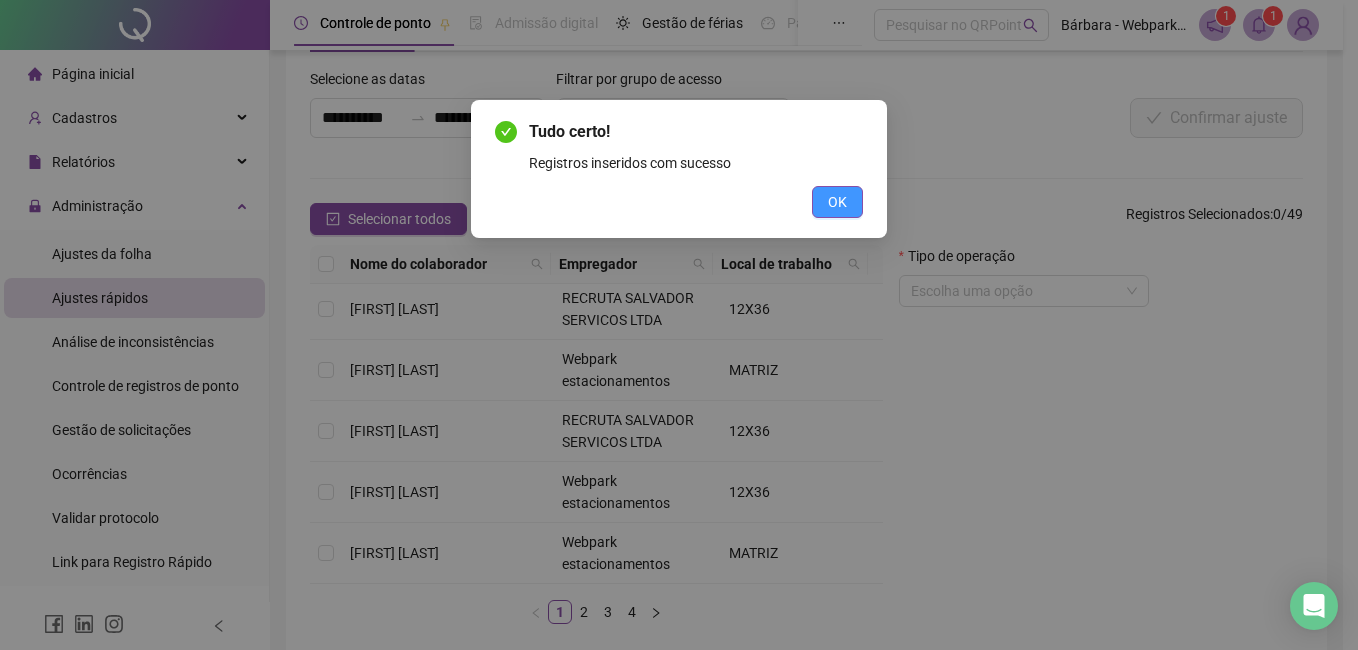 click on "OK" at bounding box center (837, 202) 